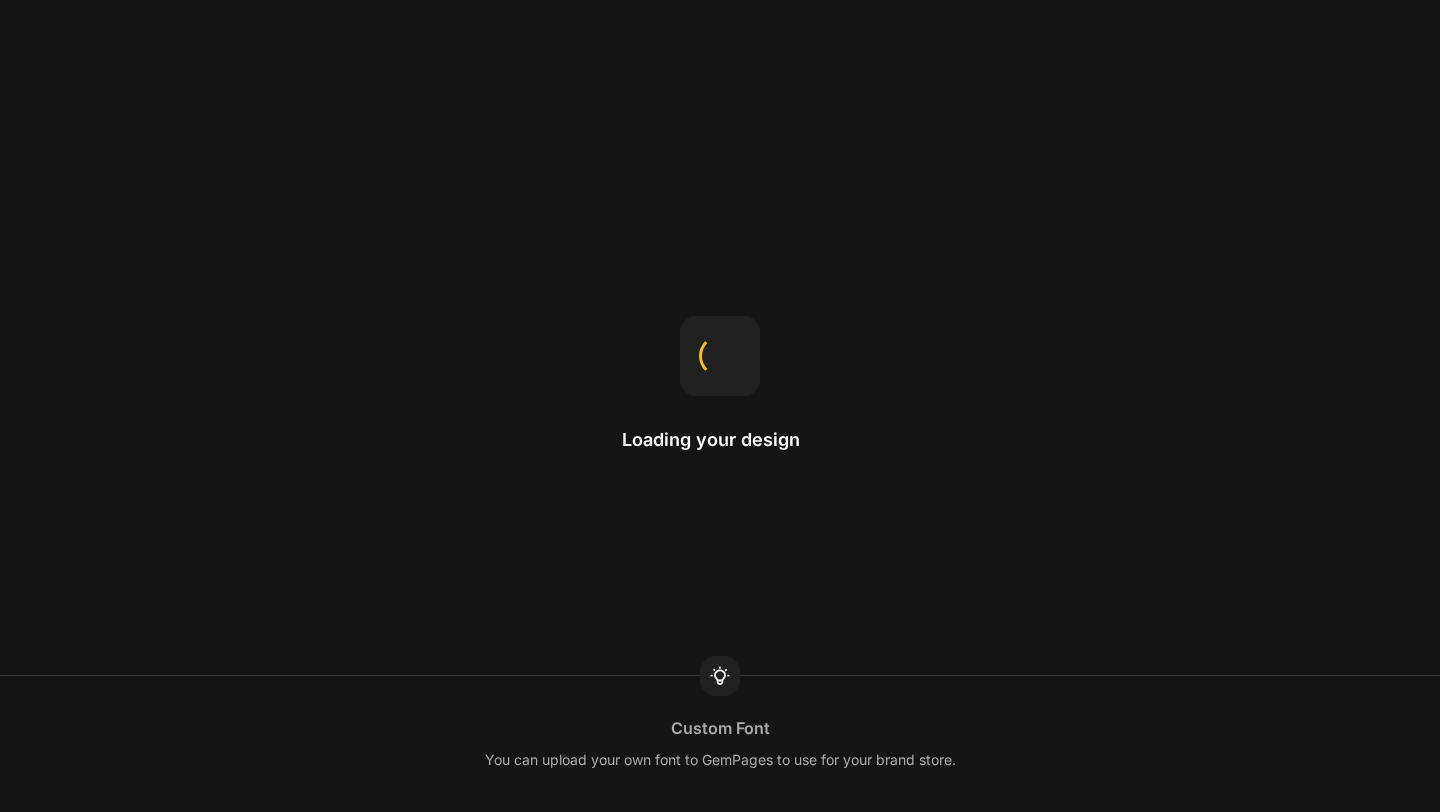 scroll, scrollTop: 0, scrollLeft: 0, axis: both 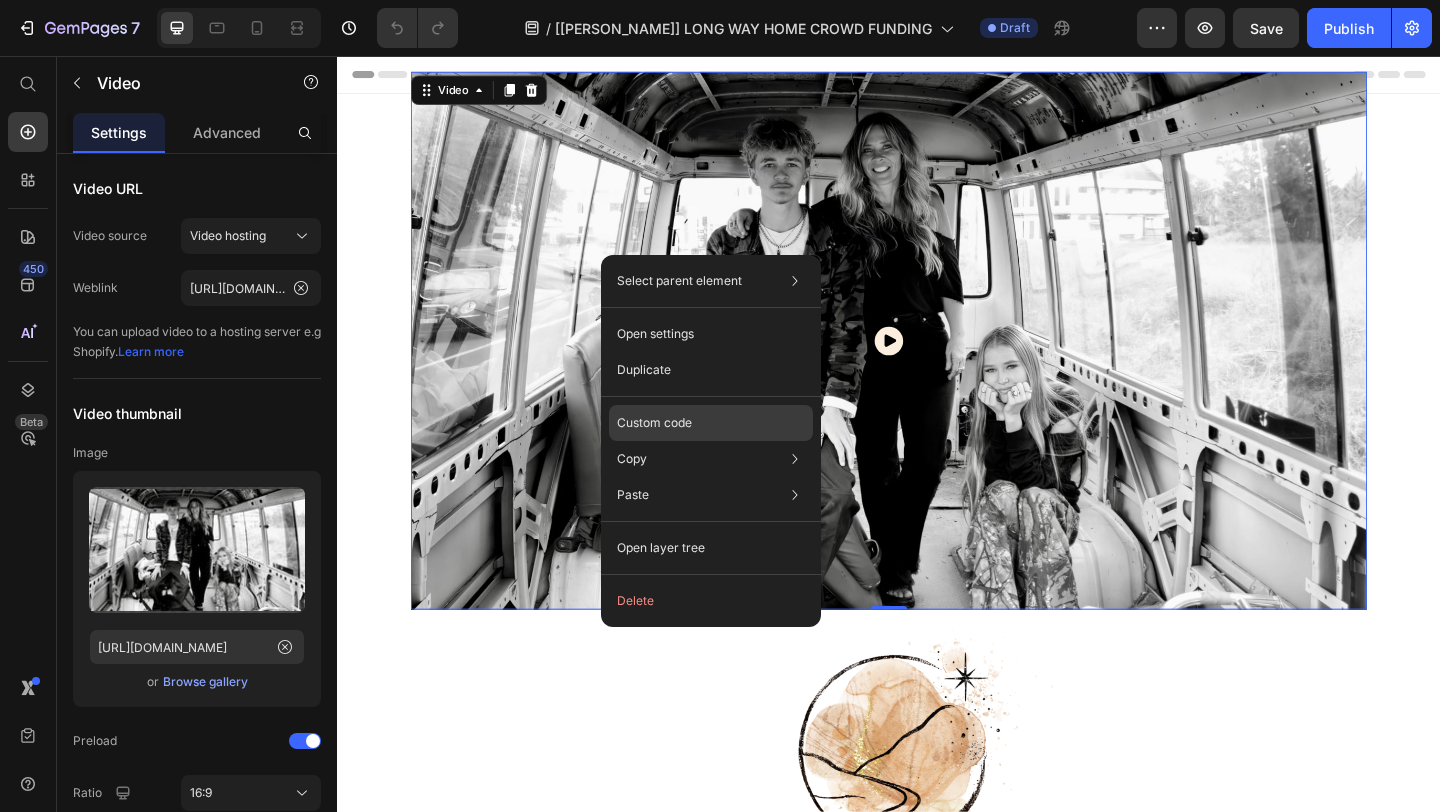 click on "Custom code" 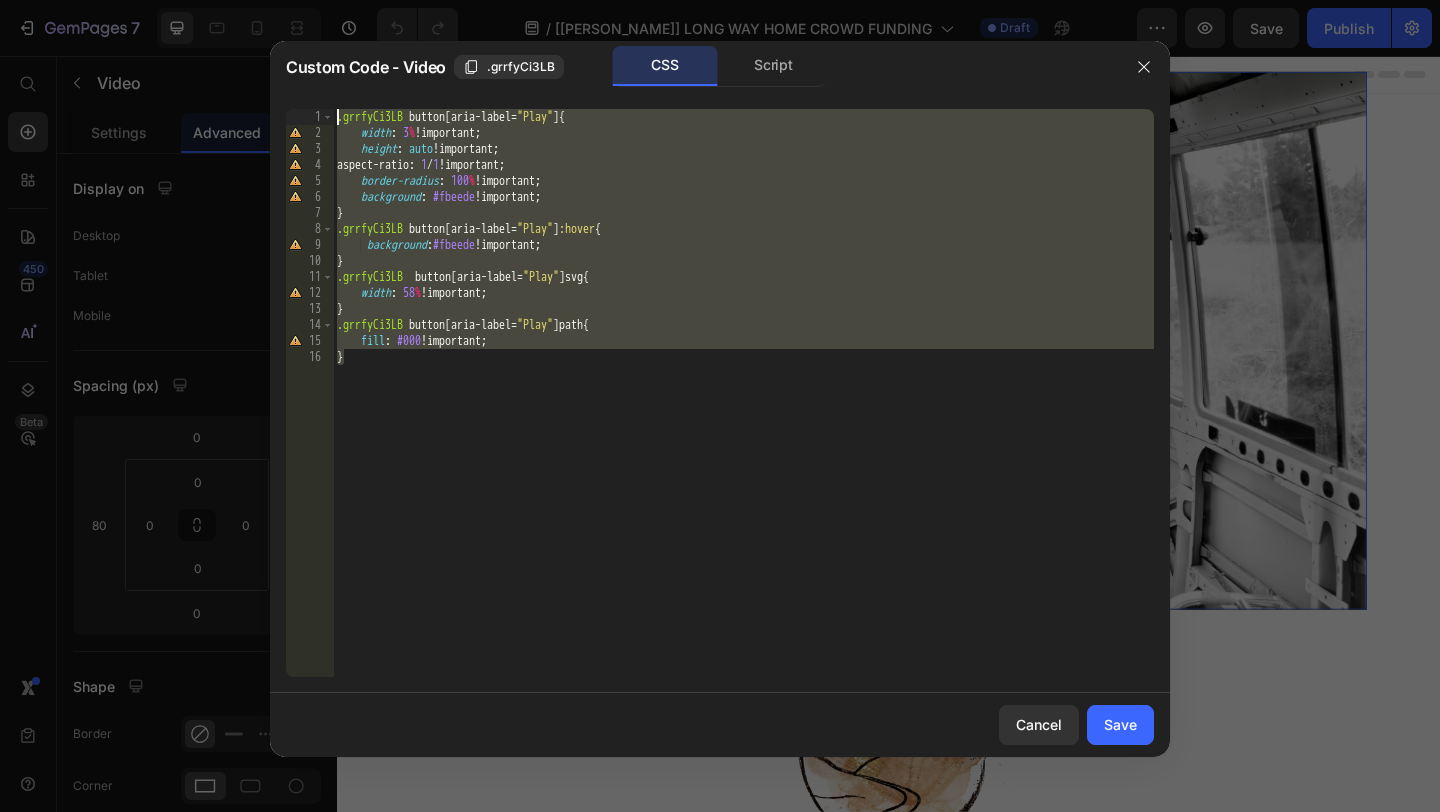 drag, startPoint x: 520, startPoint y: 388, endPoint x: 264, endPoint y: 87, distance: 395.14175 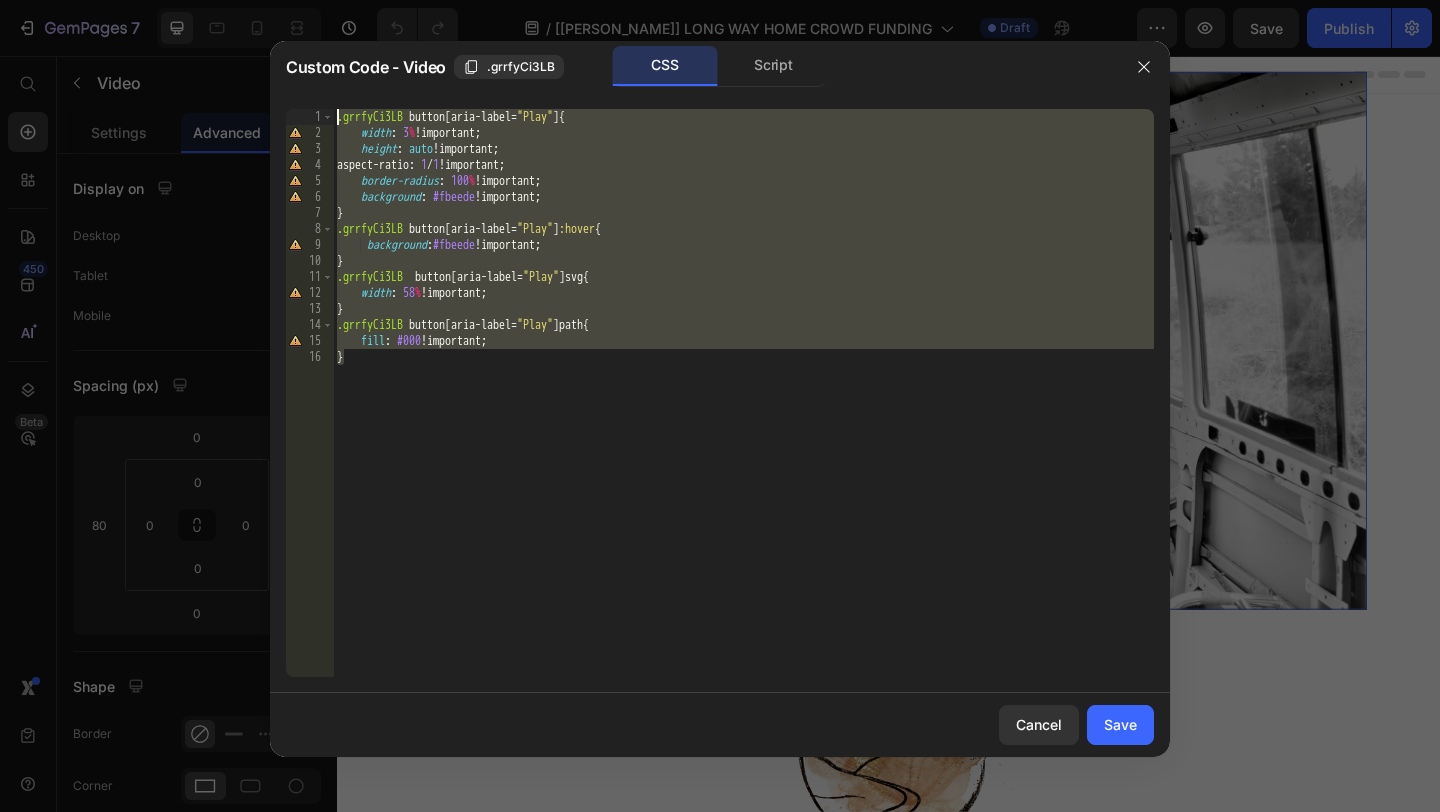 click on "Custom Code - Video .grrfyCi3LB CSS Script } 1 2 3 4 5 6 7 8 9 10 11 12 13 14 15 16 .grrfyCi3LB   button [ aria-label = " Play " ] {      width :   3 %  !important ;      height :   auto  !important ;     aspect-ratio :   1  /  1  !important ;      border-radius :   100 %  !important ;      background :   #fbeede  !important ; } .grrfyCi3LB   button [ aria-label = " Play " ] :hover {        background : #fbeede  !important ; } .grrfyCi3LB    button [ aria-label = " Play " ]  svg {      width :   58 %  !important ; } .grrfyCi3LB   button [ aria-label = " Play " ]  path {      fill :   #000  !important ; }     XXXXXXXXXXXXXXXXXXXXXXXXXXXXXXXXXXXXXXXXXXXXXXXXXXXXXXXXXXXXXXXXXXXXXXXXXXXXXXXXXXXXXXXXXXXXXXXXXXXXXXXXXXXXXXXXXXXXXXXXXXXXXXXXXXXXXXXXXXXXXXXXXXXXXXXXXXXXXXXXXXXXXXXXXXXXXXXXXXXXXXXXXXXXXXXXXXXXXXXXXXXXXXXXXXXXXXXXXXXXXXXXXXXXXXXXXXXXXXXXXXXXXXXXXXXXXXXX Cancel Save" 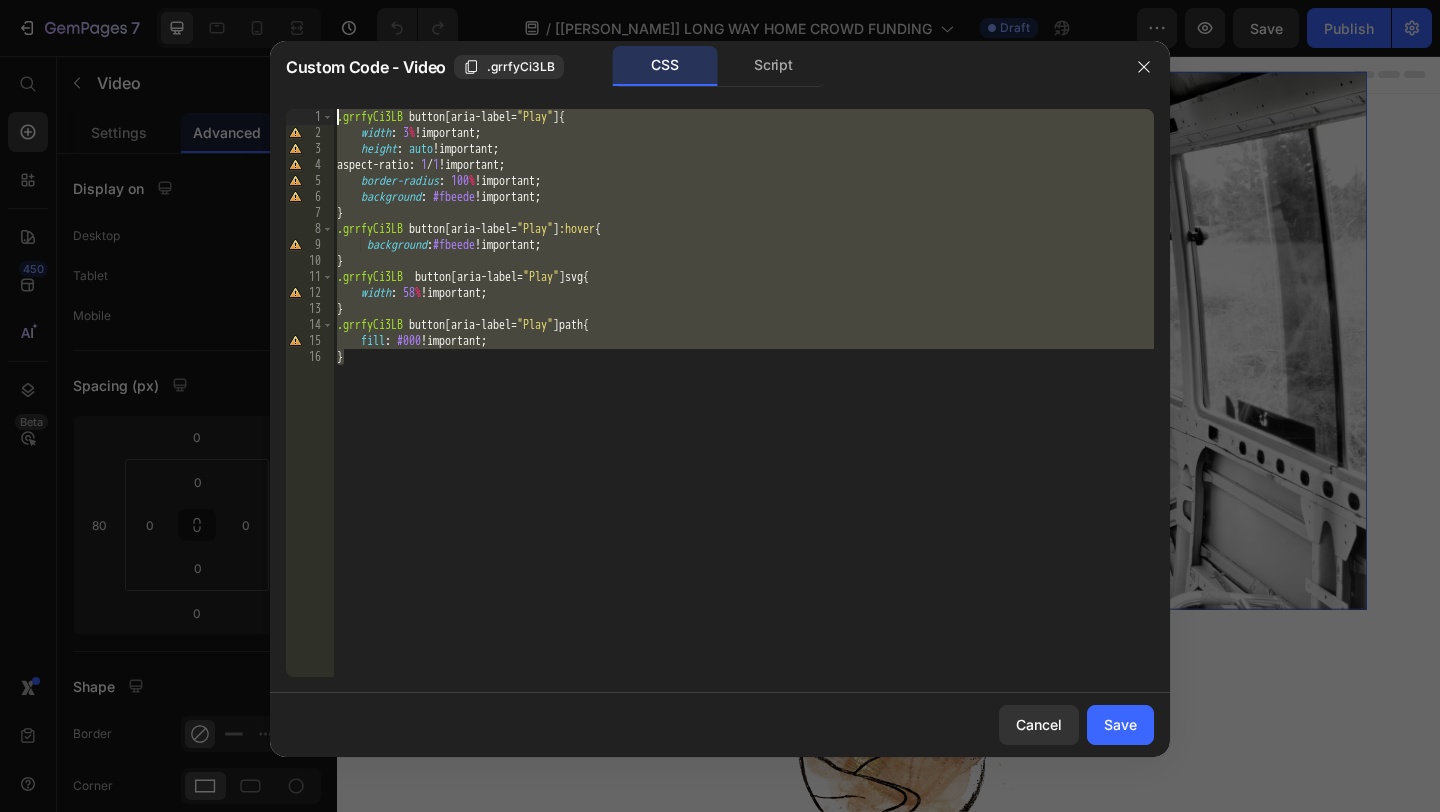 type 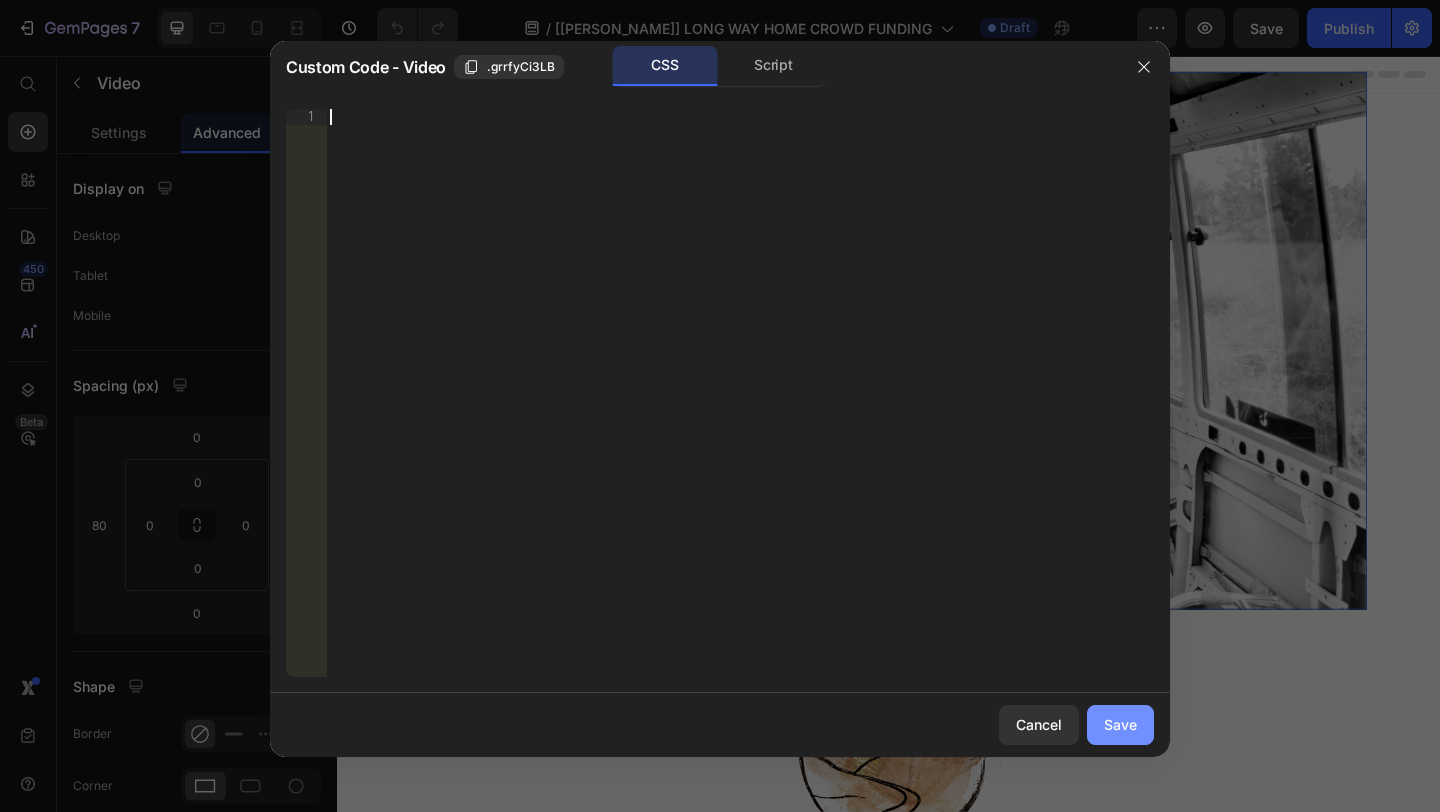 click on "Save" 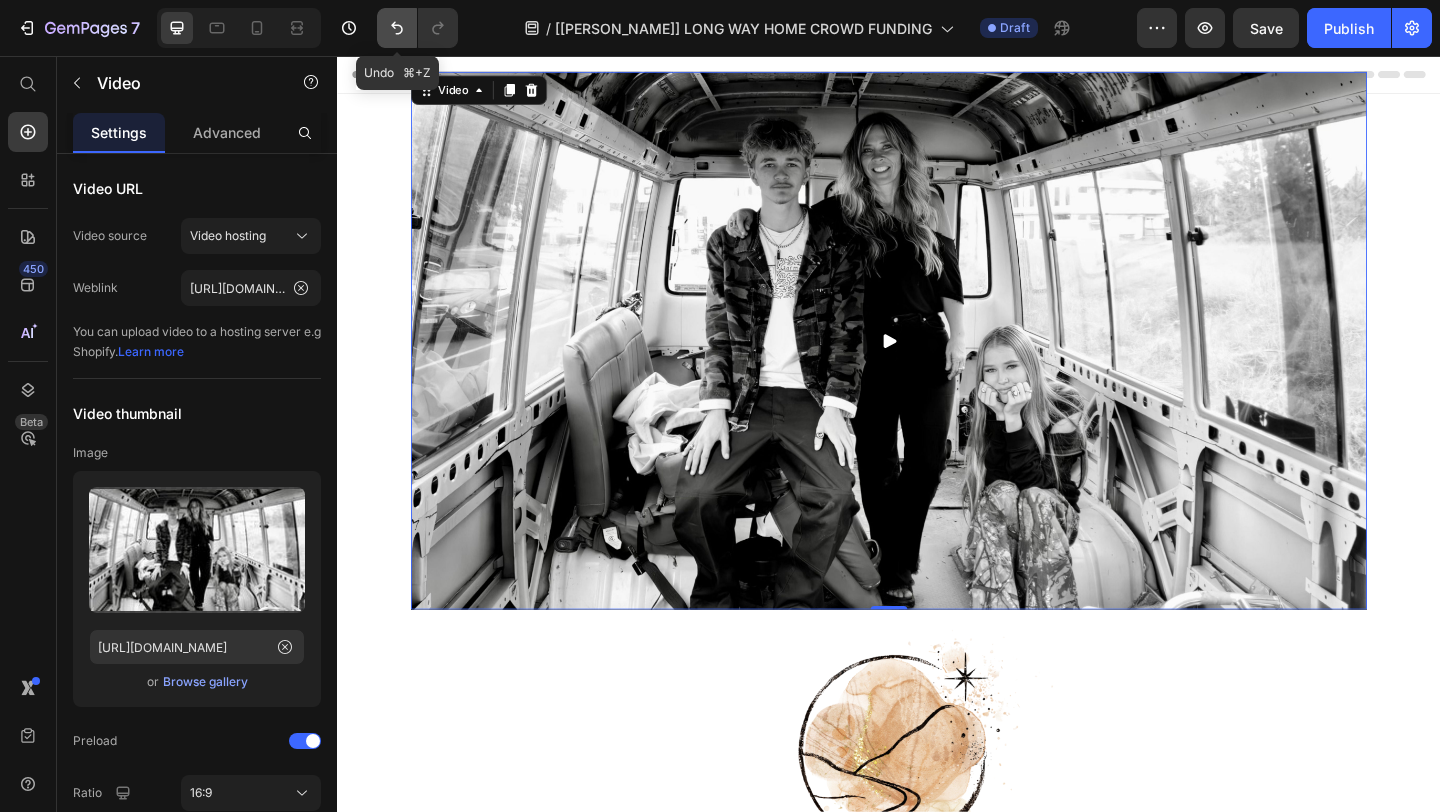 click 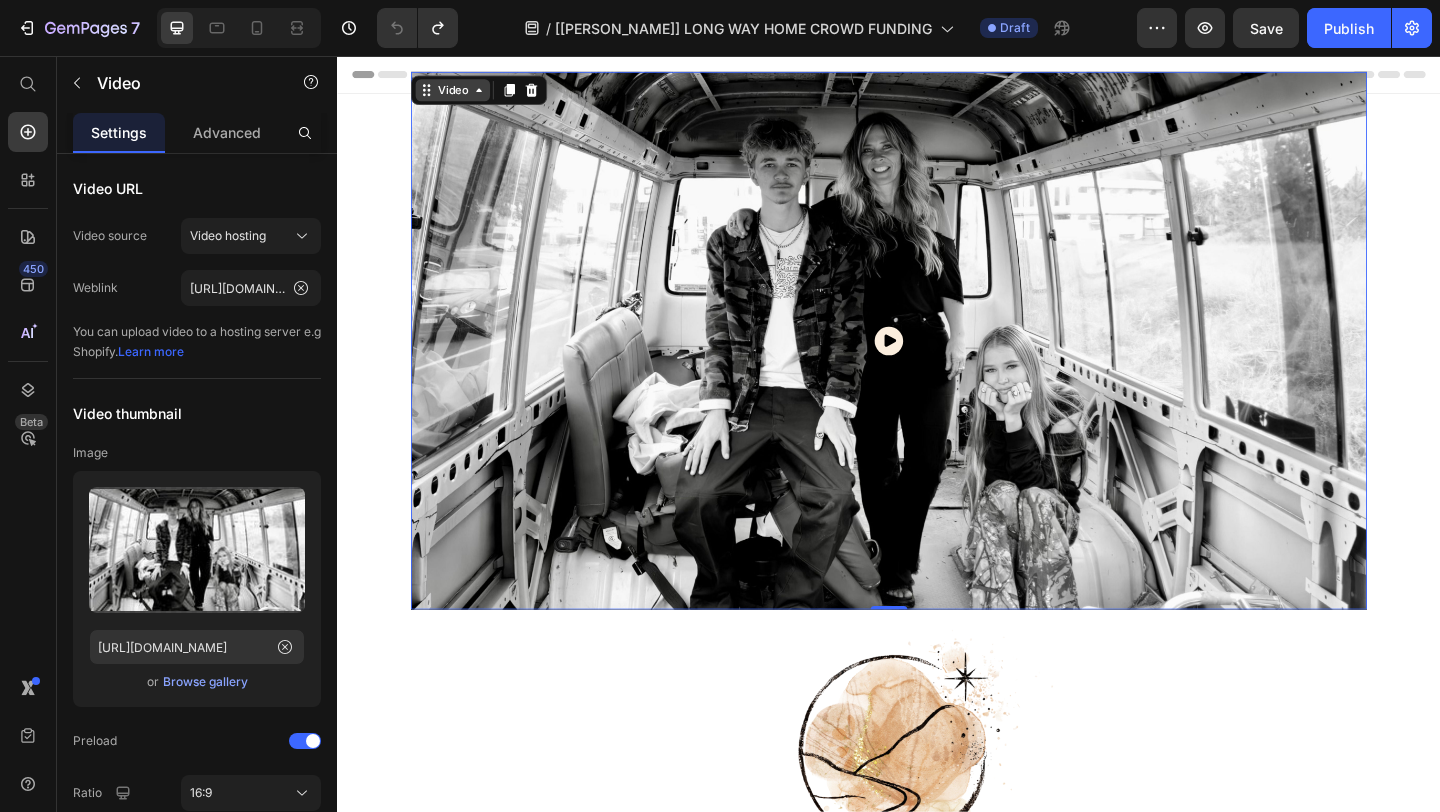 drag, startPoint x: 481, startPoint y: 92, endPoint x: 842, endPoint y: 239, distance: 389.78198 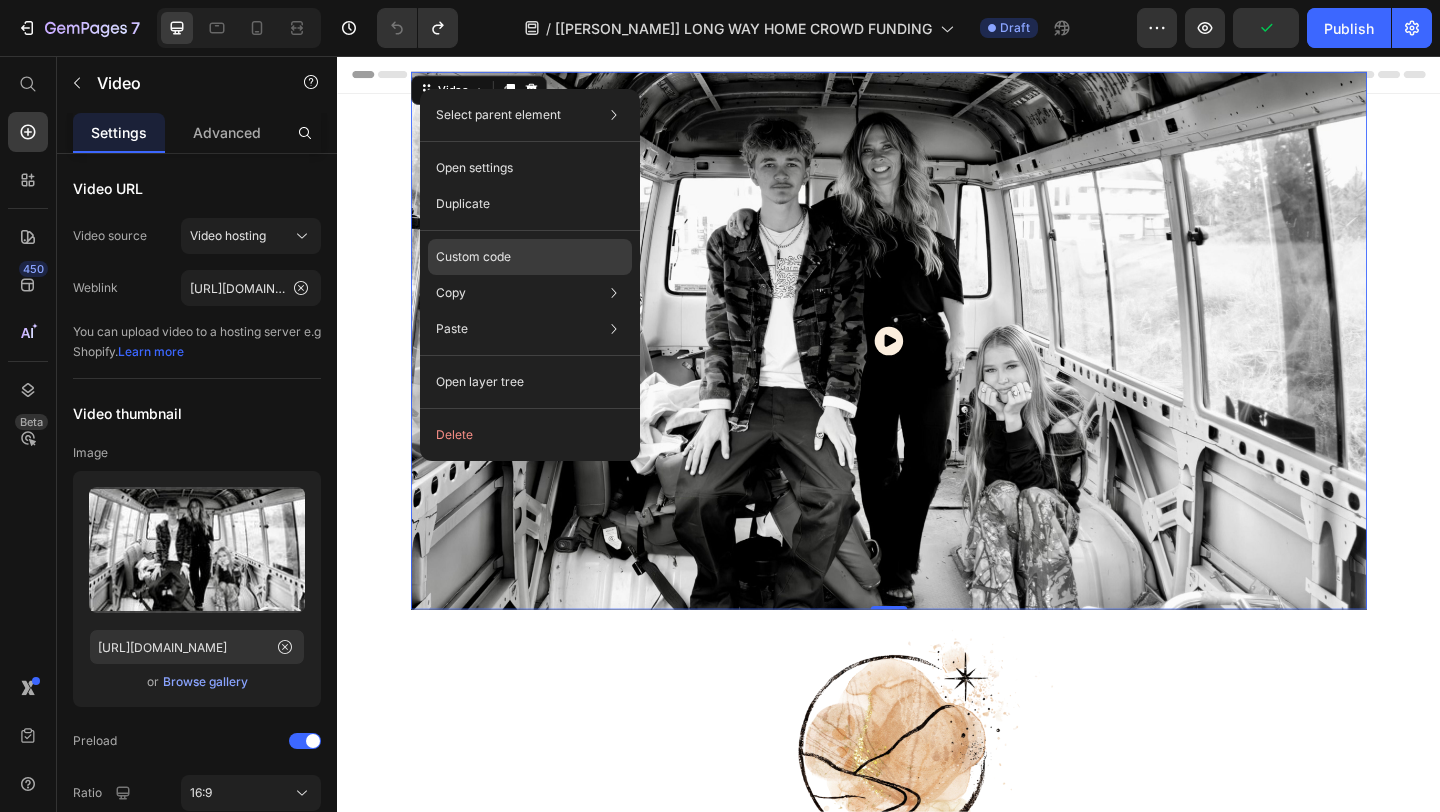 click on "Custom code" 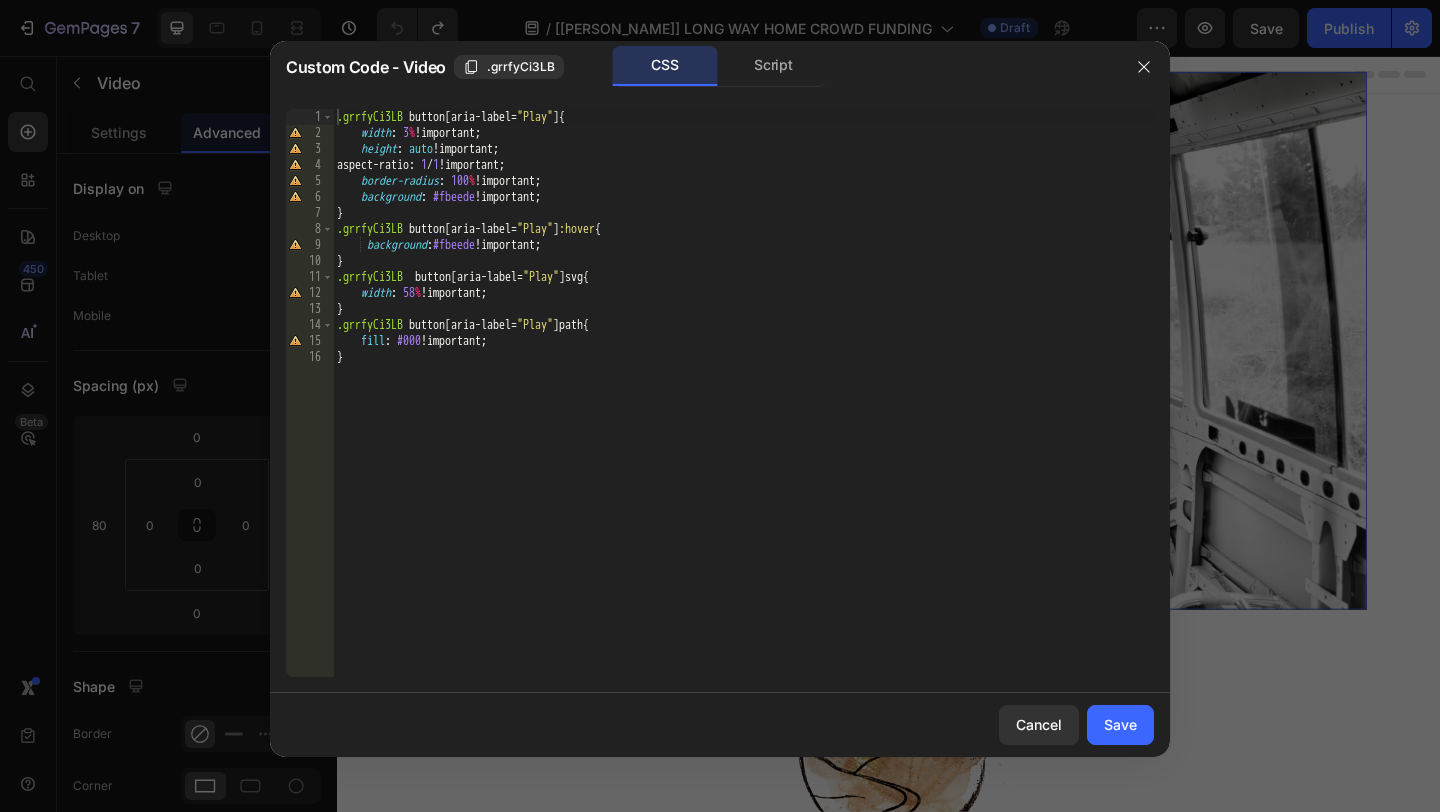 click at bounding box center (720, 406) 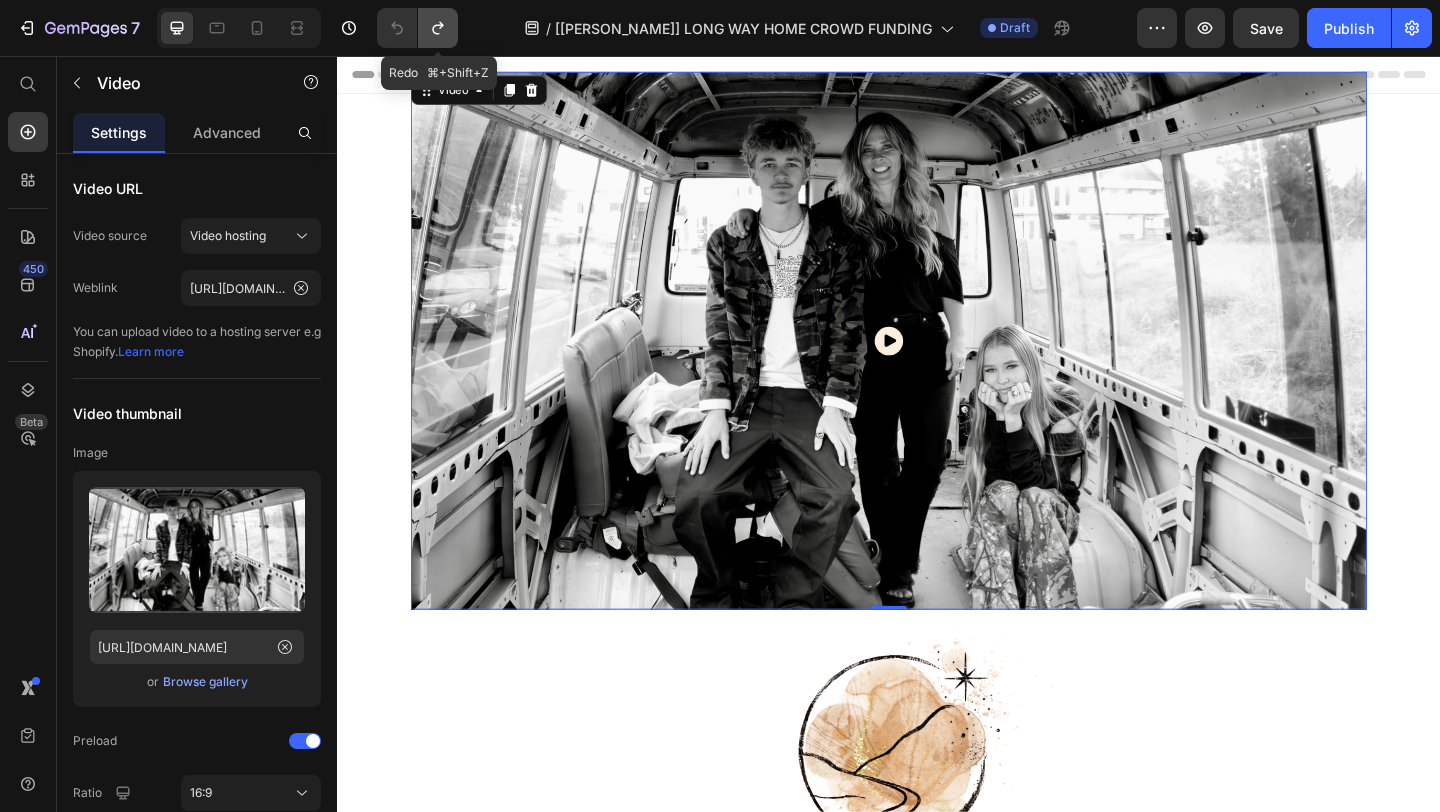 click 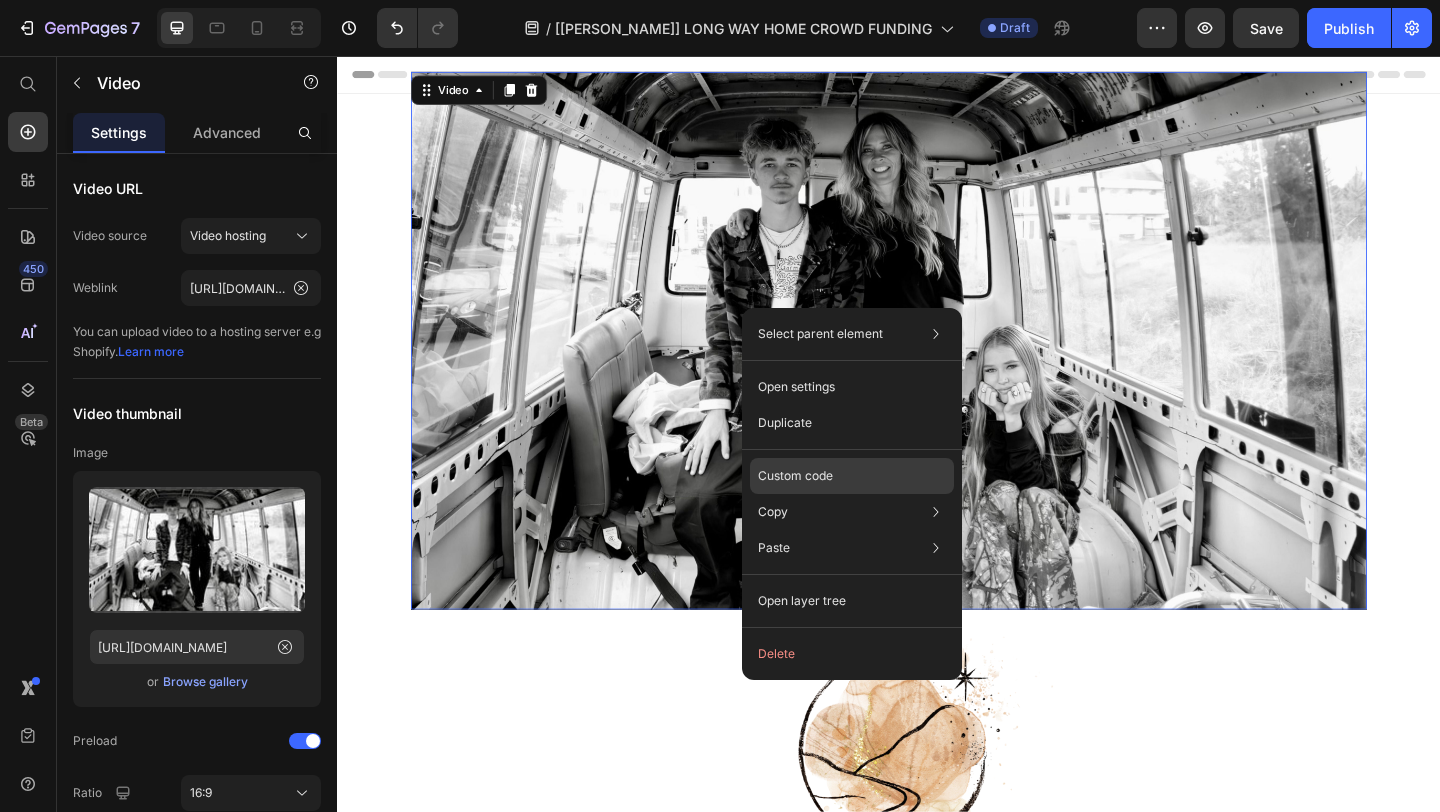 click on "Custom code" at bounding box center [795, 476] 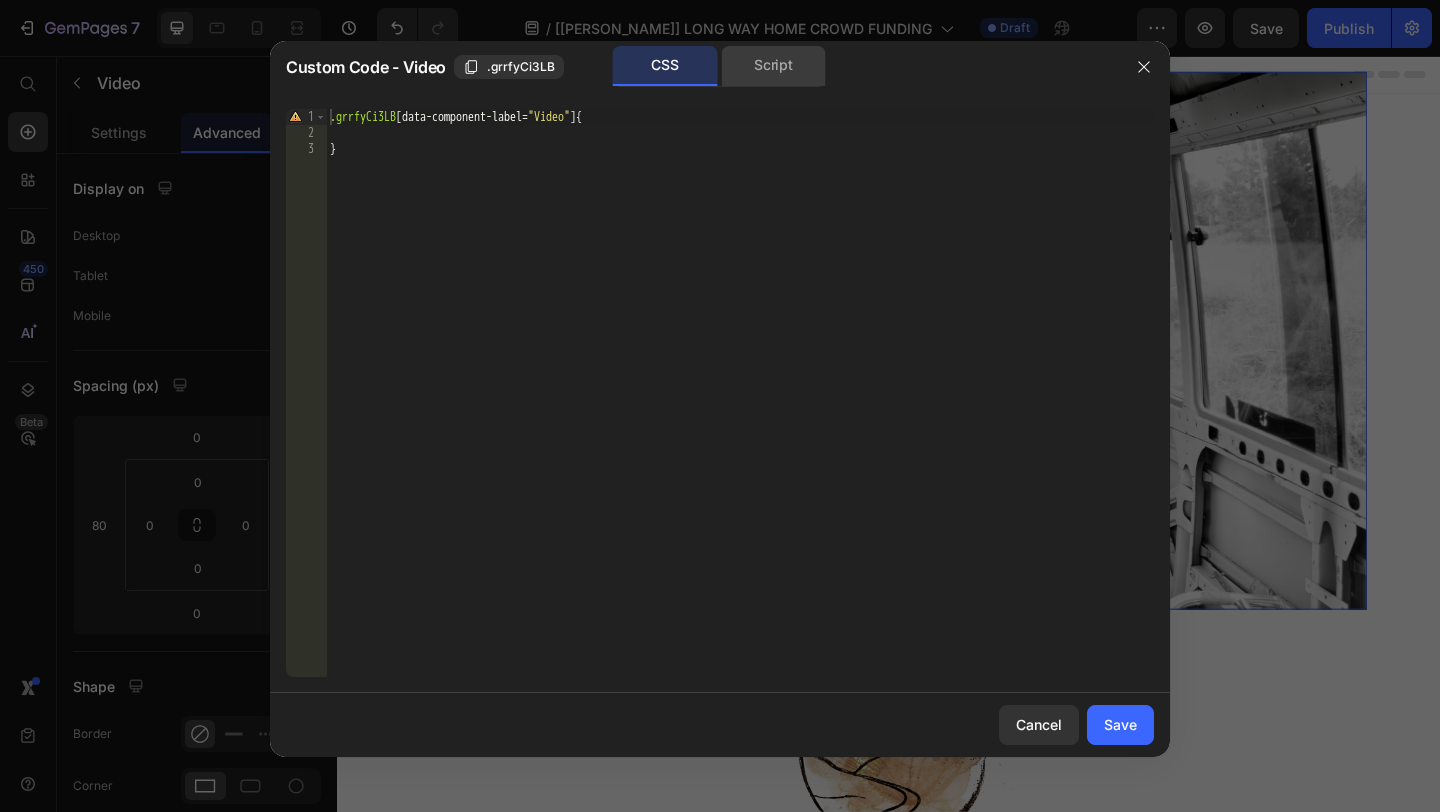 click on "Script" 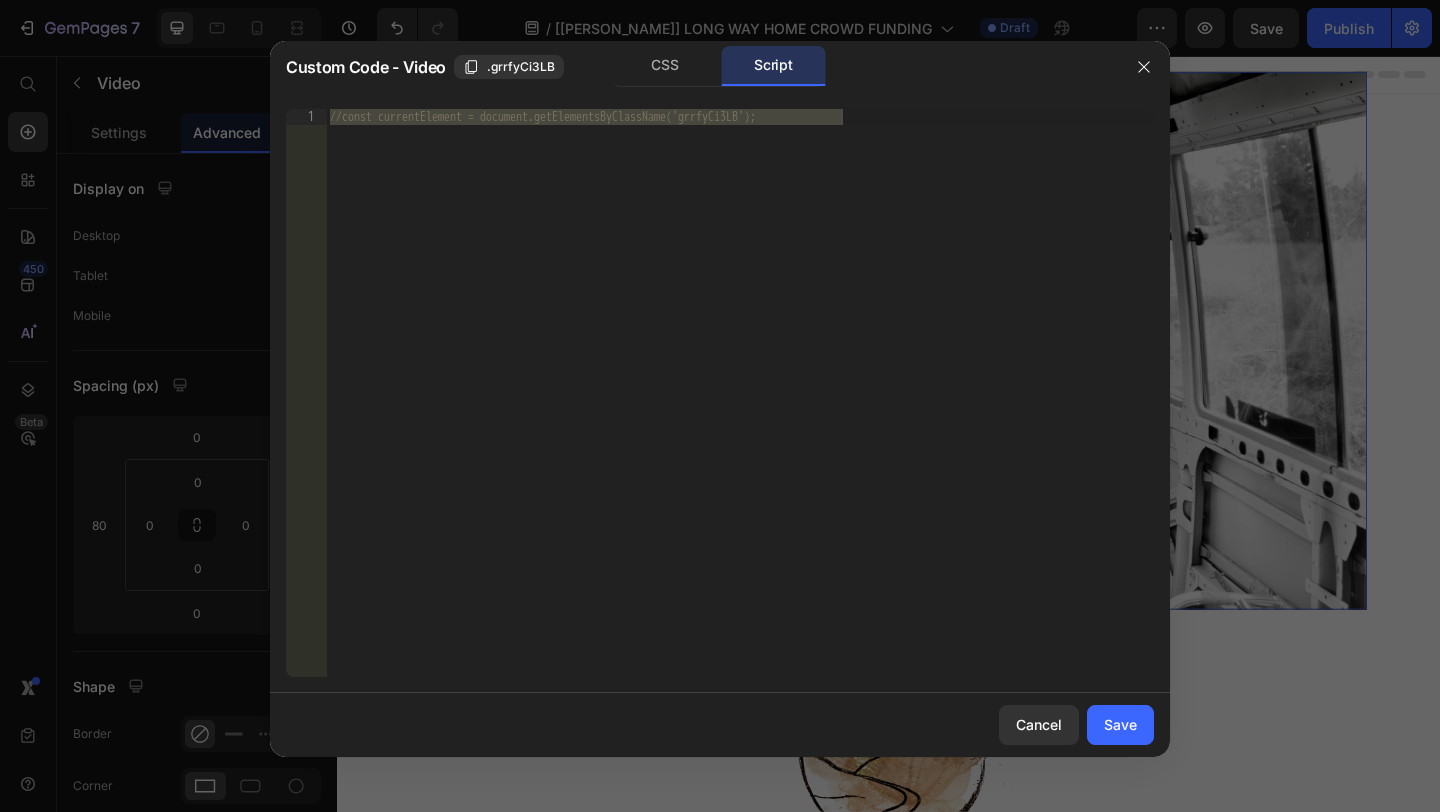 click at bounding box center (720, 406) 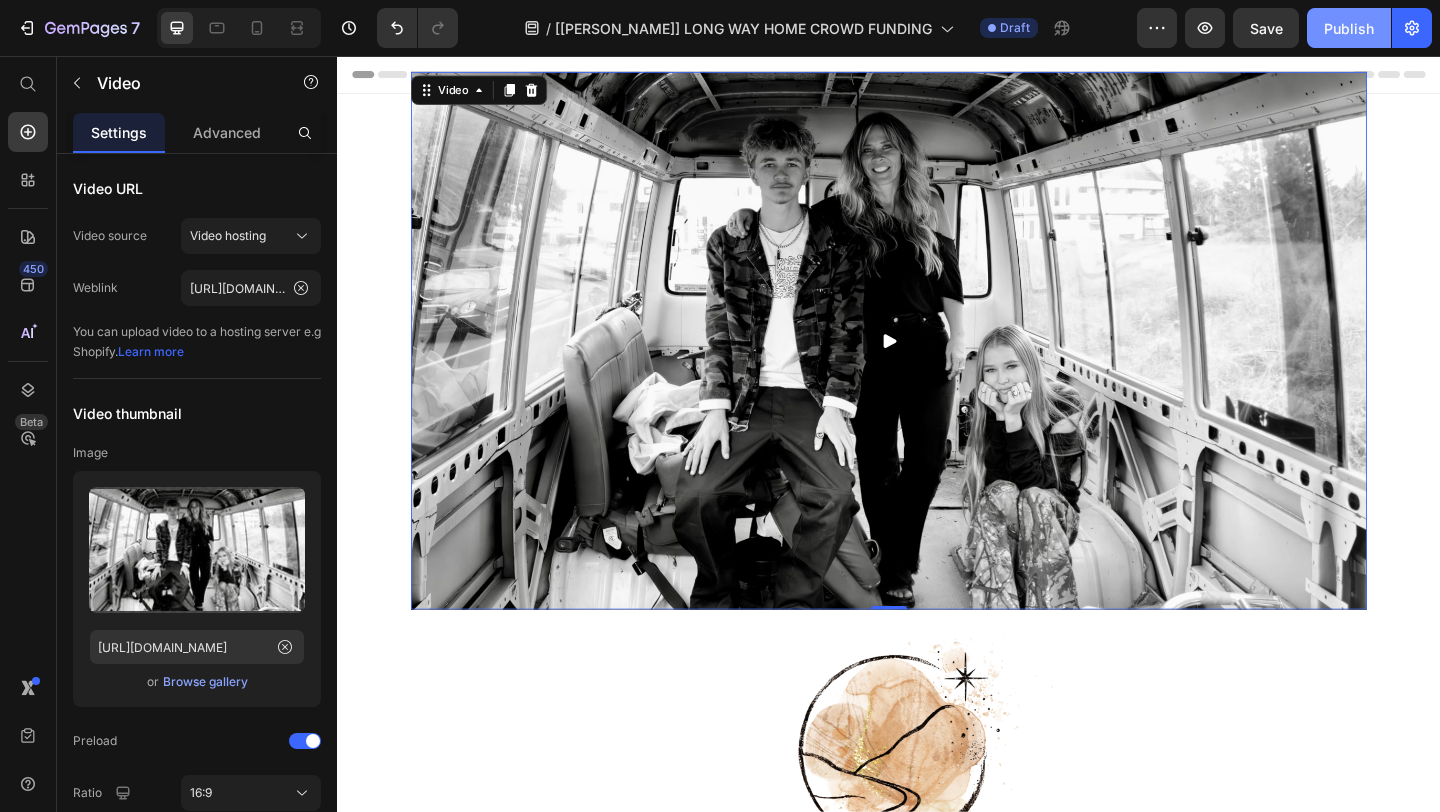 click on "Publish" at bounding box center (1349, 28) 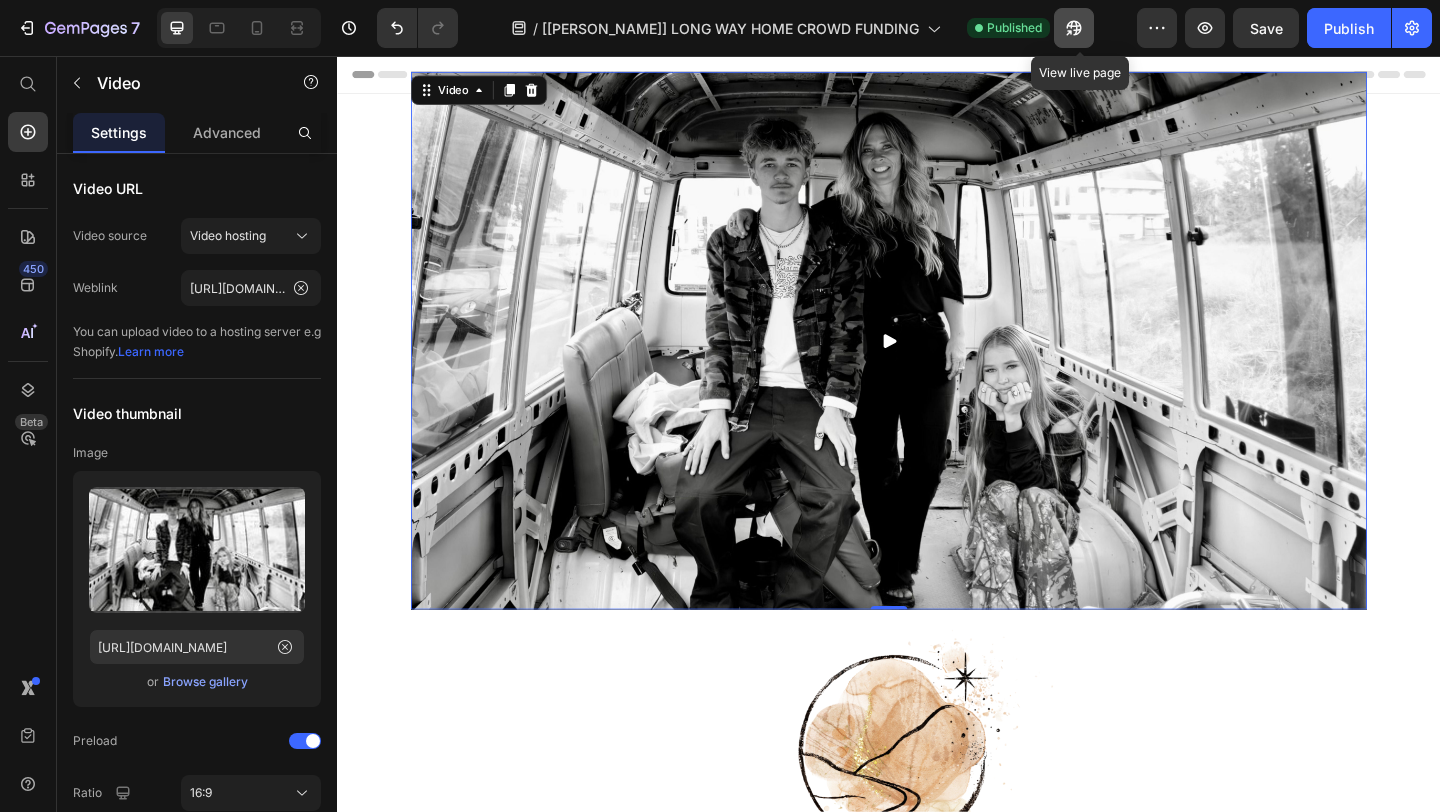 click 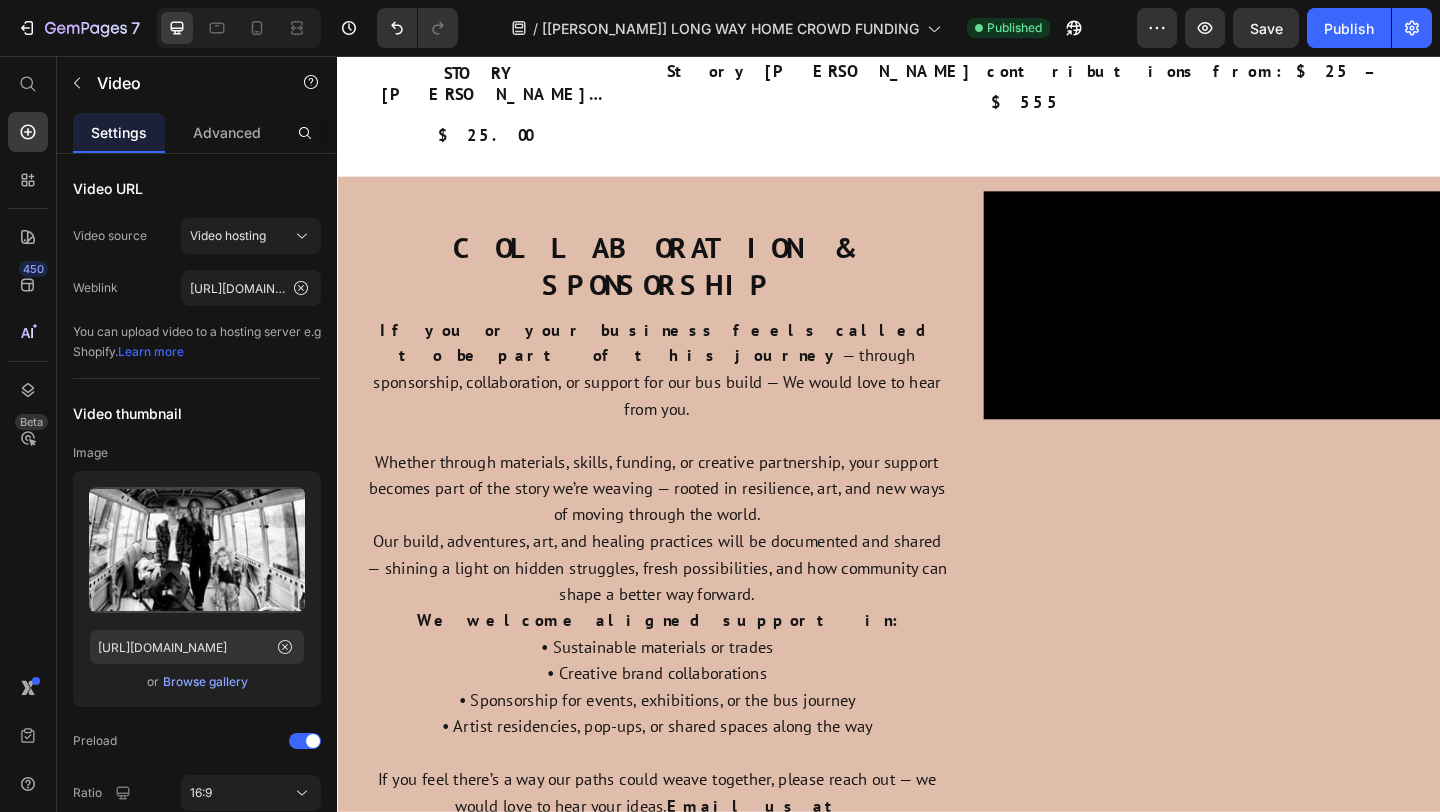 scroll, scrollTop: 7129, scrollLeft: 0, axis: vertical 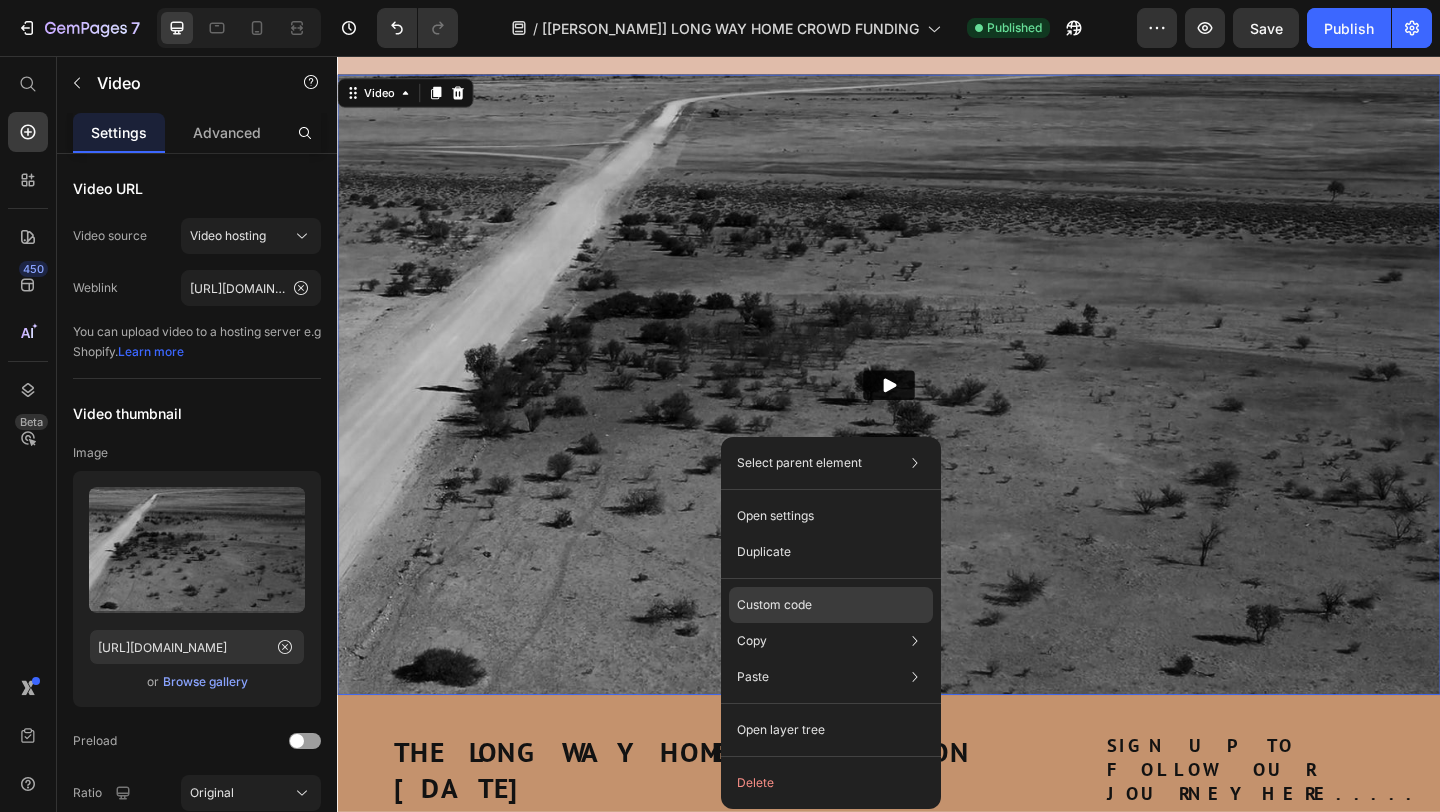 click on "Custom code" 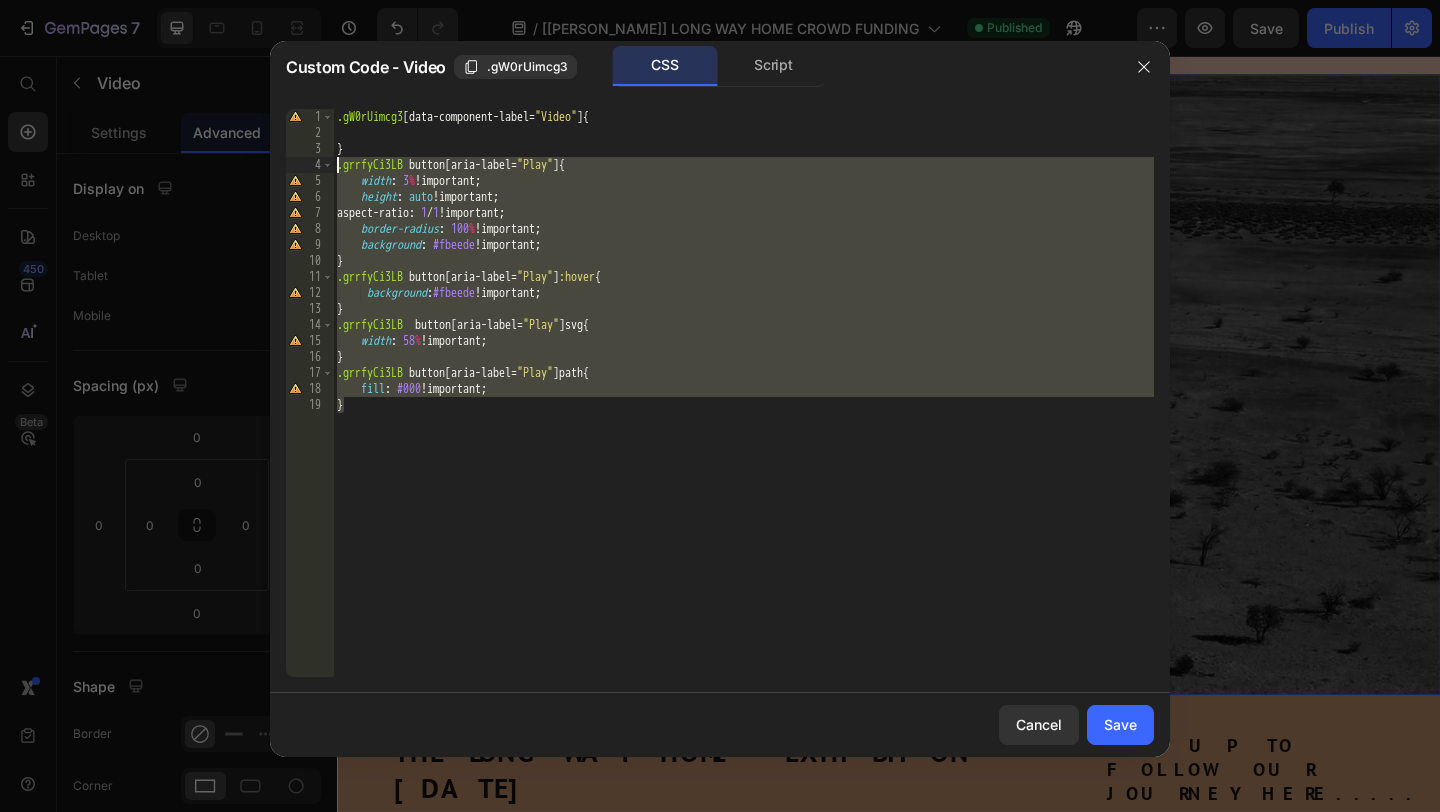 drag, startPoint x: 391, startPoint y: 431, endPoint x: 277, endPoint y: 169, distance: 285.72714 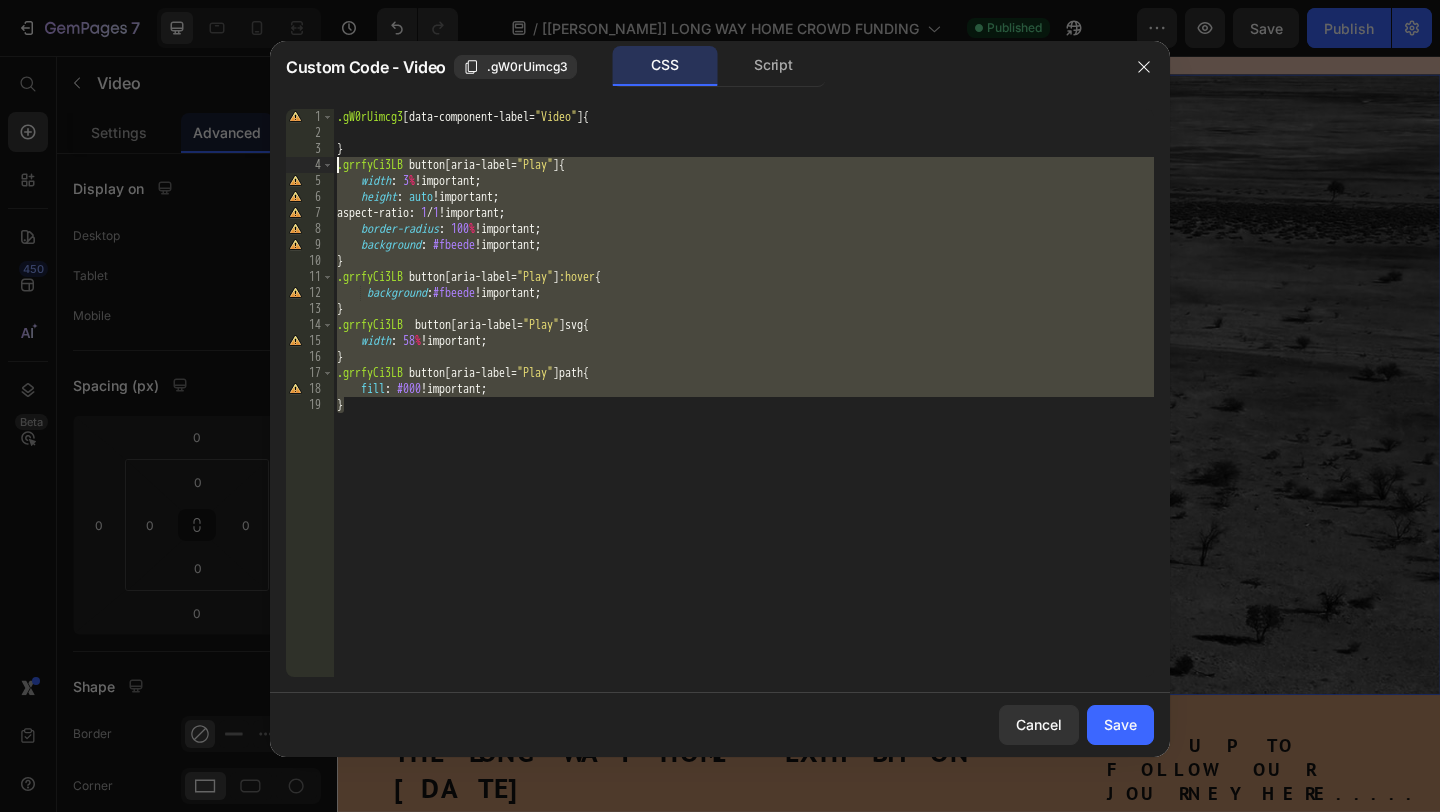click on "} 1 2 3 4 5 6 7 8 9 10 11 12 13 14 15 16 17 18 19 .gW0rUimcg3 [ data-component-label = " Video " ]  { } .grrfyCi3LB   button [ aria-label = " Play " ] {      width :   3 %  !important ;      height :   auto  !important ;     aspect-ratio :   1  /  1  !important ;      border-radius :   100 %  !important ;      background :   #fbeede  !important ; } .grrfyCi3LB   button [ aria-label = " Play " ] :hover {        background : #fbeede  !important ; } .grrfyCi3LB    button [ aria-label = " Play " ]  svg {      width :   58 %  !important ; } .grrfyCi3LB   button [ aria-label = " Play " ]  path {      fill :   #000  !important ; }     XXXXXXXXXXXXXXXXXXXXXXXXXXXXXXXXXXXXXXXXXXXXXXXXXXXXXXXXXXXXXXXXXXXXXXXXXXXXXXXXXXXXXXXXXXXXXXXXXXXXXXXXXXXXXXXXXXXXXXXXXXXXXXXXXXXXXXXXXXXXXXXXXXXXXXXXXXXXXXXXXXXXXXXXXXXXXXXXXXXXXXXXXXXXXXXXXXXXXXXXXXXXXXXXXXXXXXXXXXXXXXXXXXXXXXXXXXXXXXXXXXXXXXXXXXXXXXXX" 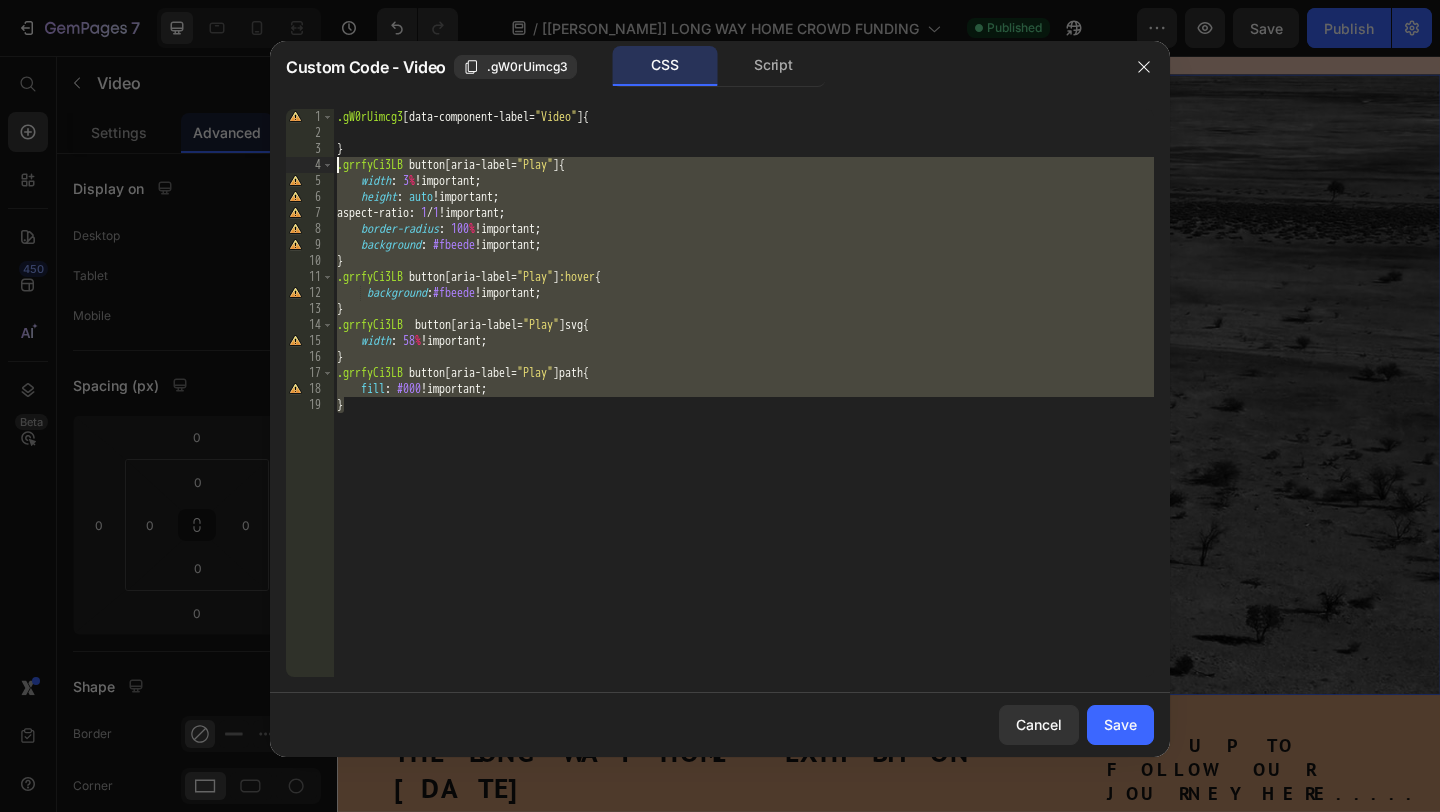 type 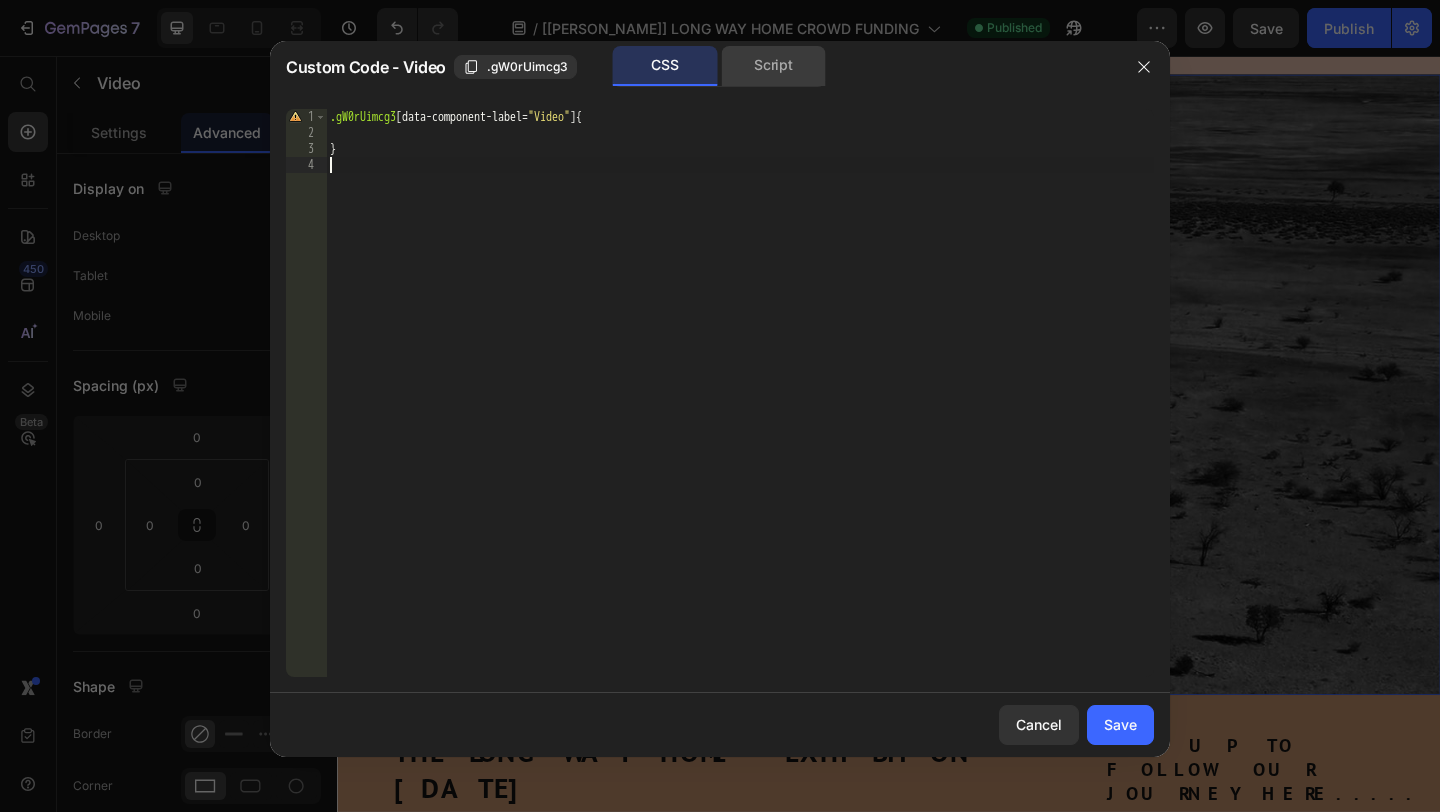 click on "Script" 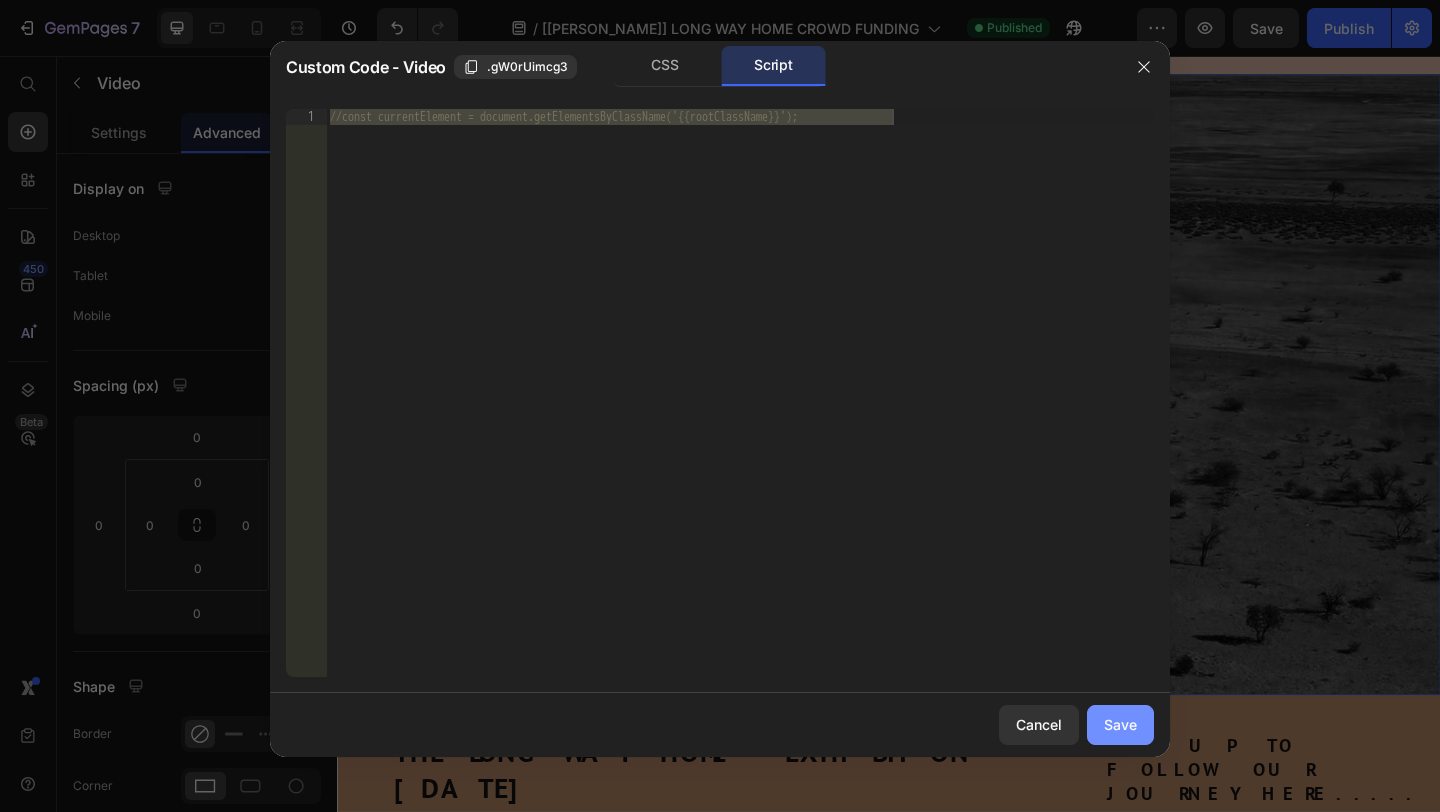 click on "Save" 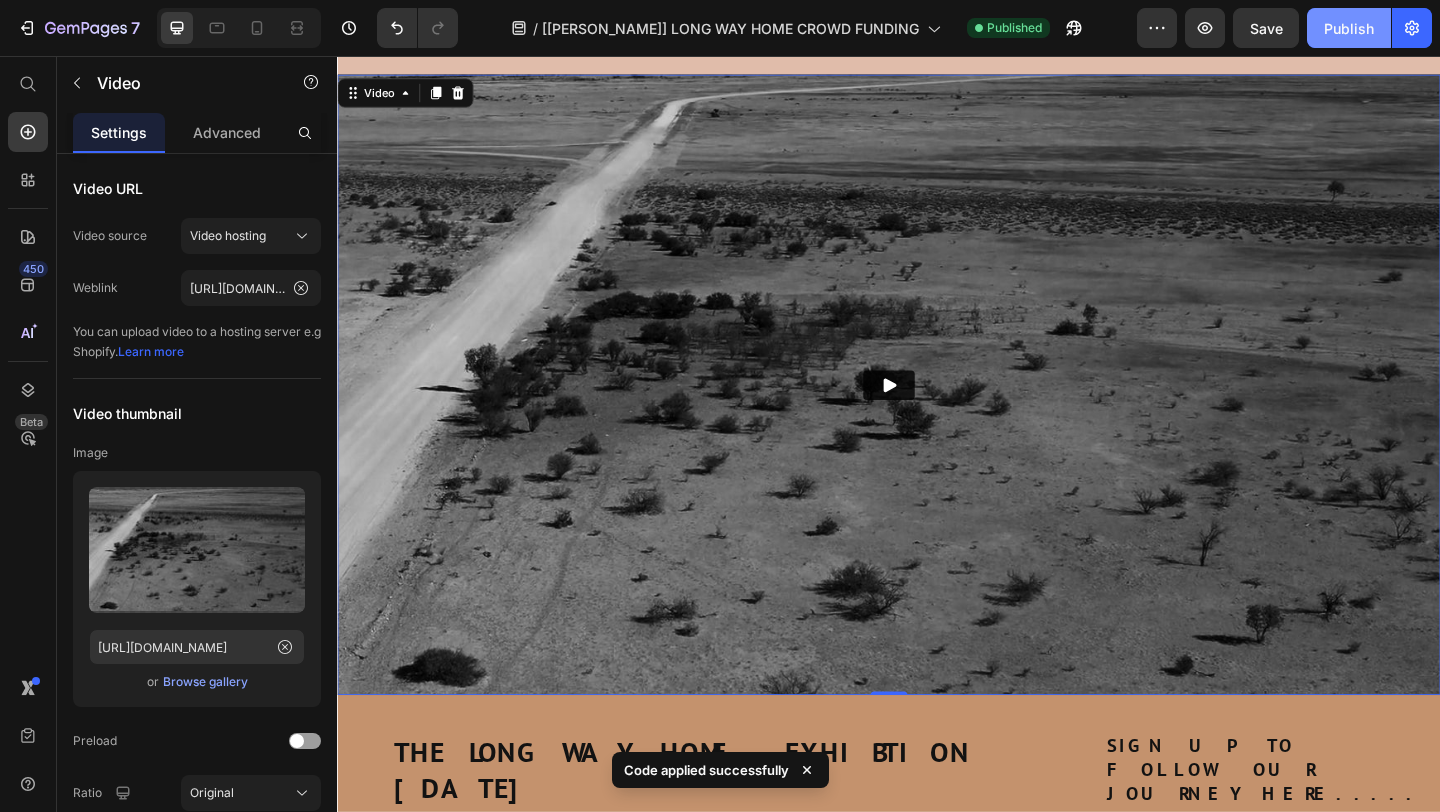 click on "Publish" 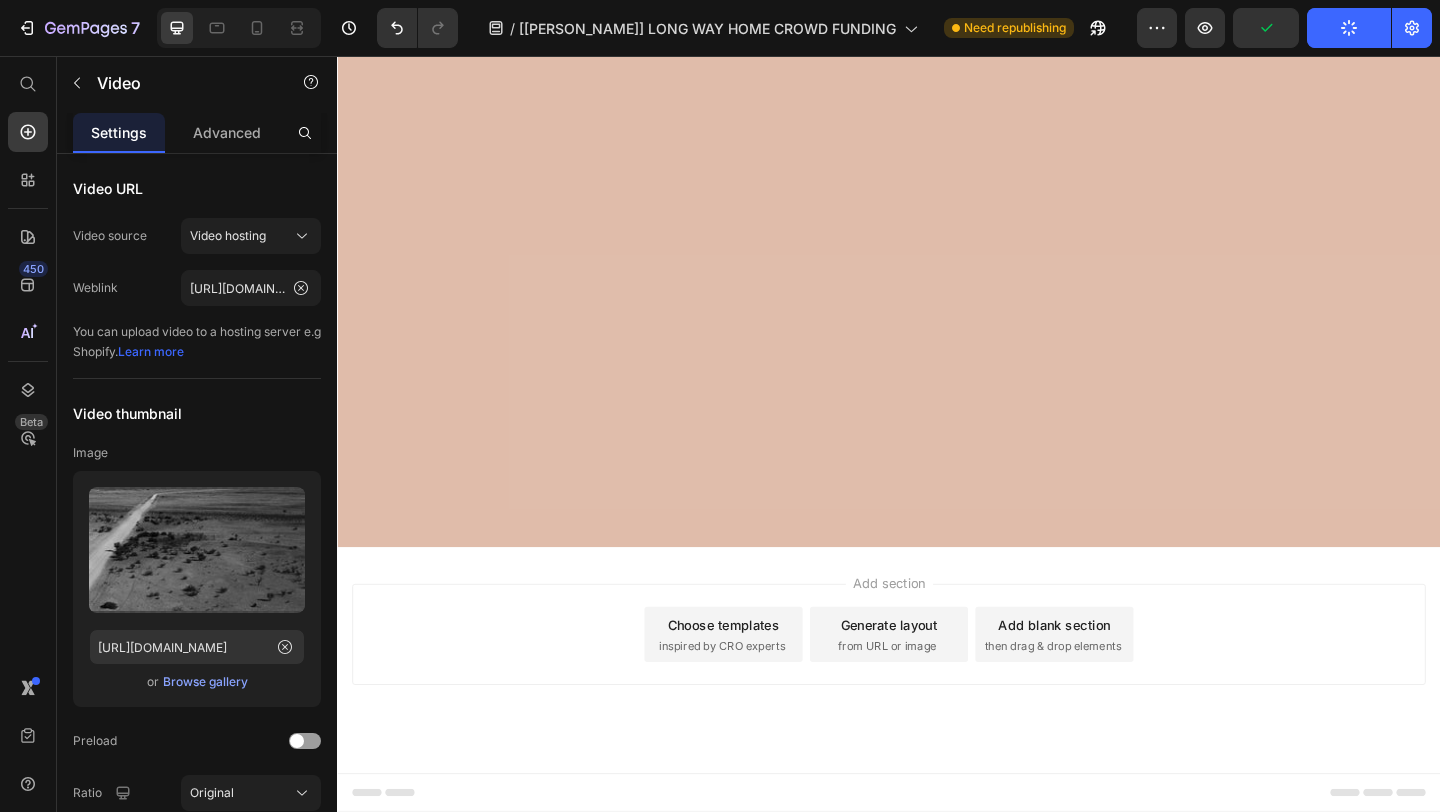 scroll, scrollTop: 0, scrollLeft: 0, axis: both 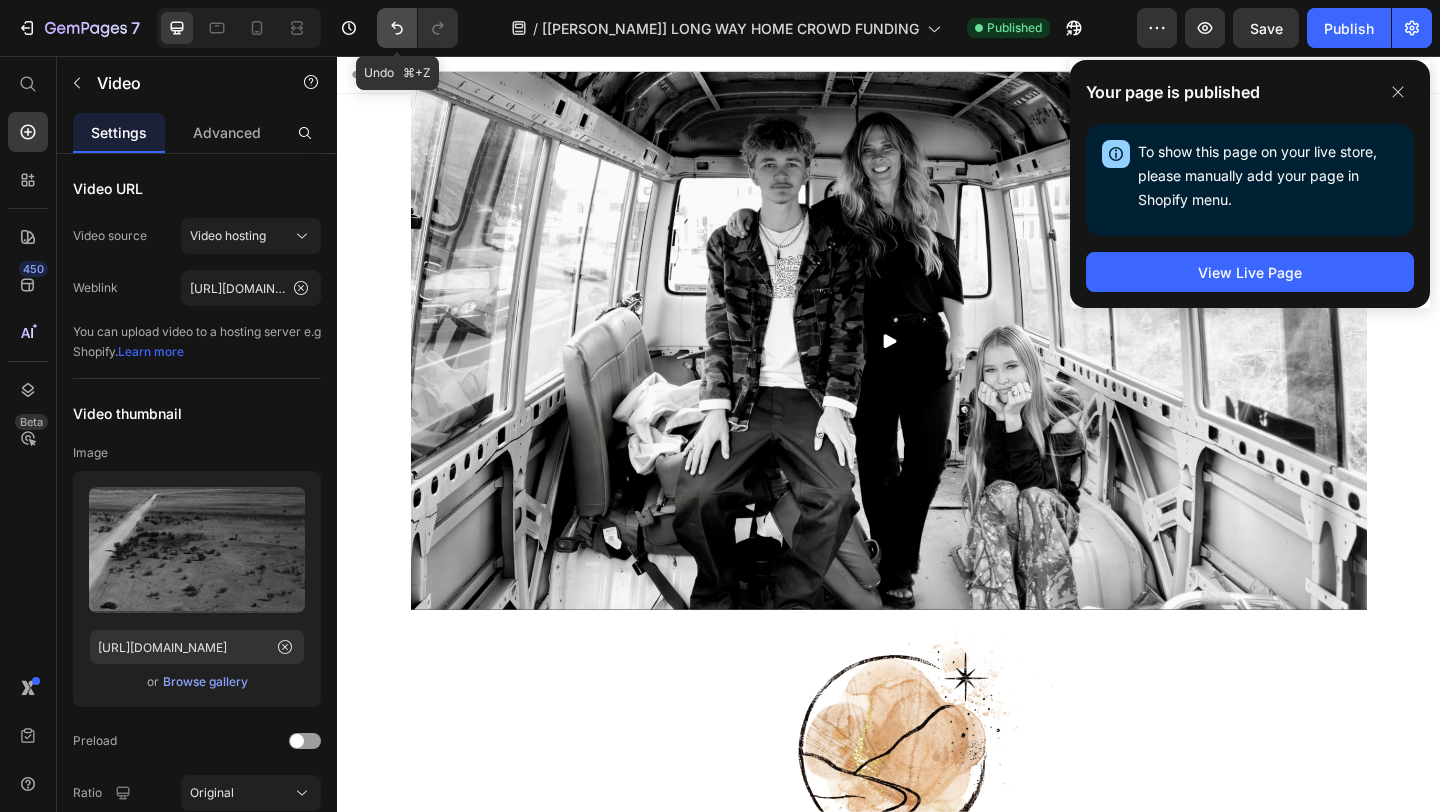 click 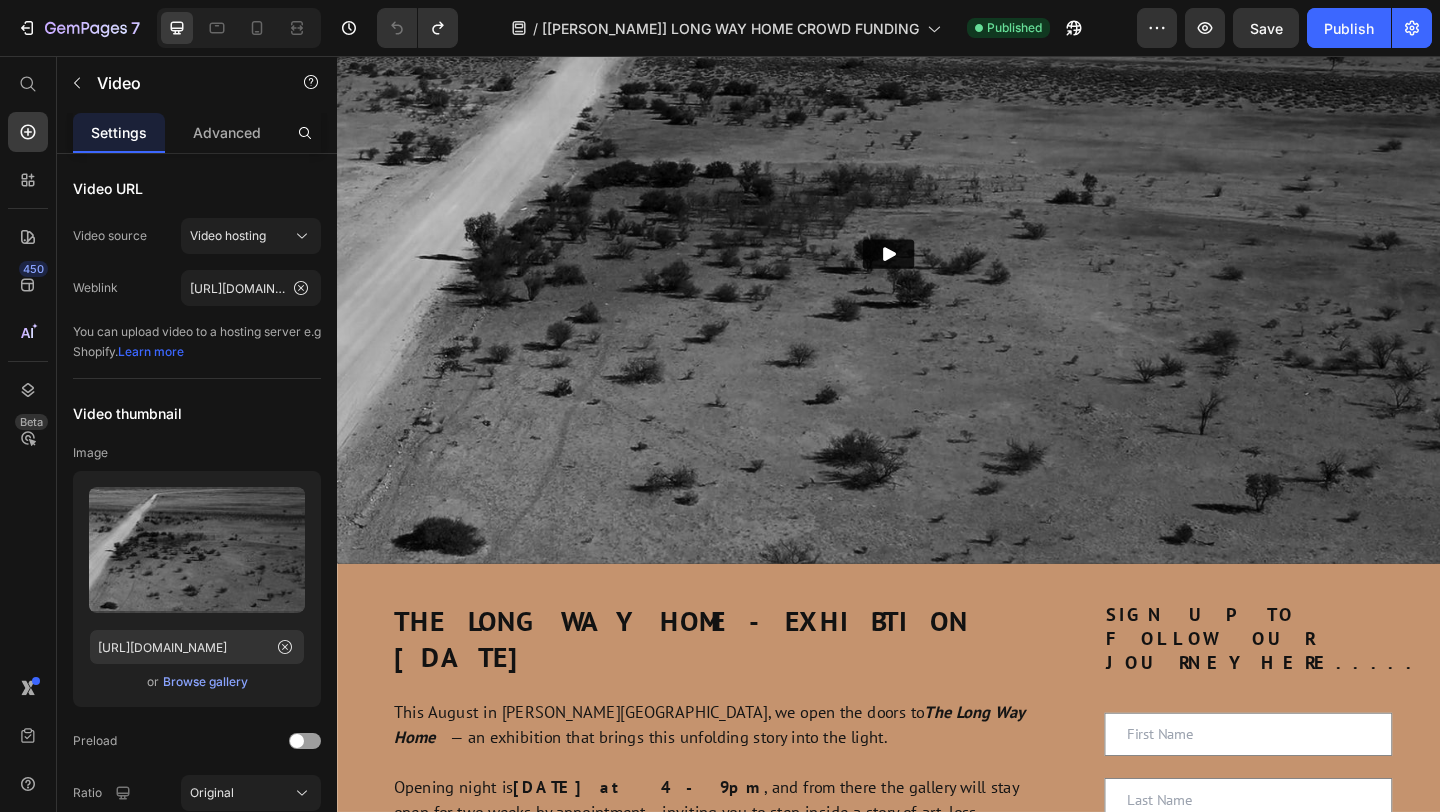 scroll, scrollTop: 6092, scrollLeft: 0, axis: vertical 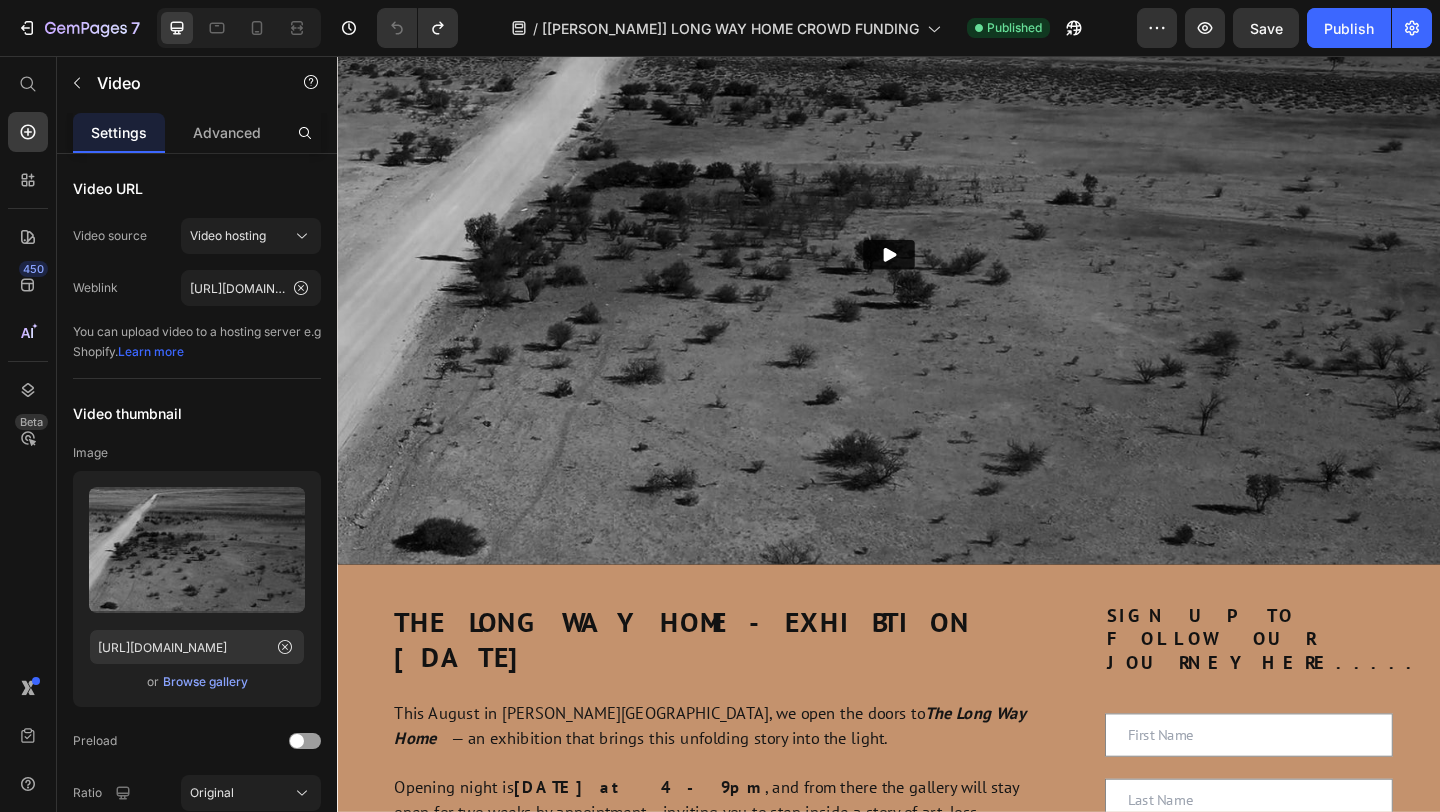 click at bounding box center (937, 271) 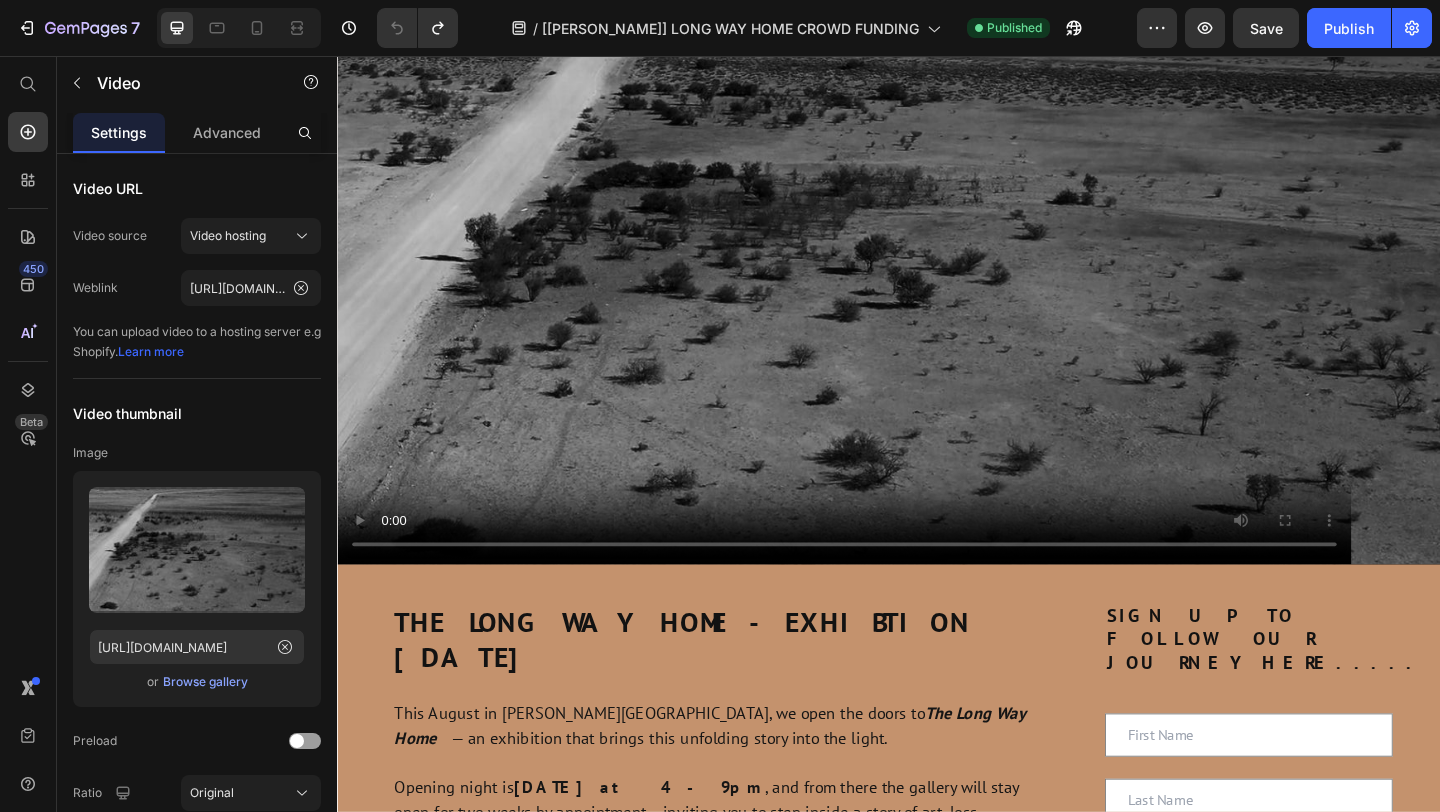 click at bounding box center (937, 271) 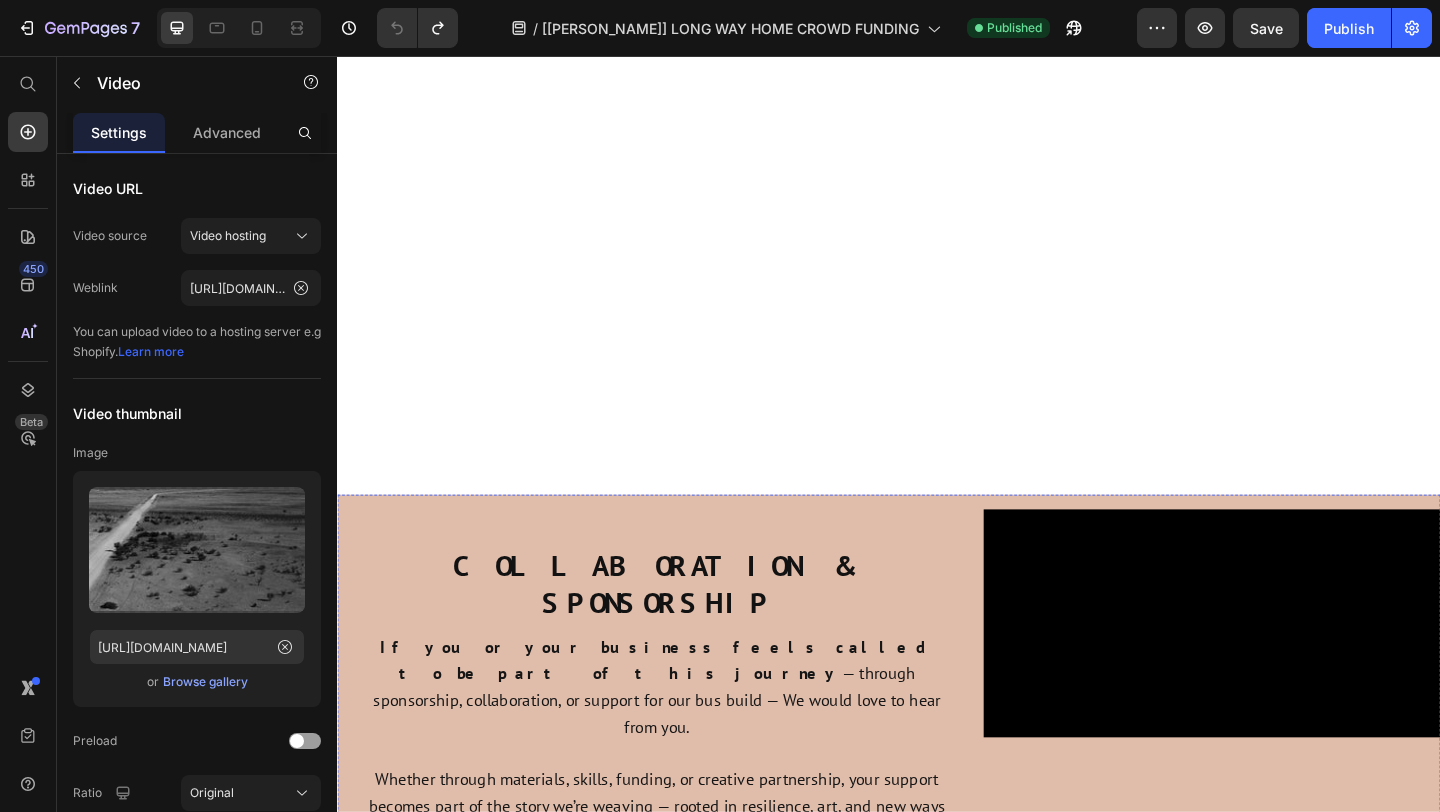 scroll, scrollTop: 7571, scrollLeft: 0, axis: vertical 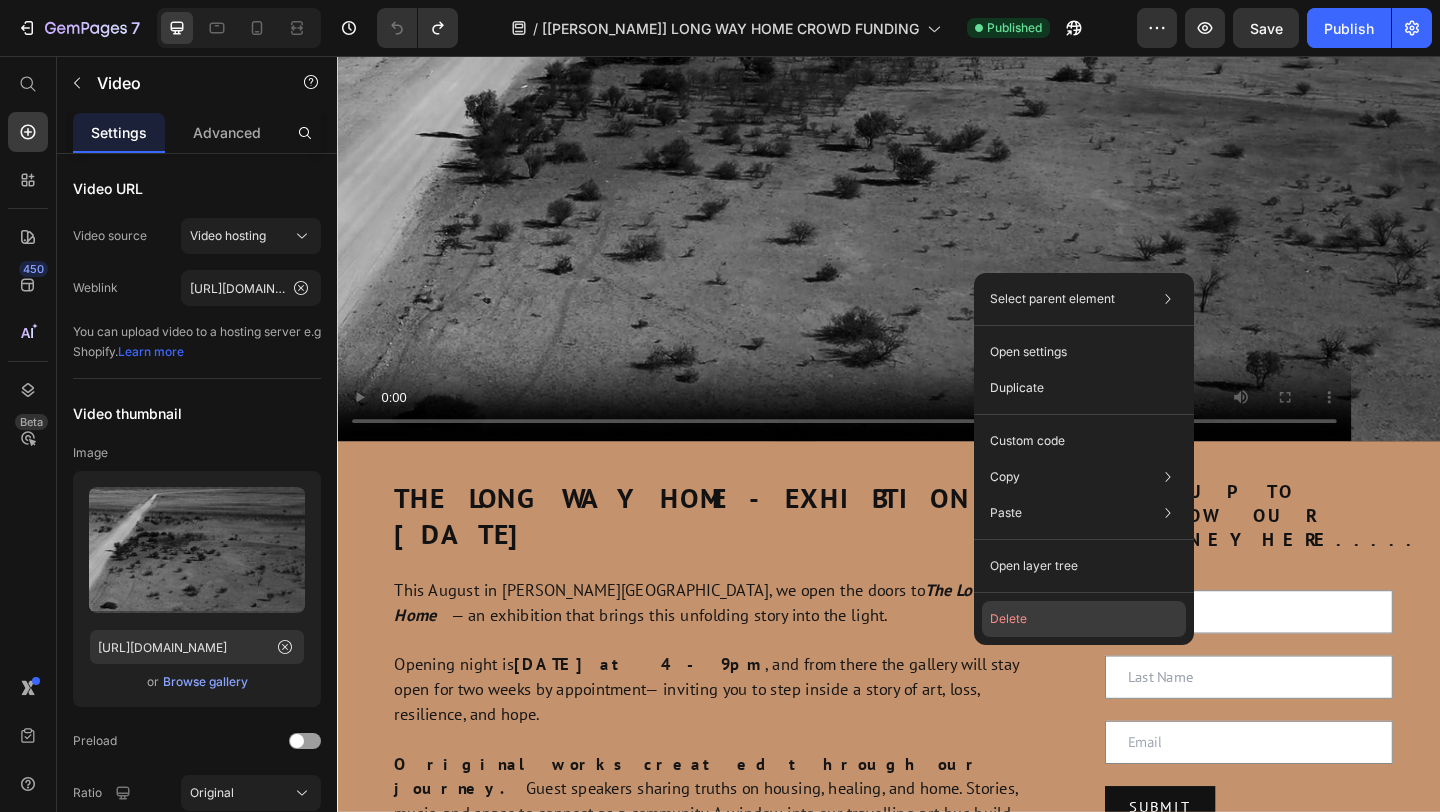 click on "Delete" 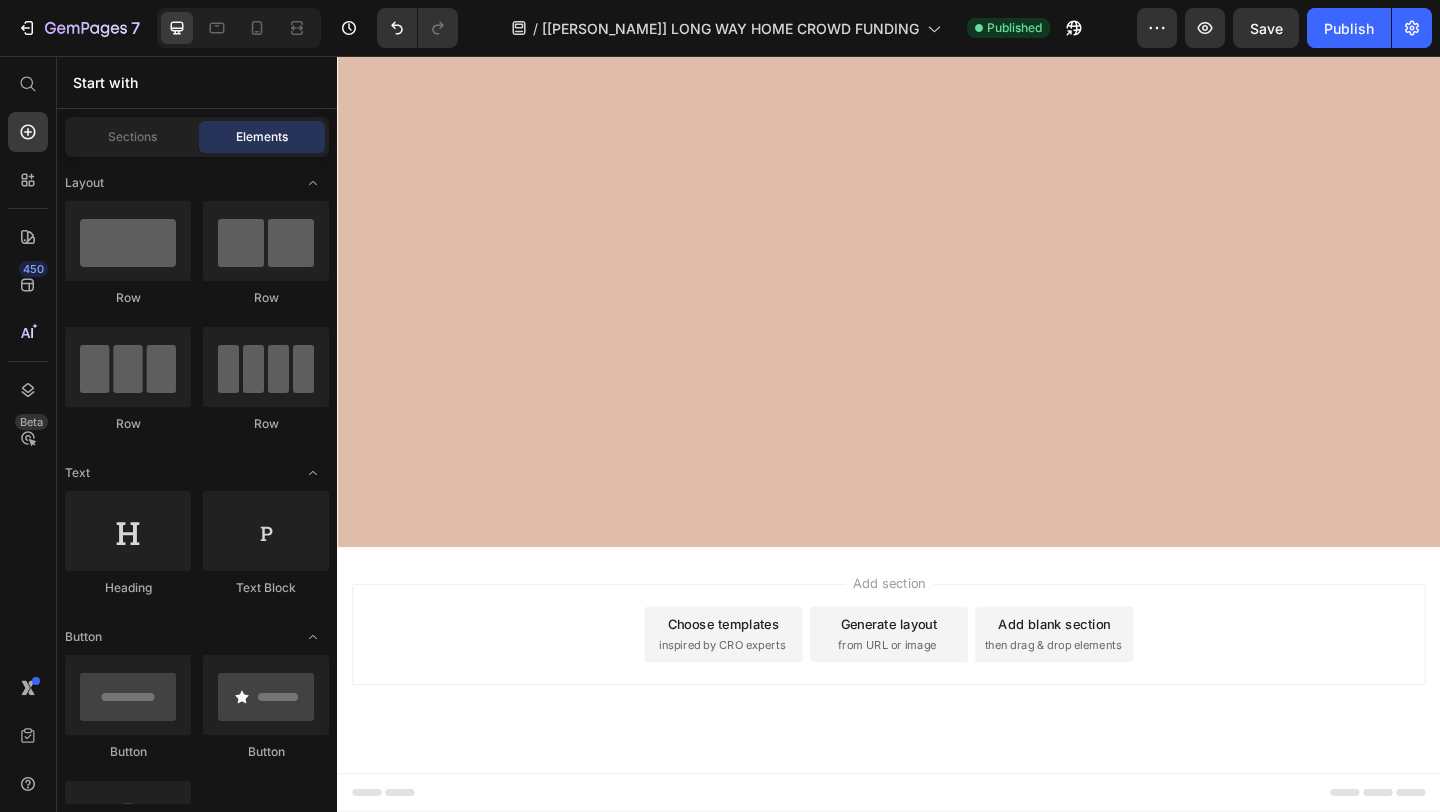 scroll, scrollTop: 0, scrollLeft: 0, axis: both 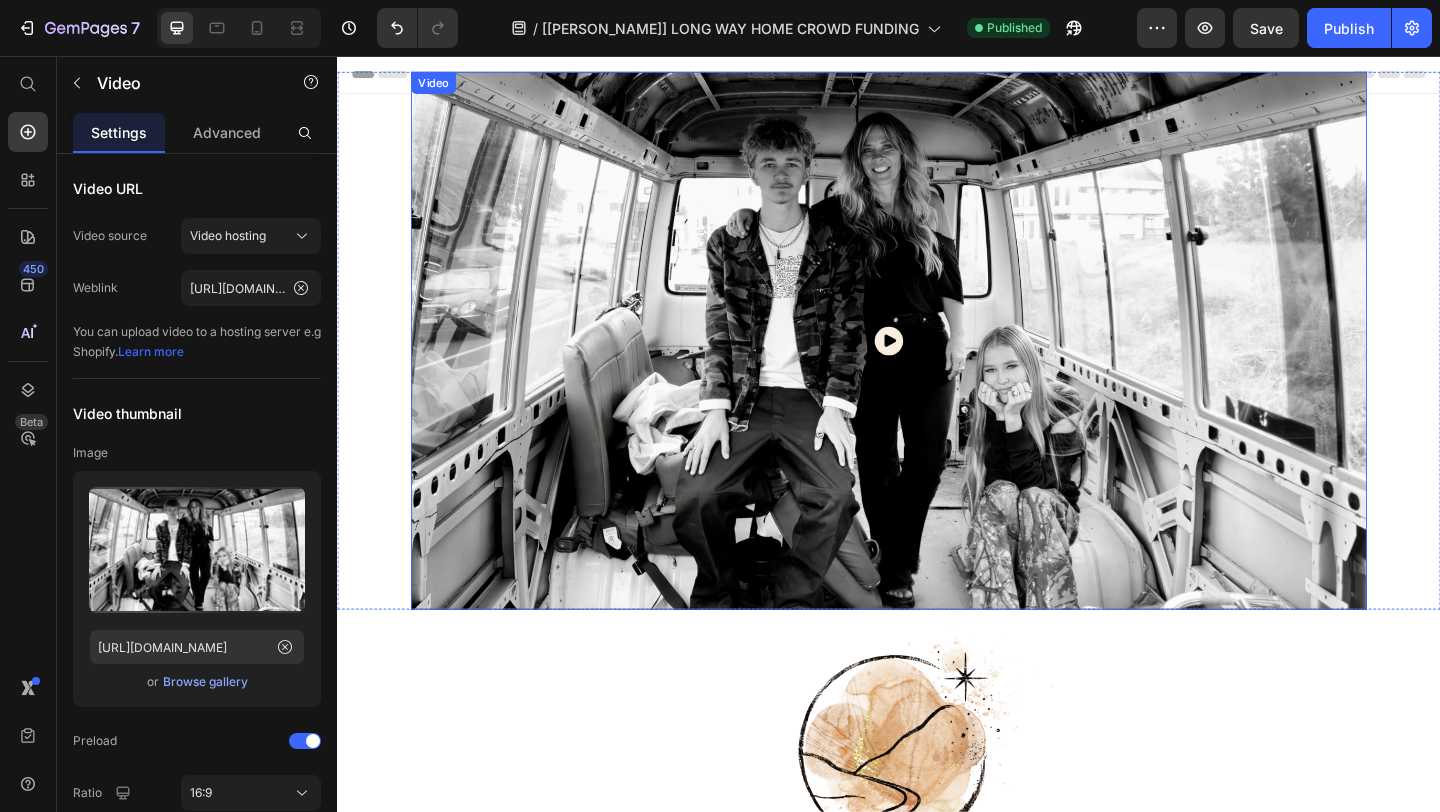 click at bounding box center (937, 365) 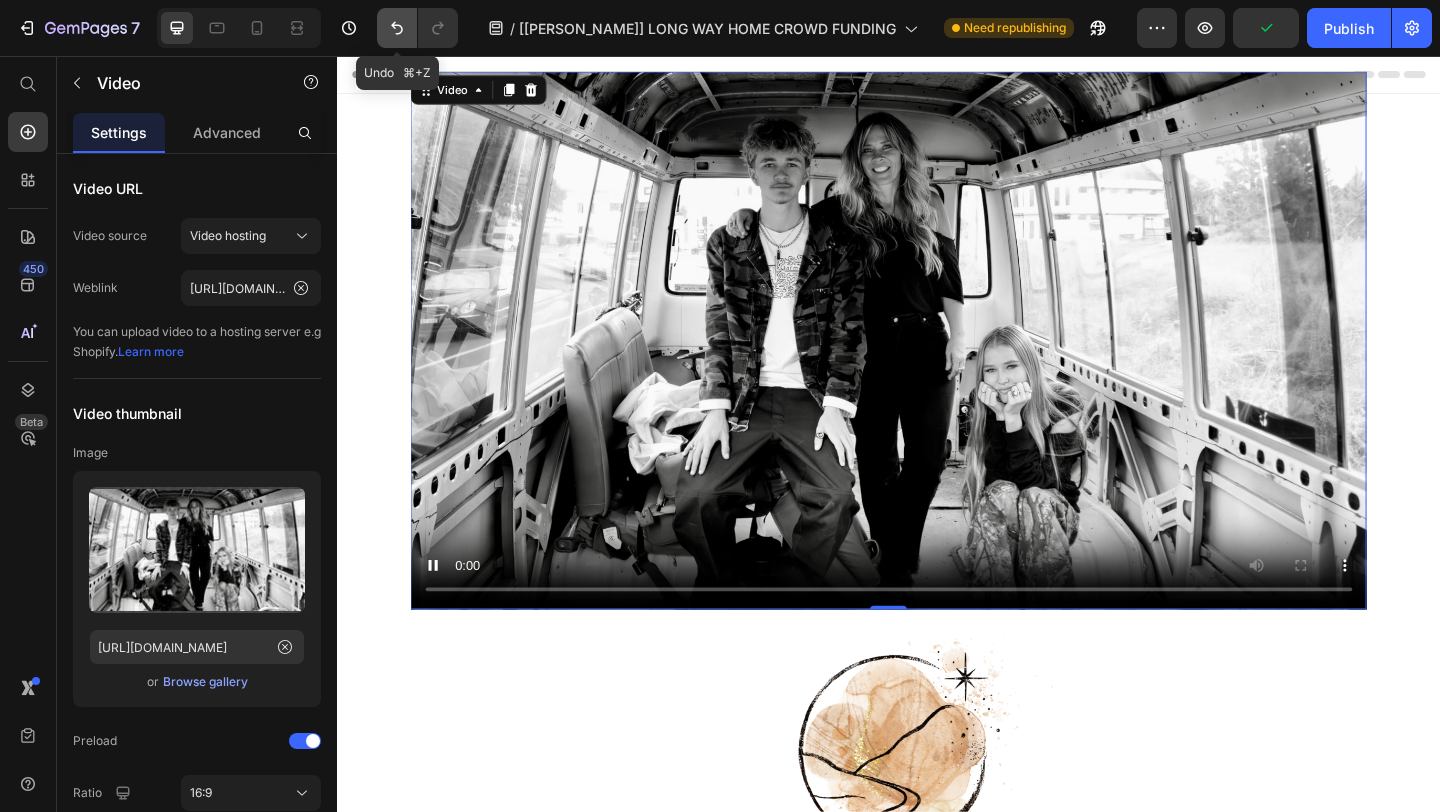 click 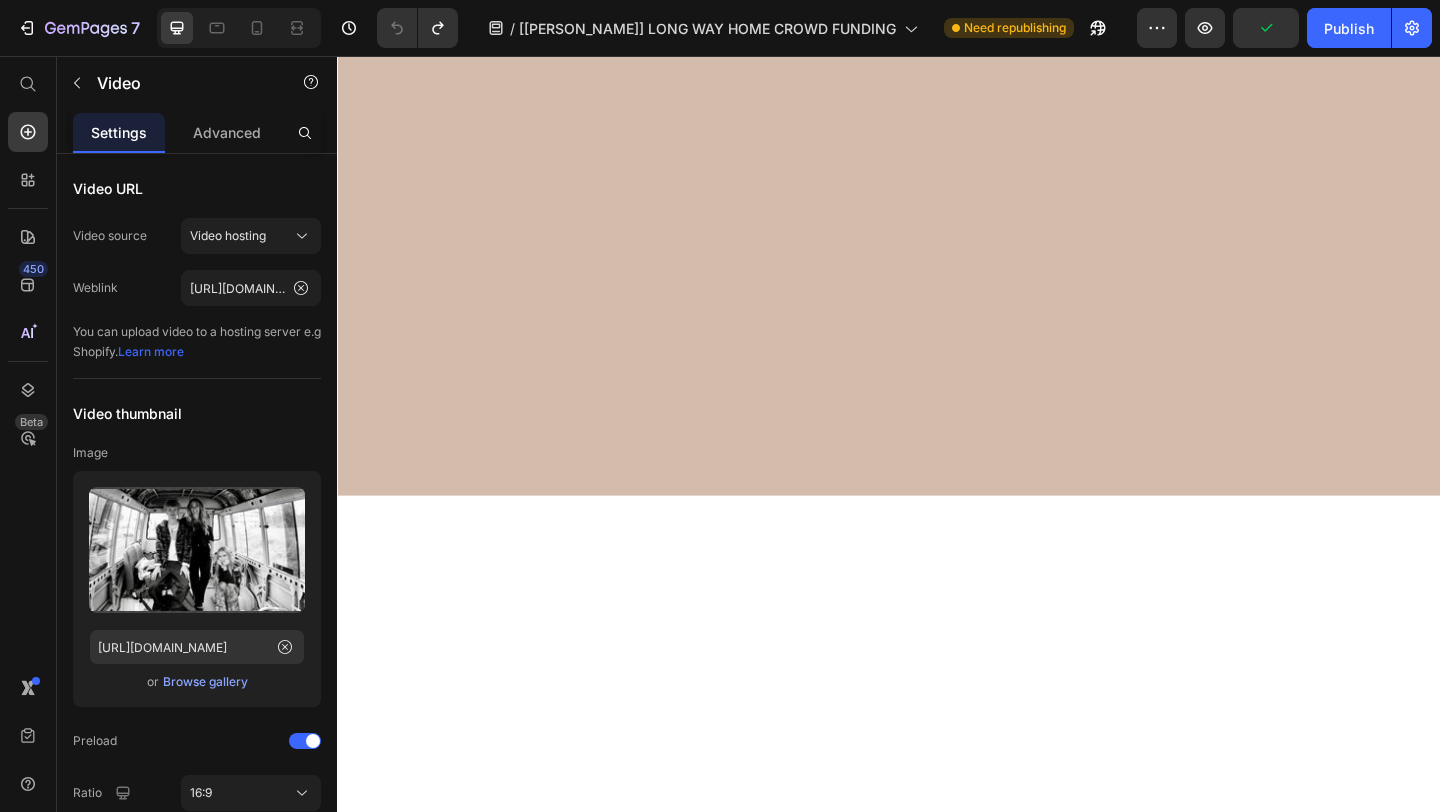 scroll, scrollTop: 6771, scrollLeft: 0, axis: vertical 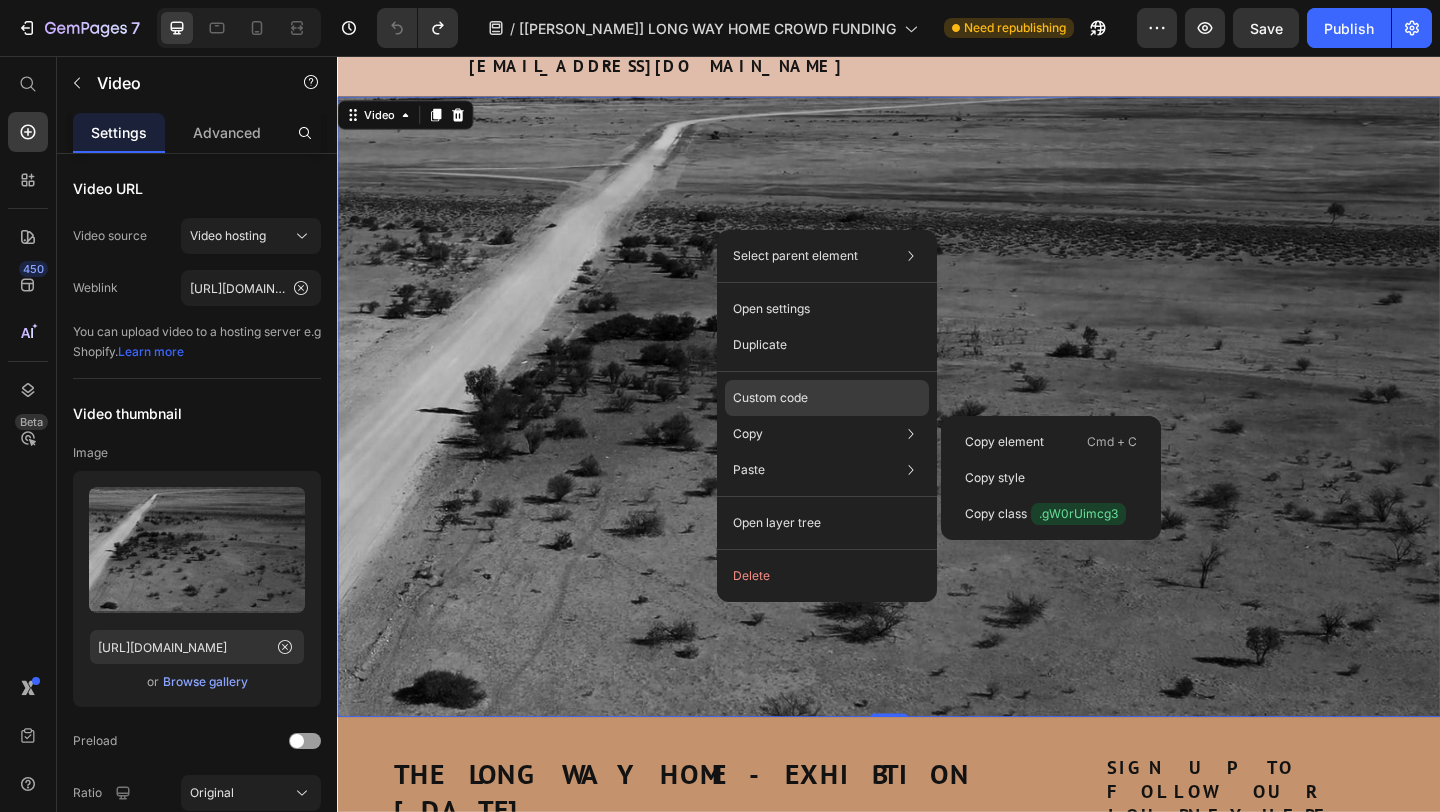 click on "Custom code" at bounding box center (770, 398) 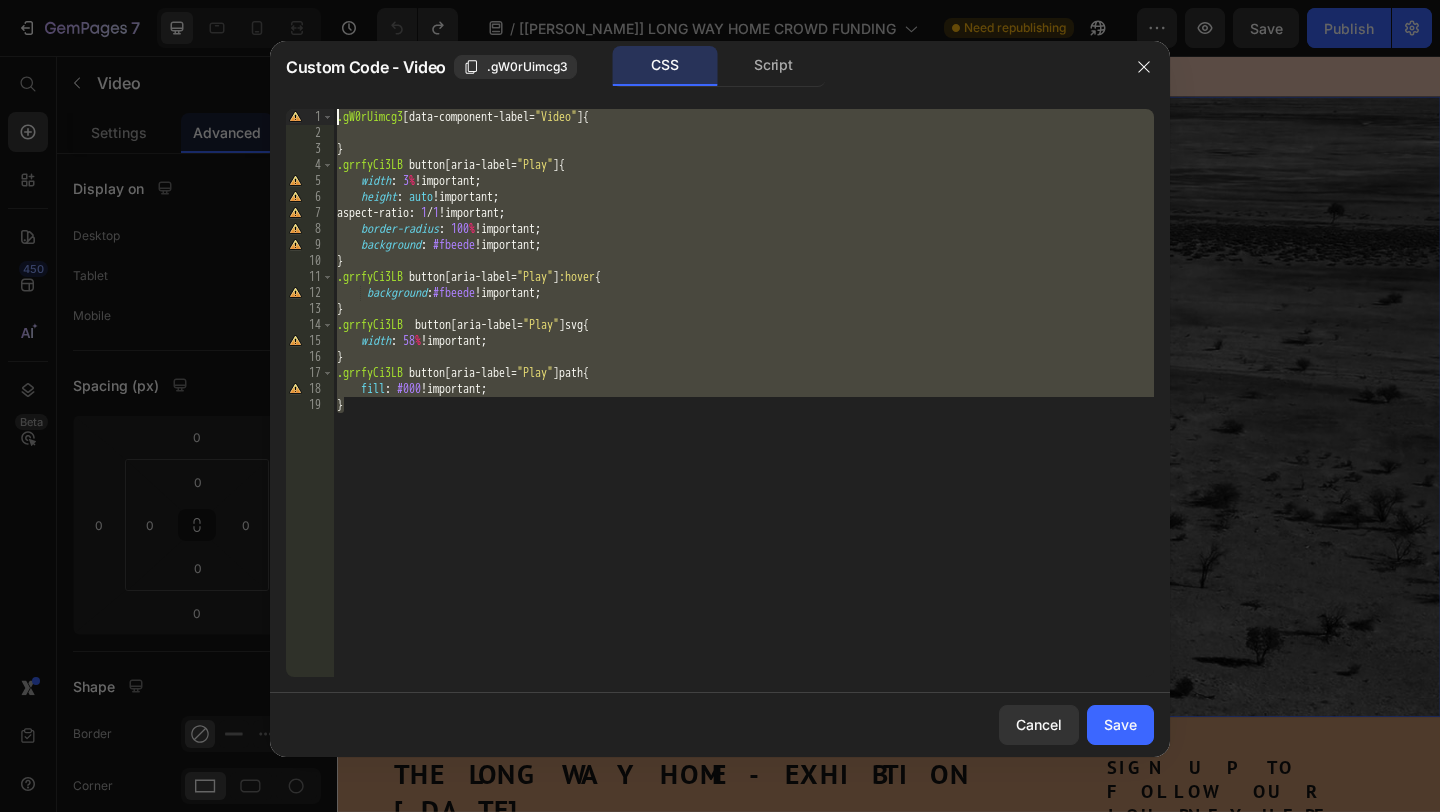 drag, startPoint x: 511, startPoint y: 401, endPoint x: 215, endPoint y: 59, distance: 452.3052 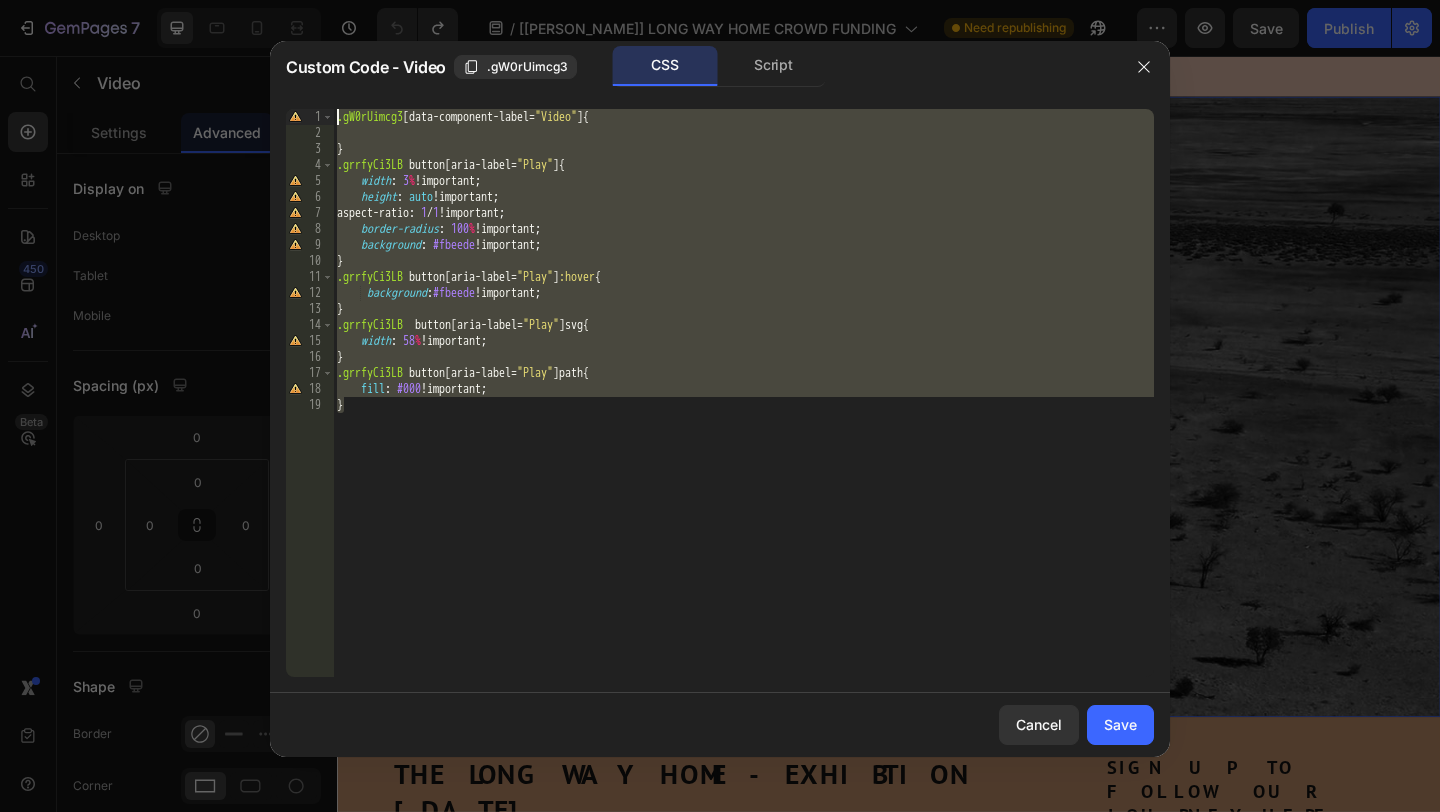 click on "Custom Code - Video .gW0rUimcg3 CSS Script } 1 2 3 4 5 6 7 8 9 10 11 12 13 14 15 16 17 18 19 .gW0rUimcg3 [ data-component-label = " Video " ]  { } .grrfyCi3LB   button [ aria-label = " Play " ] {      width :   3 %  !important ;      height :   auto  !important ;     aspect-ratio :   1  /  1  !important ;      border-radius :   100 %  !important ;      background :   #fbeede  !important ; } .grrfyCi3LB   button [ aria-label = " Play " ] :hover {        background : #fbeede  !important ; } .grrfyCi3LB    button [ aria-label = " Play " ]  svg {      width :   58 %  !important ; } .grrfyCi3LB   button [ aria-label = " Play " ]  path {      fill :   #000  !important ; }     XXXXXXXXXXXXXXXXXXXXXXXXXXXXXXXXXXXXXXXXXXXXXXXXXXXXXXXXXXXXXXXXXXXXXXXXXXXXXXXXXXXXXXXXXXXXXXXXXXXXXXXXXXXXXXXXXXXXXXXXXXXXXXXXXXXXXXXXXXXXXXXXXXXXXXXXXXXXXXXXXXXXXXXXXXXXXXXXXXXXXXXXXXXXXXXXXXXXXXXXXXXXXXXXXXXXXXXXXXXXXXXXXXXXXXXXXXXXXXXXXXXXXXXXXXXXXXXX Cancel Save" 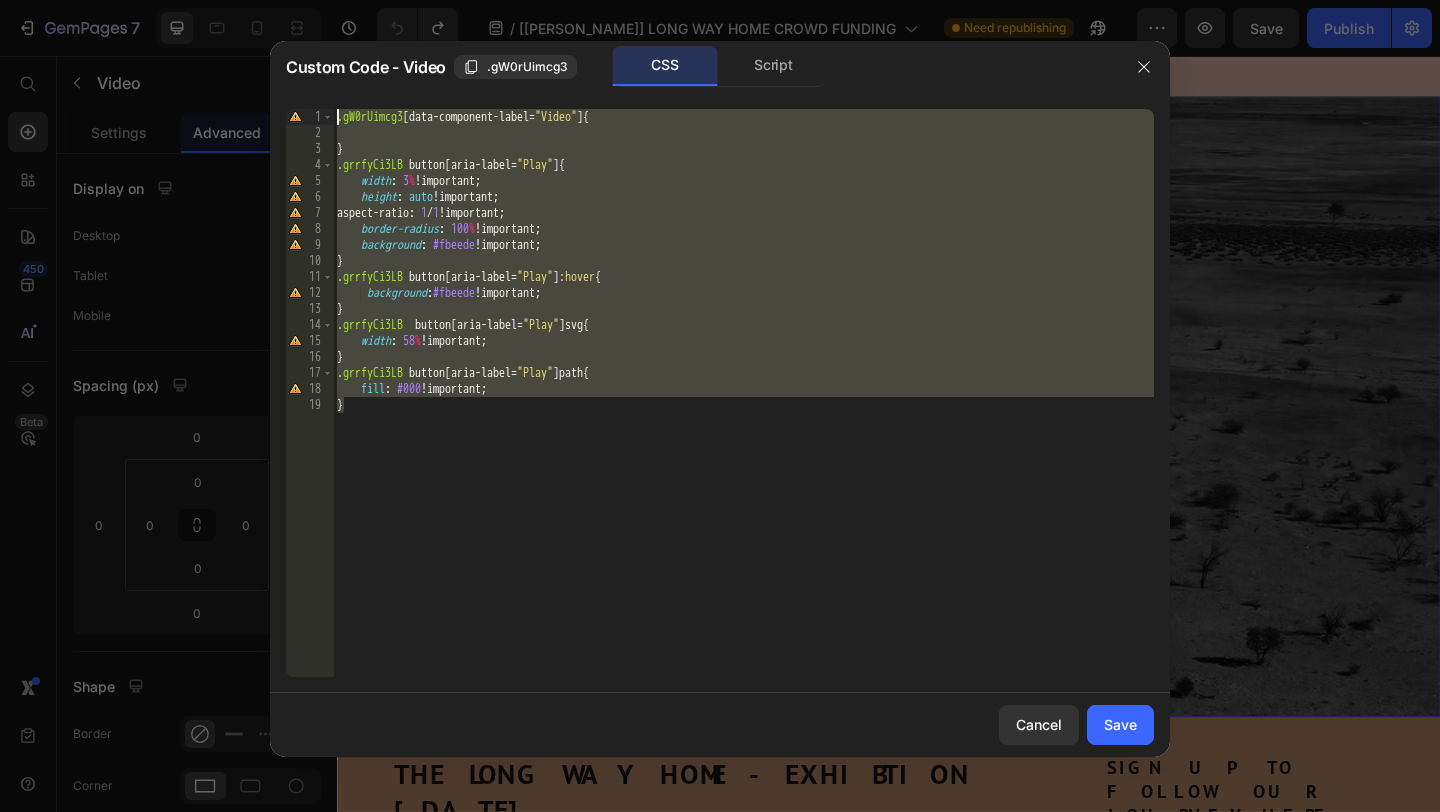 type 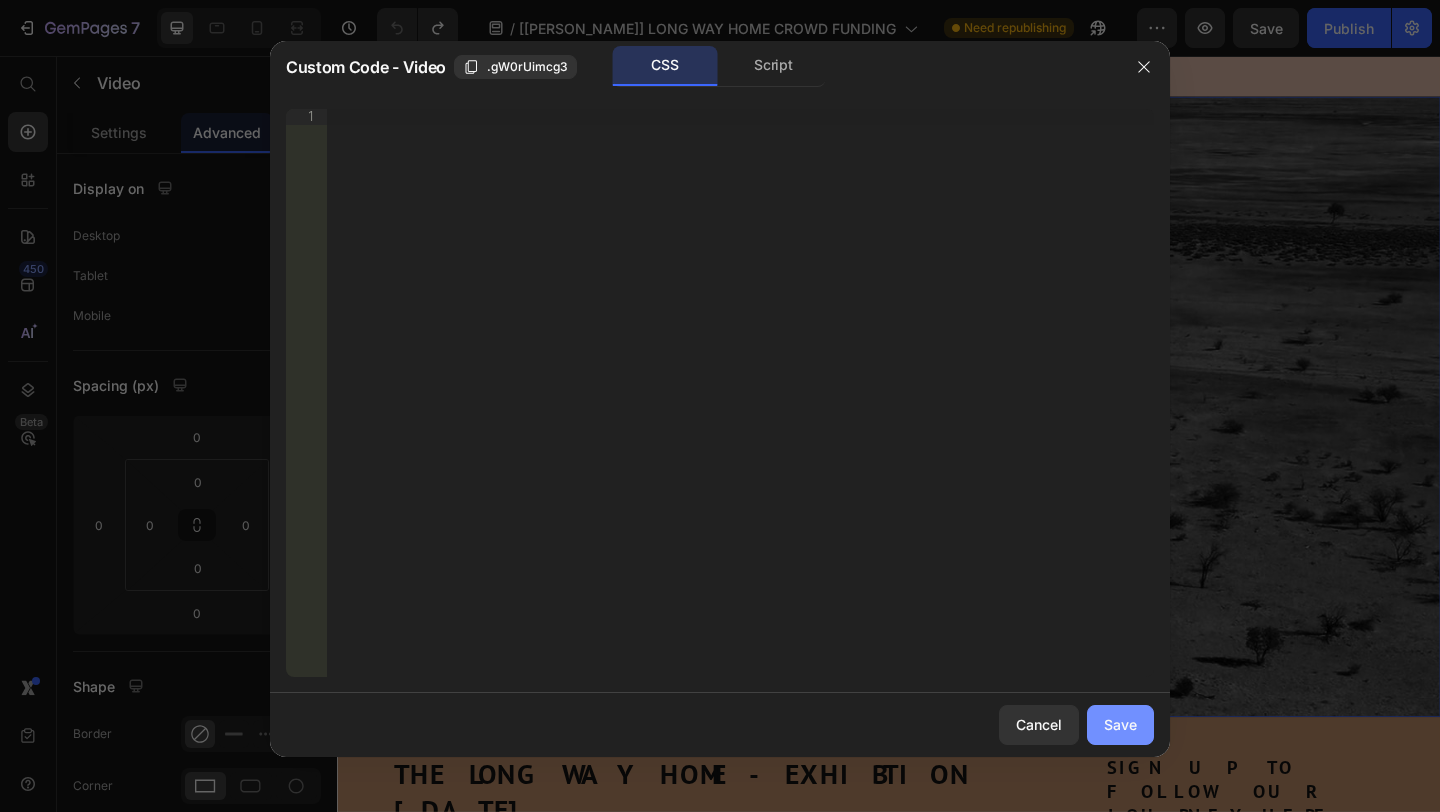 drag, startPoint x: 1144, startPoint y: 714, endPoint x: 808, endPoint y: 613, distance: 350.8518 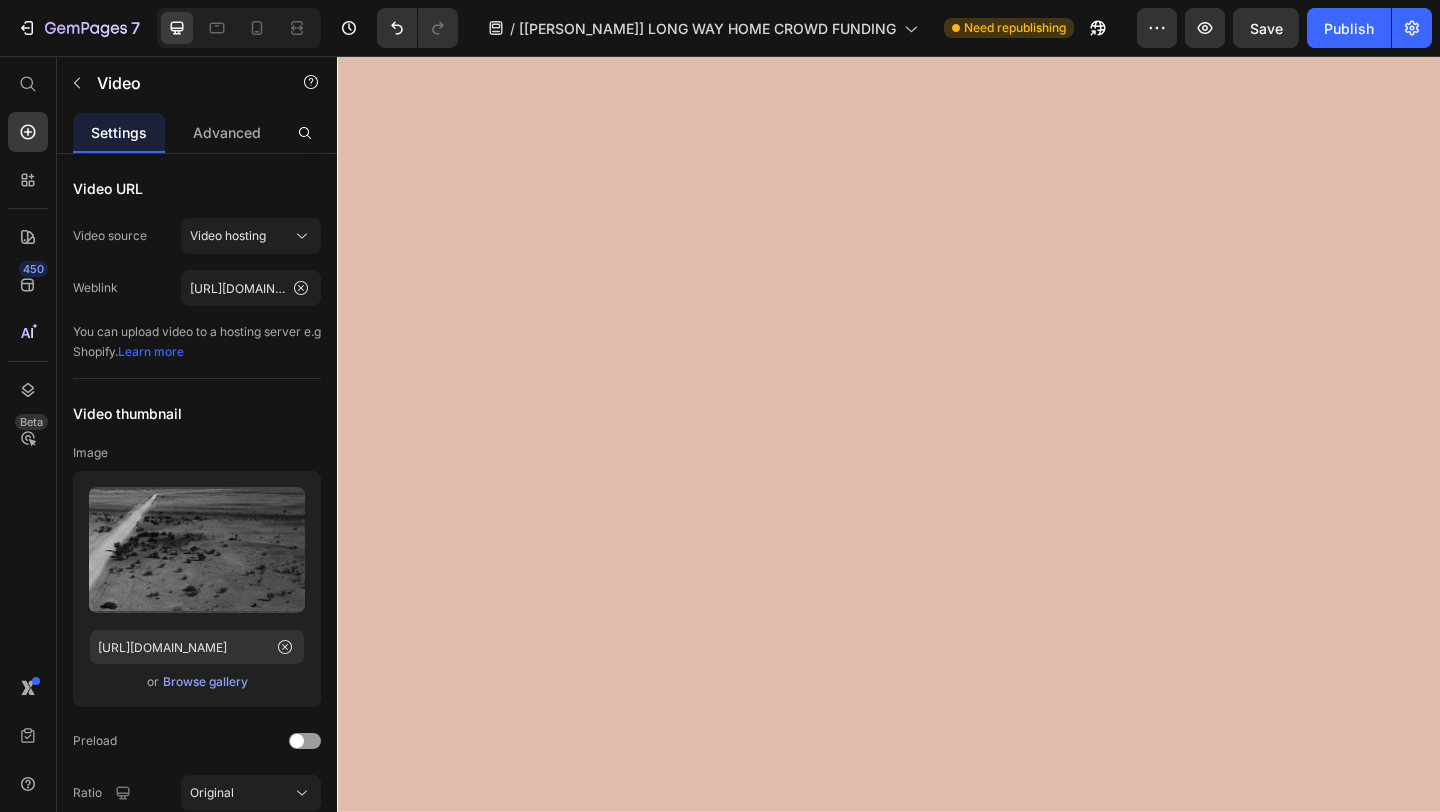 scroll, scrollTop: 0, scrollLeft: 0, axis: both 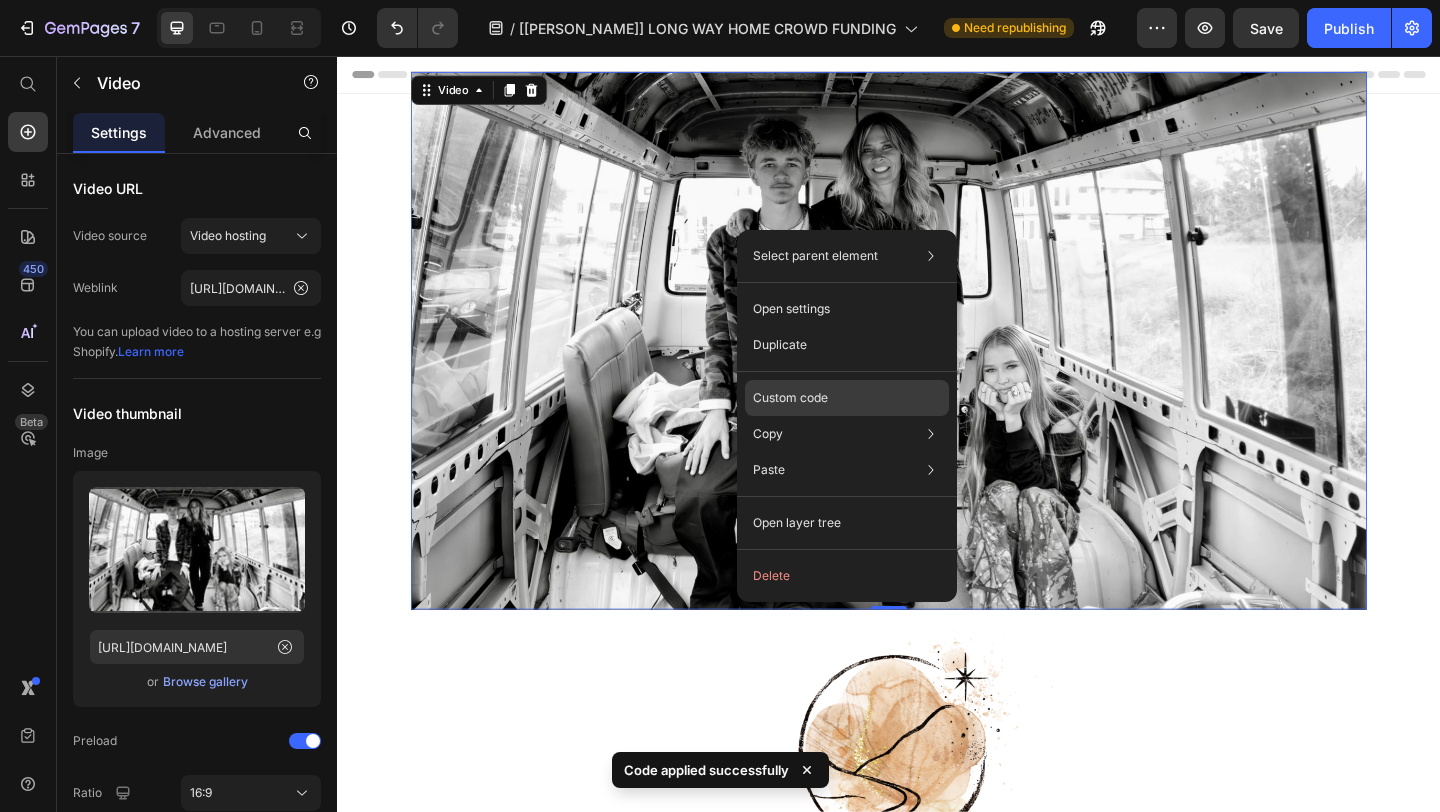 click on "Custom code" 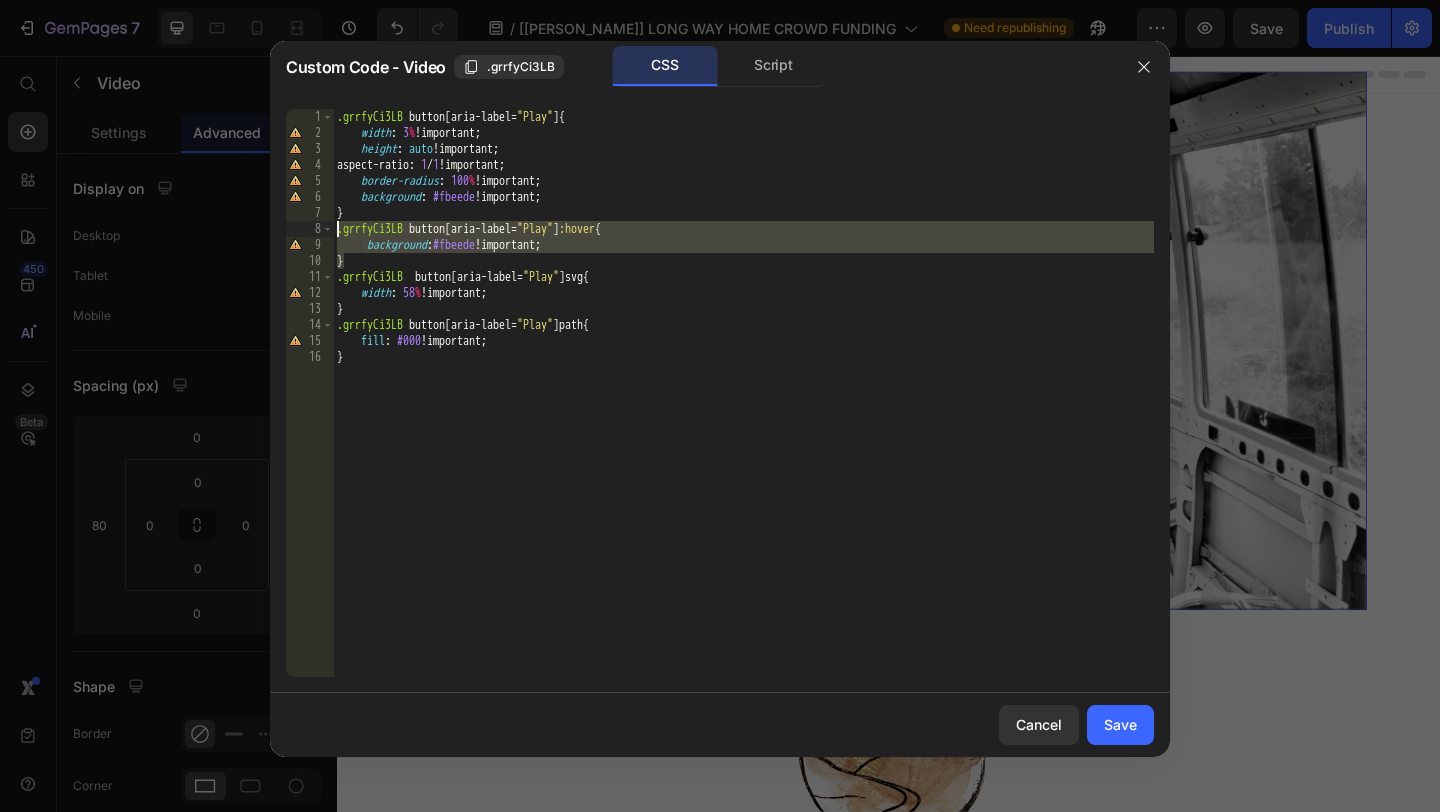 drag, startPoint x: 361, startPoint y: 261, endPoint x: 317, endPoint y: 234, distance: 51.62364 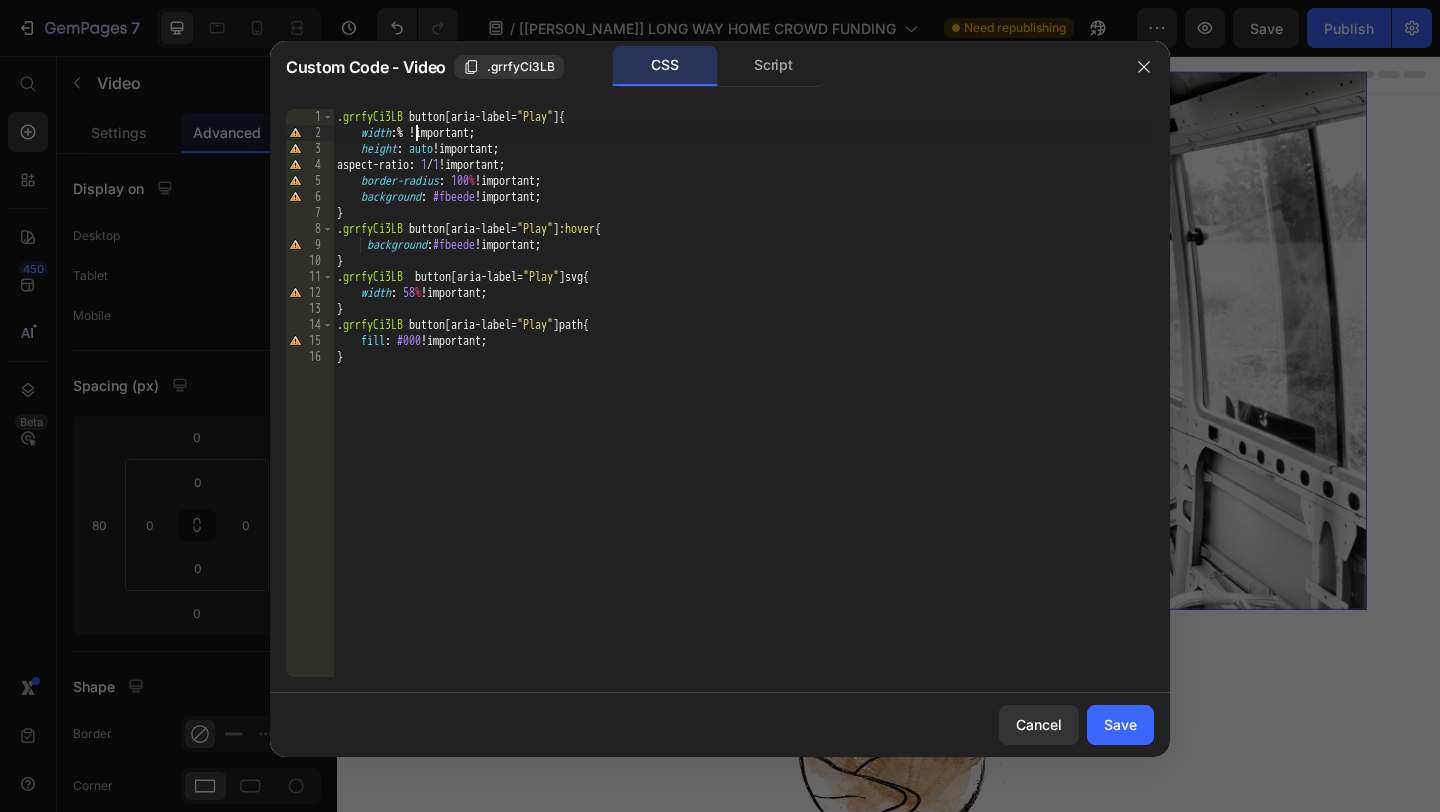 scroll, scrollTop: 0, scrollLeft: 6, axis: horizontal 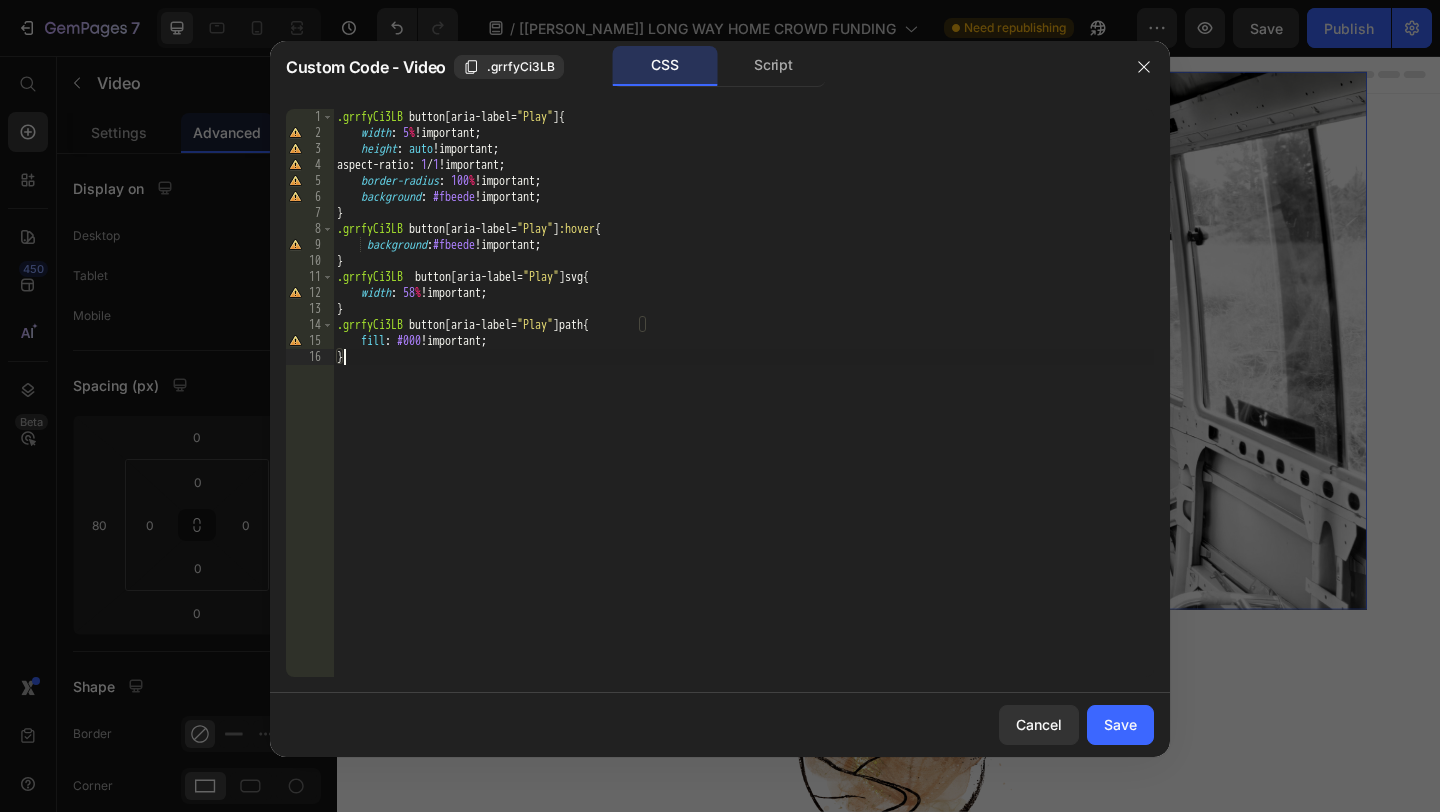 click on ".grrfyCi3LB   button [ aria-label = " Play " ] {      width :   5 %  !important ;      height :   auto  !important ;     aspect-ratio :   1  /  1  !important ;      border-radius :   100 %  !important ;      background :   #fbeede  !important ; } .grrfyCi3LB   button [ aria-label = " Play " ] :hover {        background : #fbeede  !important ; } .grrfyCi3LB    button [ aria-label = " Play " ]  svg {      width :   58 %  !important ; } .grrfyCi3LB   button [ aria-label = " Play " ]  path {      fill :   #000  !important ; }" at bounding box center (743, 409) 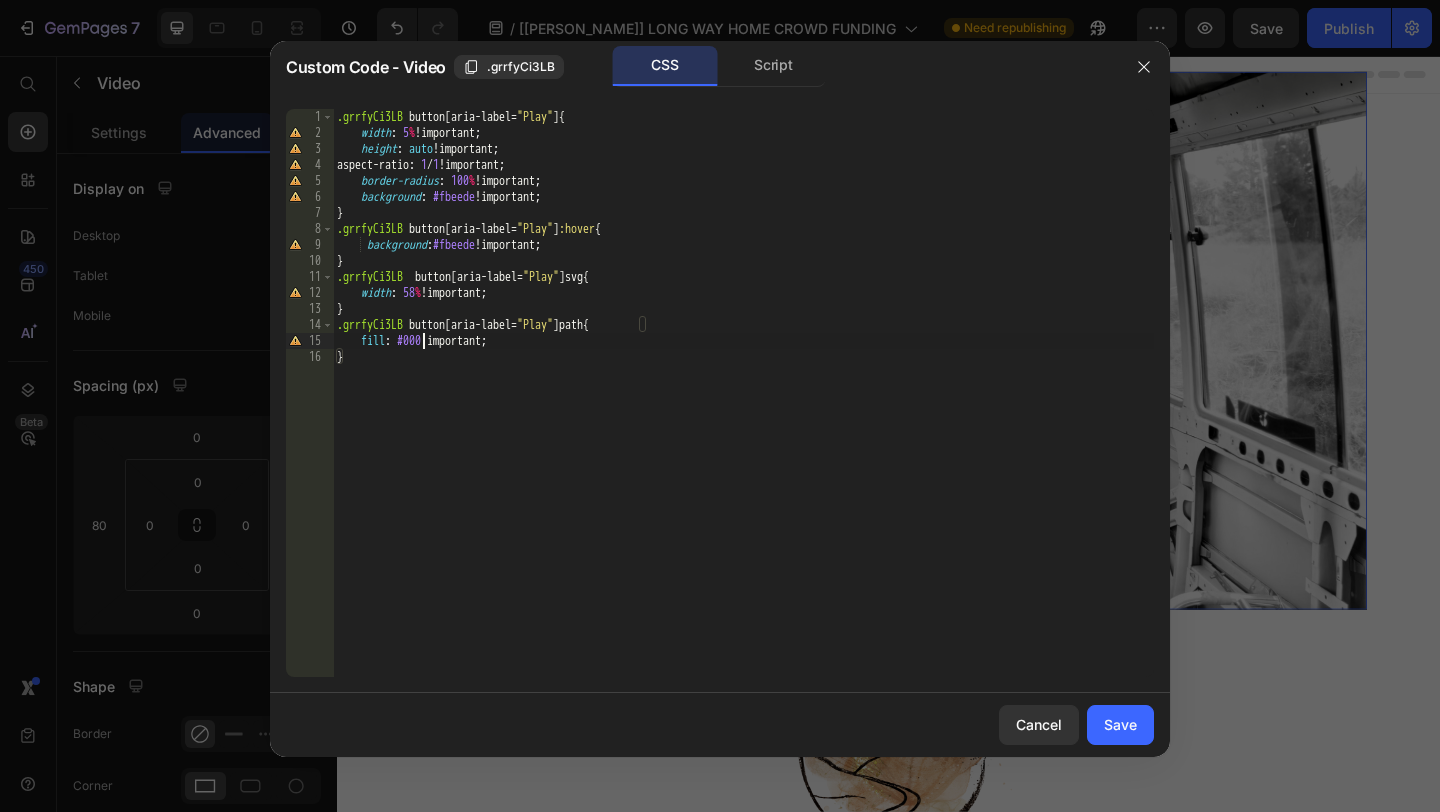 click on ".grrfyCi3LB   button [ aria-label = " Play " ] {      width :   5 %  !important ;      height :   auto  !important ;     aspect-ratio :   1  /  1  !important ;      border-radius :   100 %  !important ;      background :   #fbeede  !important ; } .grrfyCi3LB   button [ aria-label = " Play " ] :hover {        background : #fbeede  !important ; } .grrfyCi3LB    button [ aria-label = " Play " ]  svg {      width :   58 %  !important ; } .grrfyCi3LB   button [ aria-label = " Play " ]  path {      fill :   #000  !important ; }" at bounding box center (743, 409) 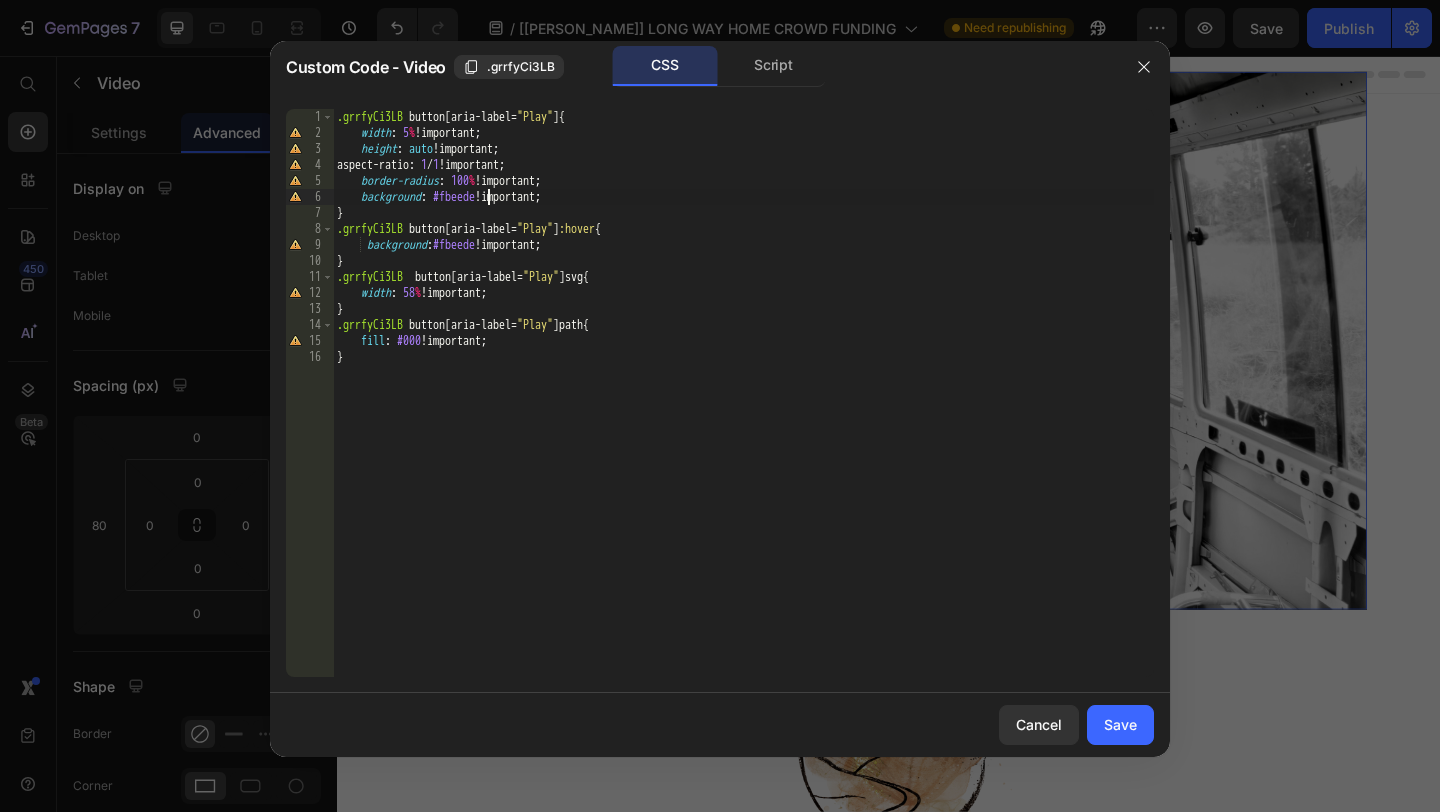 click on ".grrfyCi3LB   button [ aria-label = " Play " ] {      width :   5 %  !important ;      height :   auto  !important ;     aspect-ratio :   1  /  1  !important ;      border-radius :   100 %  !important ;      background :   #fbeede  !important ; } .grrfyCi3LB   button [ aria-label = " Play " ] :hover {        background : #fbeede  !important ; } .grrfyCi3LB    button [ aria-label = " Play " ]  svg {      width :   58 %  !important ; } .grrfyCi3LB   button [ aria-label = " Play " ]  path {      fill :   #000  !important ; }" at bounding box center (743, 409) 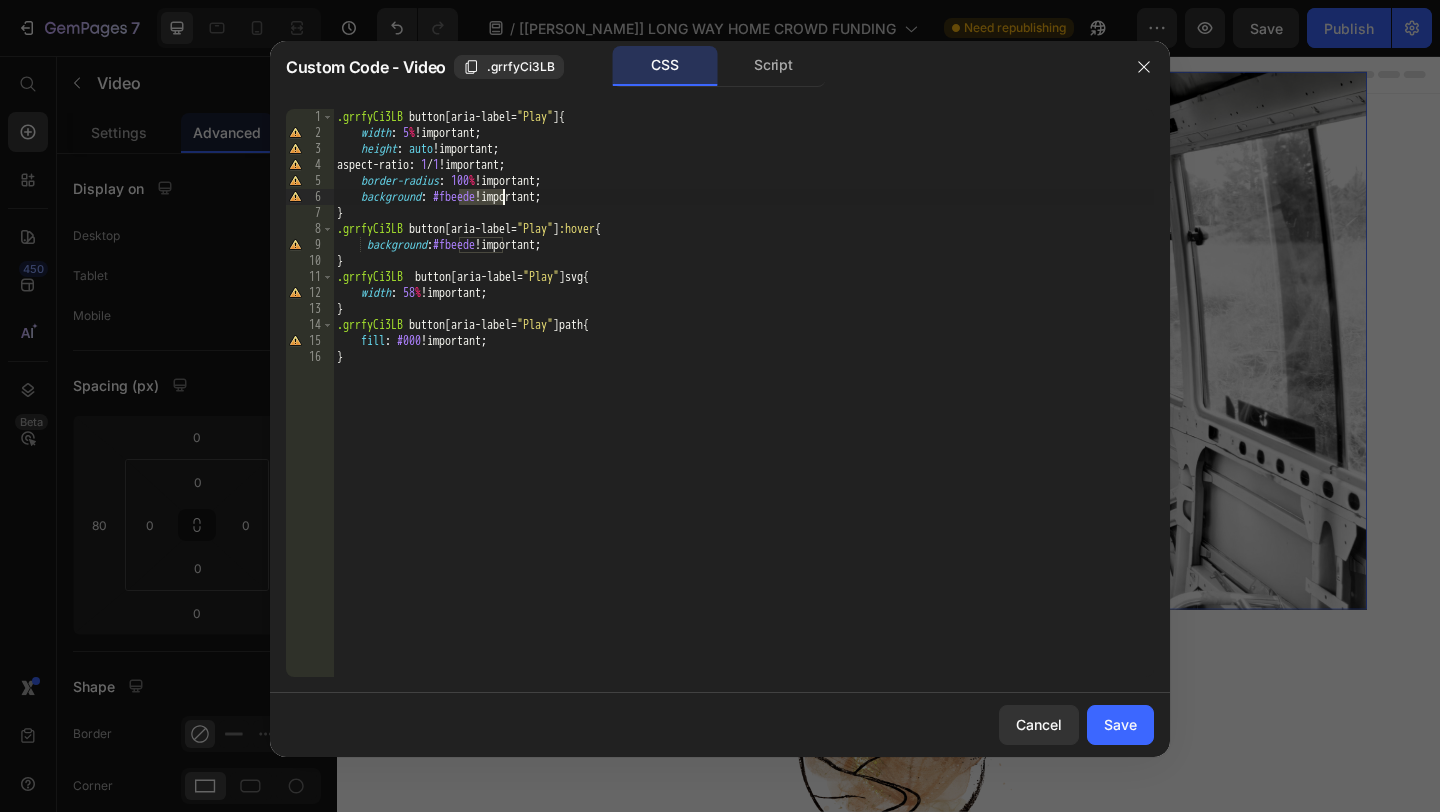 paste on "000" 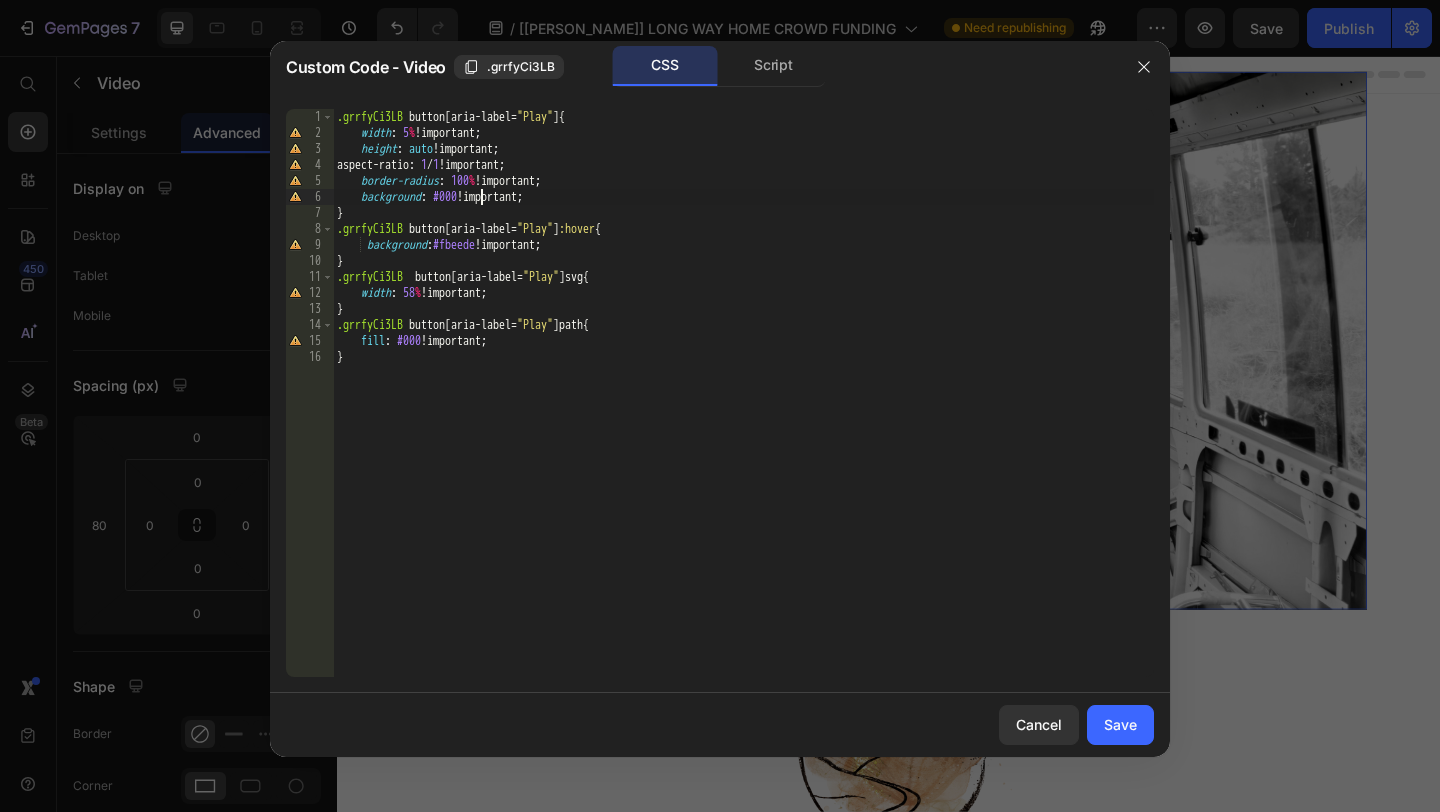 click on ".grrfyCi3LB   button [ aria-label = " Play " ] {      width :   5 %  !important ;      height :   auto  !important ;     aspect-ratio :   1  /  1  !important ;      border-radius :   100 %  !important ;      background :   #000  !important ; } .grrfyCi3LB   button [ aria-label = " Play " ] :hover {        background : #fbeede  !important ; } .grrfyCi3LB    button [ aria-label = " Play " ]  svg {      width :   58 %  !important ; } .grrfyCi3LB   button [ aria-label = " Play " ]  path {      fill :   #000  !important ; }" at bounding box center [743, 409] 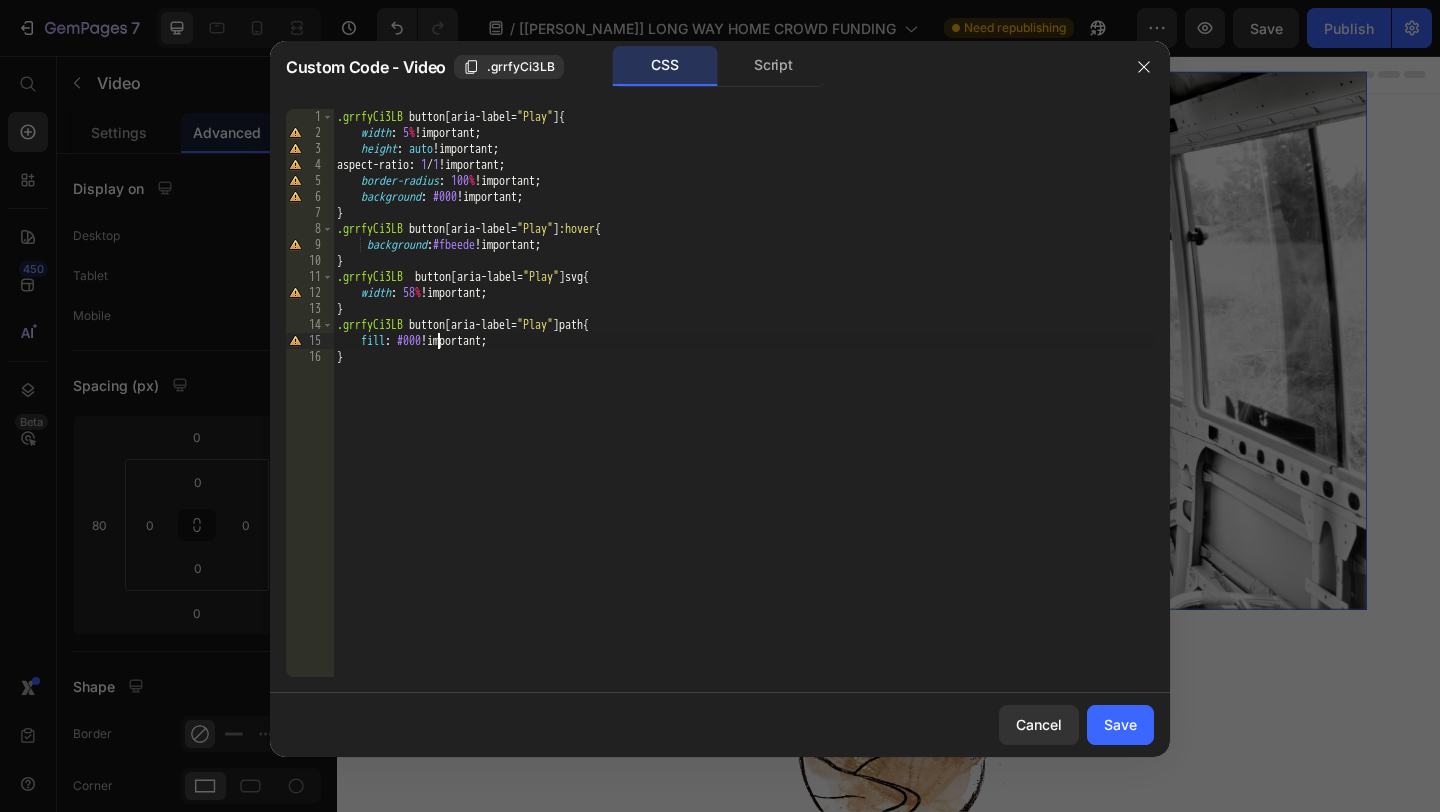 click on ".grrfyCi3LB   button [ aria-label = " Play " ] {      width :   5 %  !important ;      height :   auto  !important ;     aspect-ratio :   1  /  1  !important ;      border-radius :   100 %  !important ;      background :   #000  !important ; } .grrfyCi3LB   button [ aria-label = " Play " ] :hover {        background : #fbeede  !important ; } .grrfyCi3LB    button [ aria-label = " Play " ]  svg {      width :   58 %  !important ; } .grrfyCi3LB   button [ aria-label = " Play " ]  path {      fill :   #000  !important ; }" at bounding box center [743, 409] 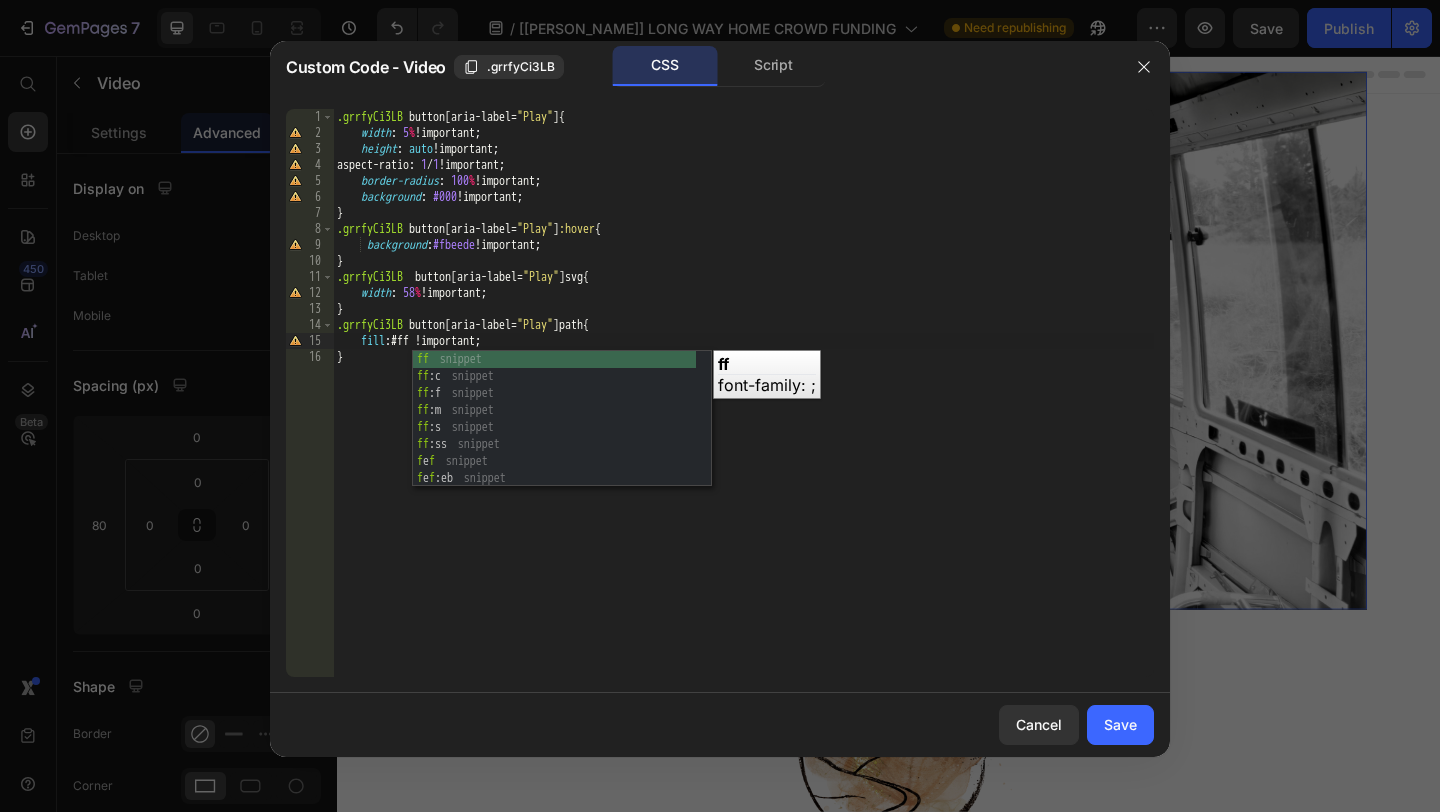 scroll, scrollTop: 0, scrollLeft: 100, axis: horizontal 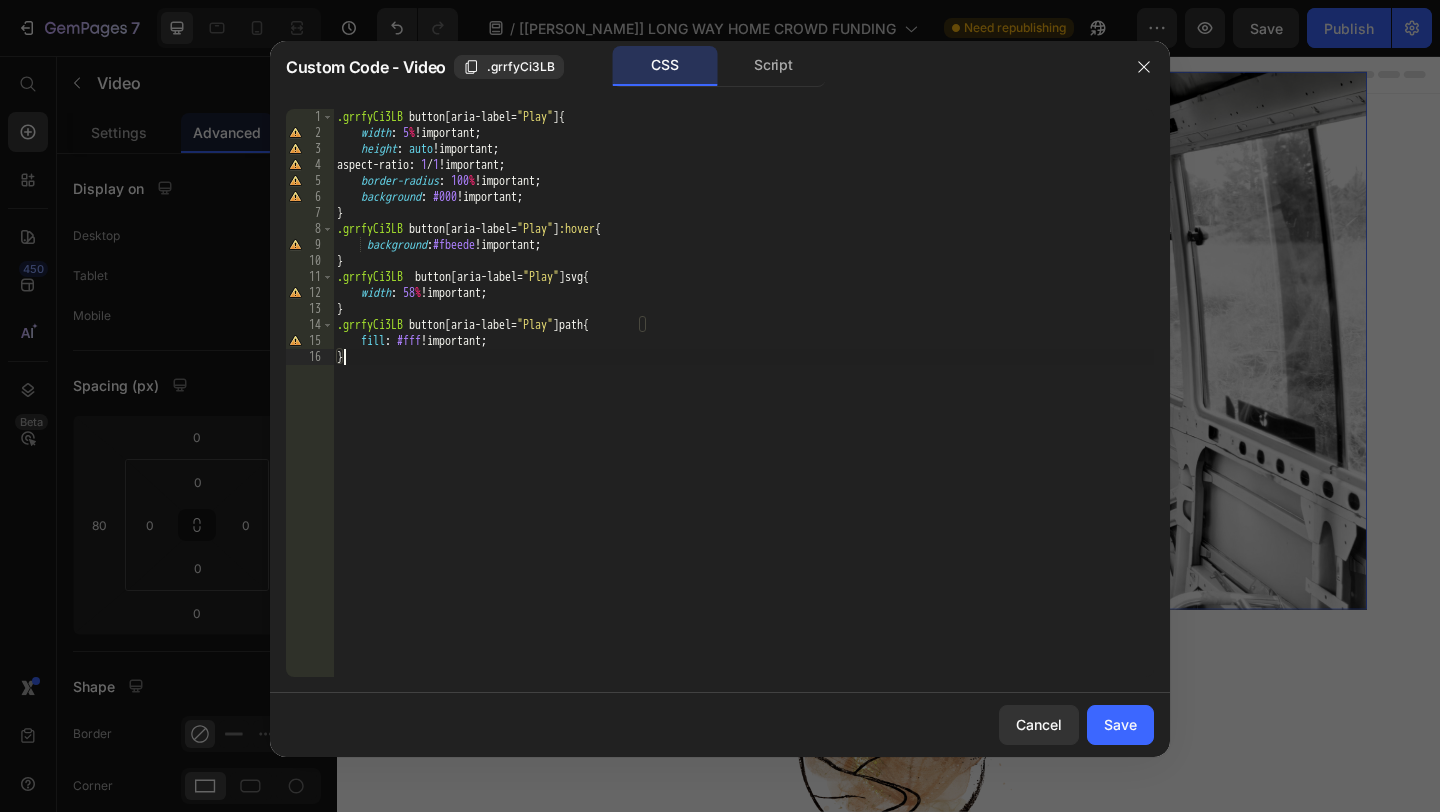 click on ".grrfyCi3LB   button [ aria-label = " Play " ] {      width :   5 %  !important ;      height :   auto  !important ;     aspect-ratio :   1  /  1  !important ;      border-radius :   100 %  !important ;      background :   #000  !important ; } .grrfyCi3LB   button [ aria-label = " Play " ] :hover {        background : #fbeede  !important ; } .grrfyCi3LB    button [ aria-label = " Play " ]  svg {      width :   58 %  !important ; } .grrfyCi3LB   button [ aria-label = " Play " ]  path {      fill :   #fff  !important ; }" at bounding box center [743, 409] 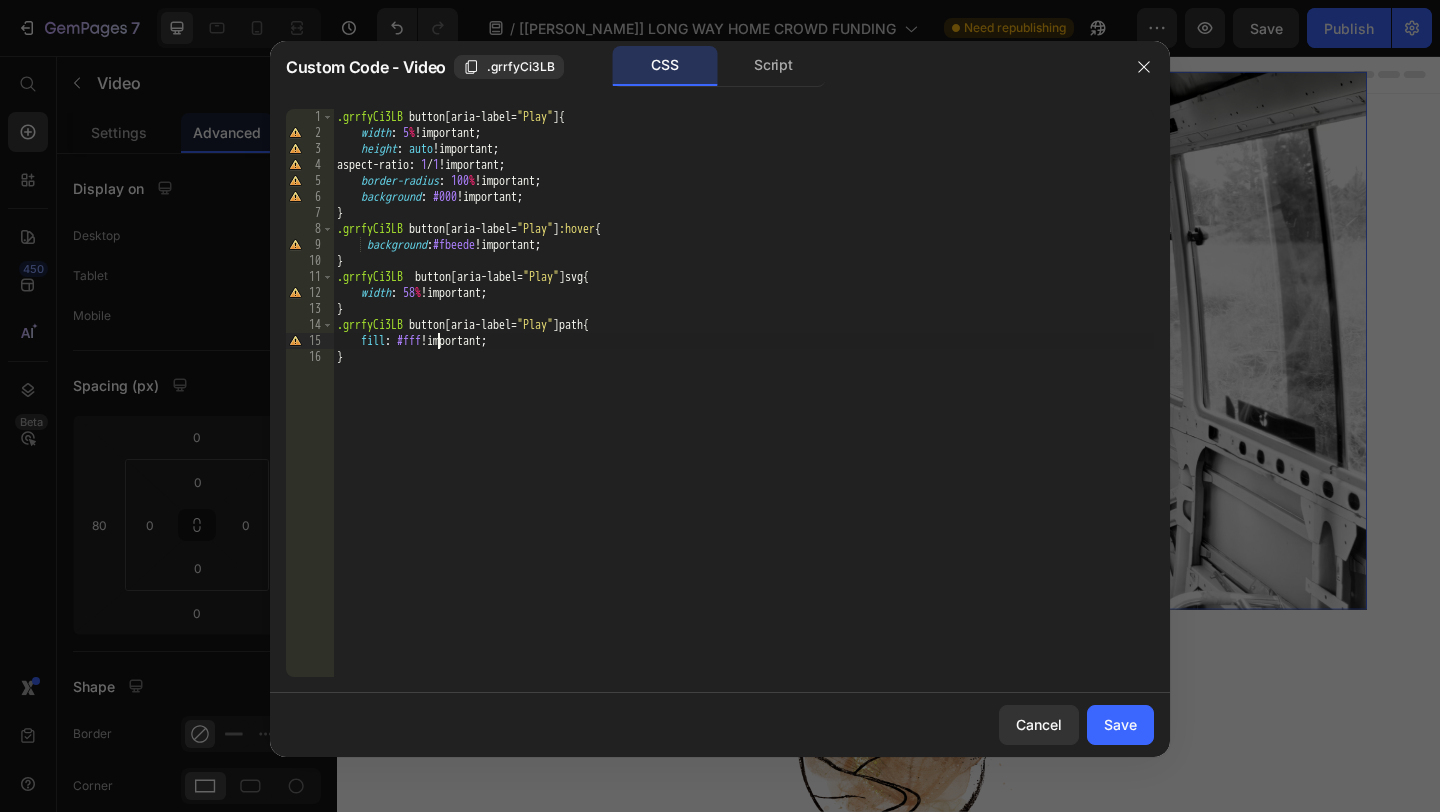 scroll, scrollTop: 0, scrollLeft: 8, axis: horizontal 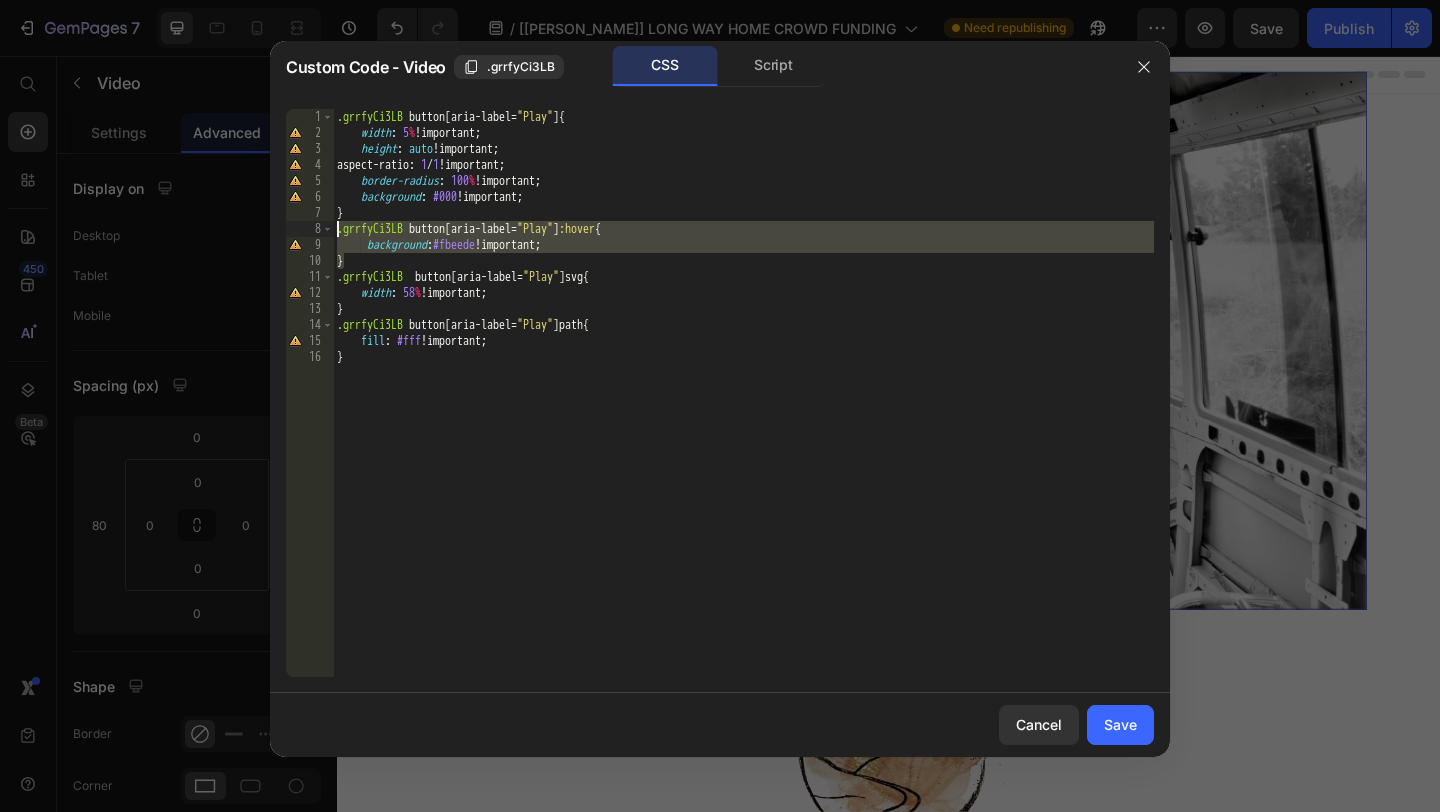 drag, startPoint x: 358, startPoint y: 258, endPoint x: 336, endPoint y: 234, distance: 32.55764 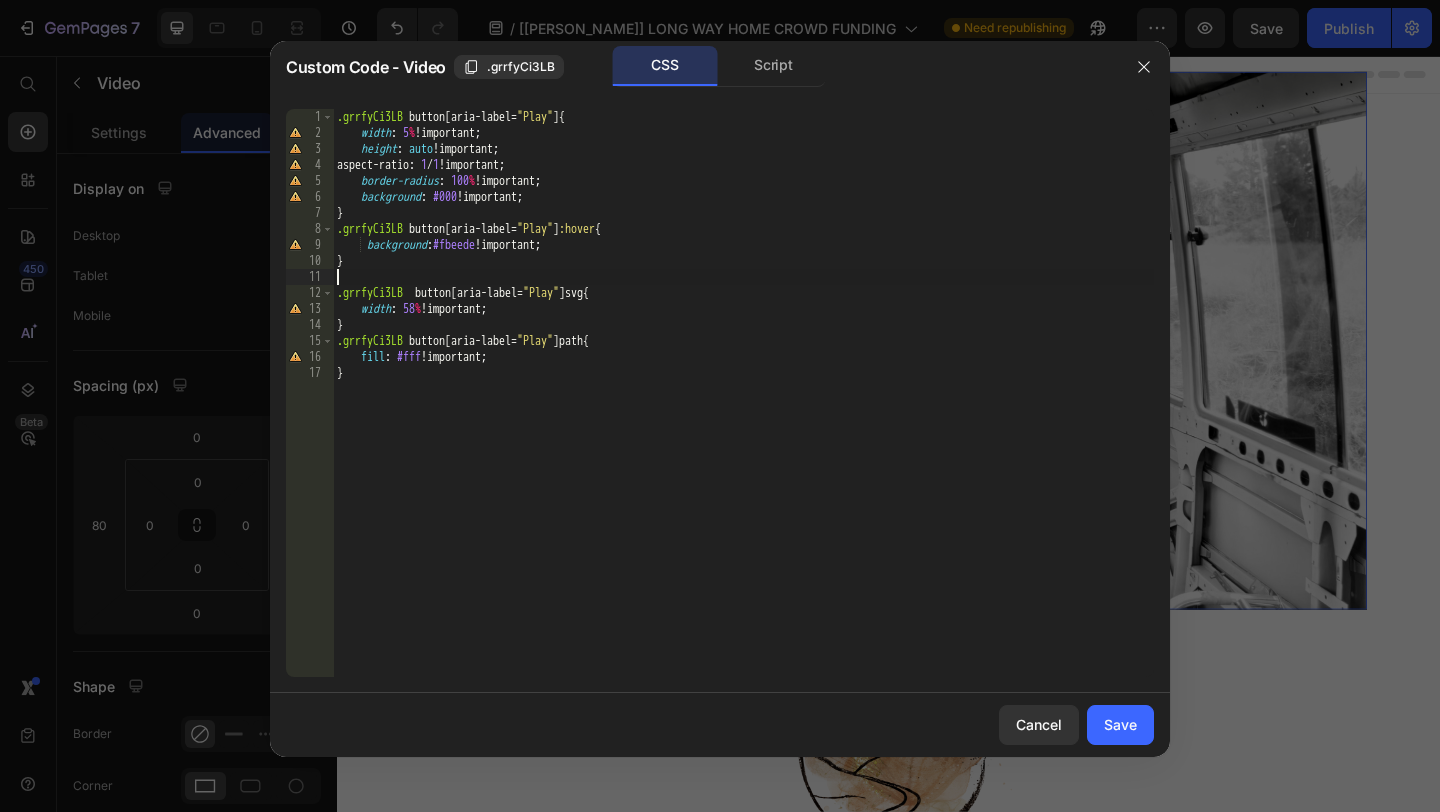 paste on "}" 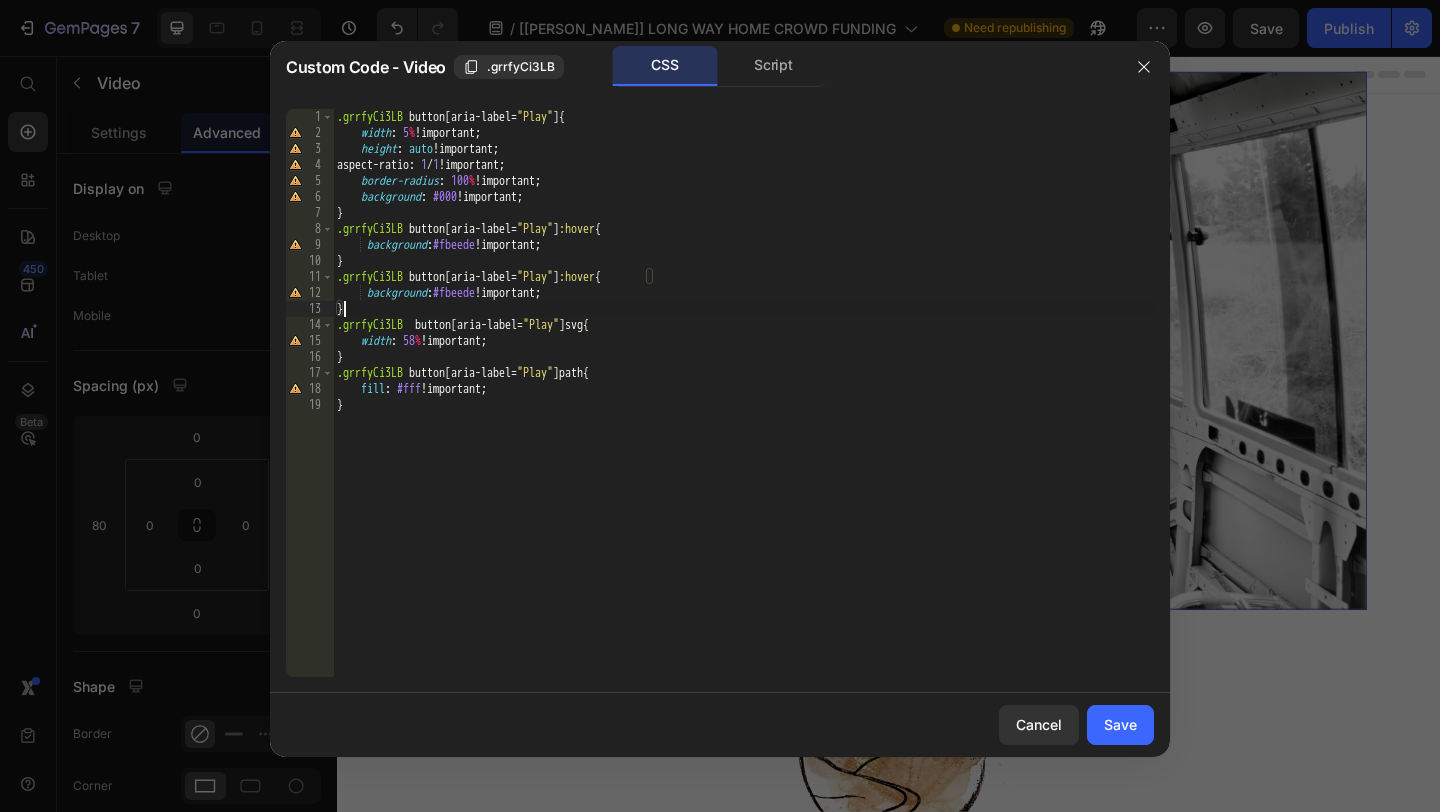 click on ".grrfyCi3LB   button [ aria-label = " Play " ] {      width :   5 %  !important ;      height :   auto  !important ;     aspect-ratio :   1  /  1  !important ;      border-radius :   100 %  !important ;      background :   #000  !important ; } .grrfyCi3LB   button [ aria-label = " Play " ] :hover {        background : #fbeede  !important ; } .grrfyCi3LB   button [ aria-label = " Play " ] :hover {        background : #fbeede  !important ; } .grrfyCi3LB    button [ aria-label = " Play " ]  svg {      width :   58 %  !important ; } .grrfyCi3LB   button [ aria-label = " Play " ]  path {      fill :   #fff  !important ; }" at bounding box center [743, 409] 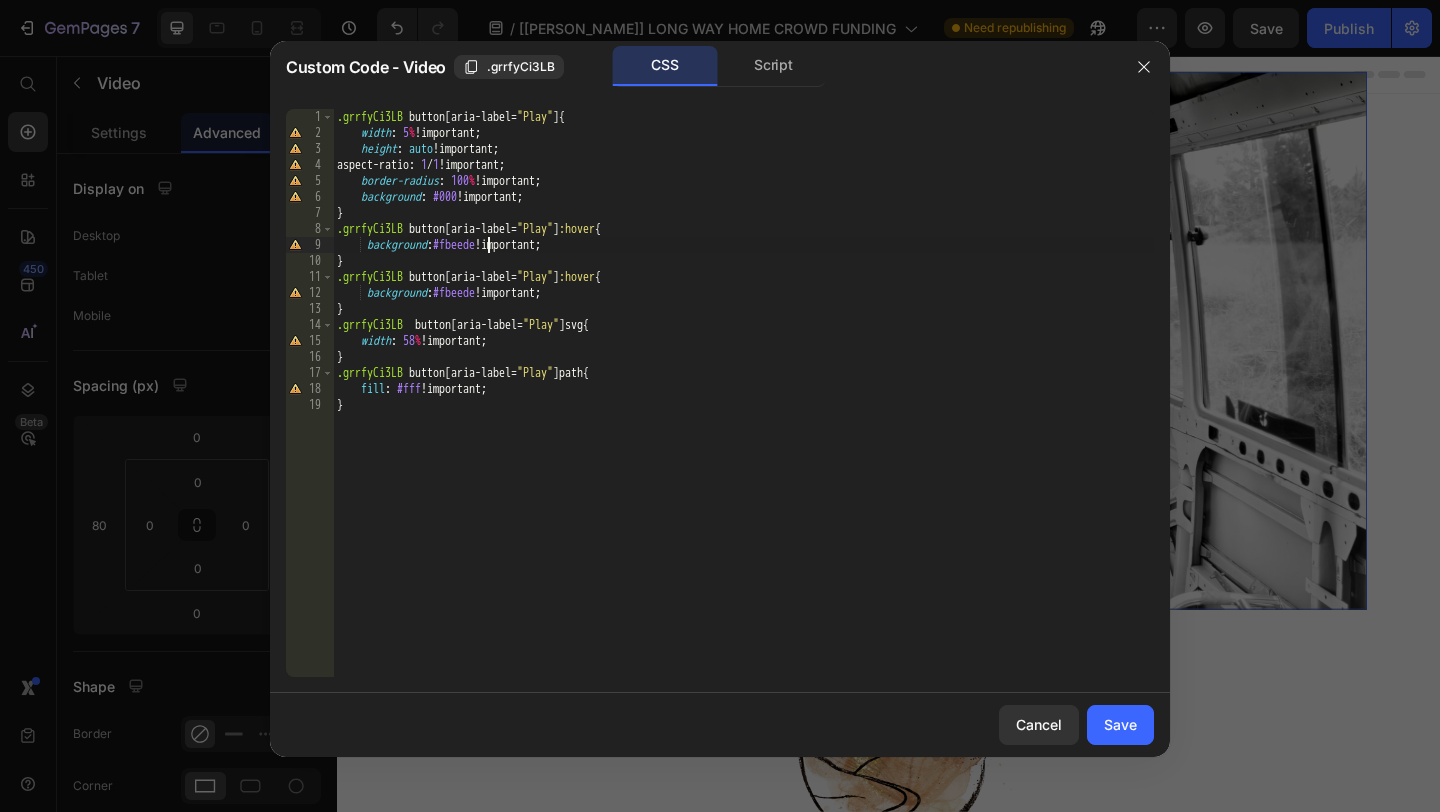 click on ".grrfyCi3LB   button [ aria-label = " Play " ] {      width :   5 %  !important ;      height :   auto  !important ;     aspect-ratio :   1  /  1  !important ;      border-radius :   100 %  !important ;      background :   #000  !important ; } .grrfyCi3LB   button [ aria-label = " Play " ] :hover {        background : #fbeede  !important ; } .grrfyCi3LB   button [ aria-label = " Play " ] :hover {        background : #fbeede  !important ; } .grrfyCi3LB    button [ aria-label = " Play " ]  svg {      width :   58 %  !important ; } .grrfyCi3LB   button [ aria-label = " Play " ]  path {      fill :   #fff  !important ; }" at bounding box center [743, 409] 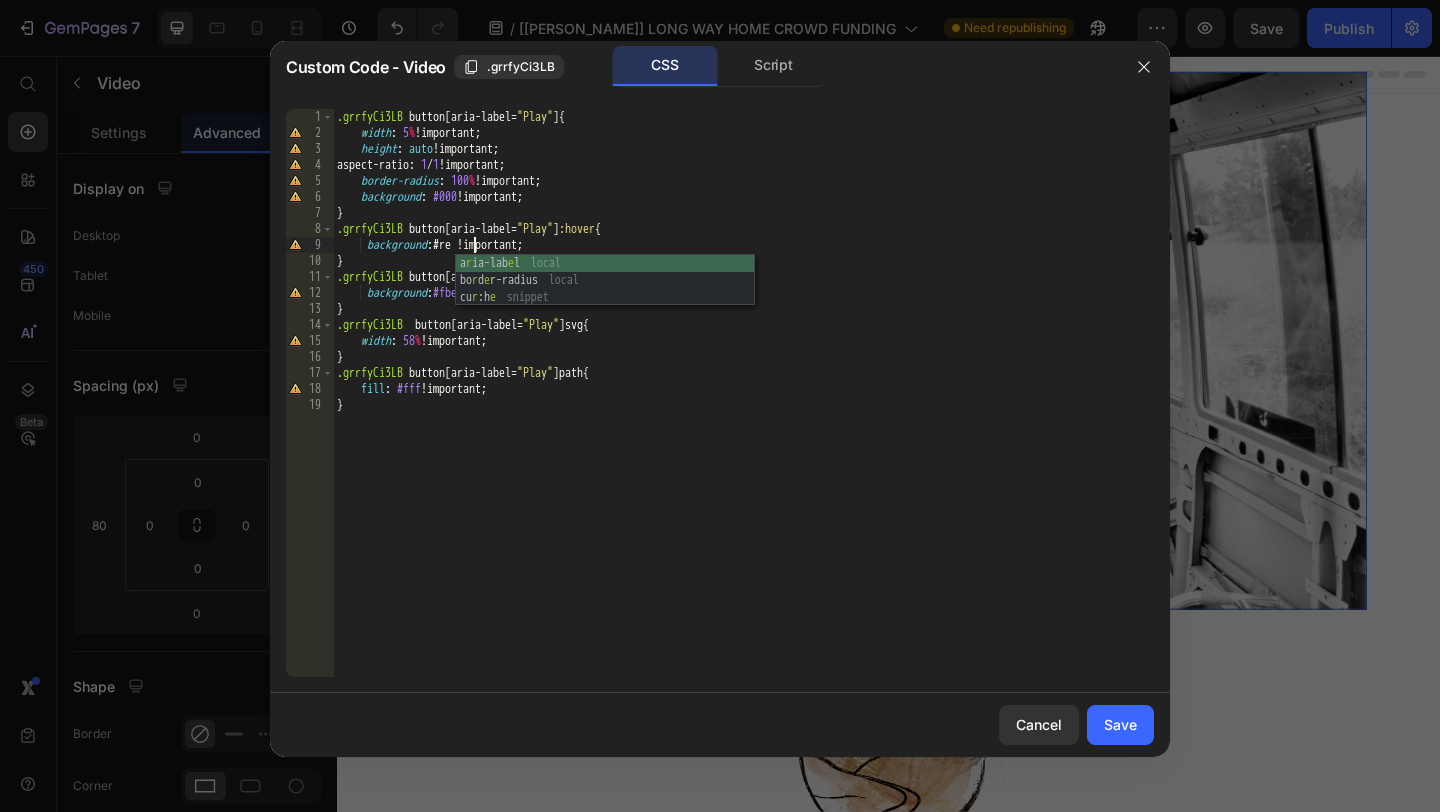 scroll, scrollTop: 0, scrollLeft: 11, axis: horizontal 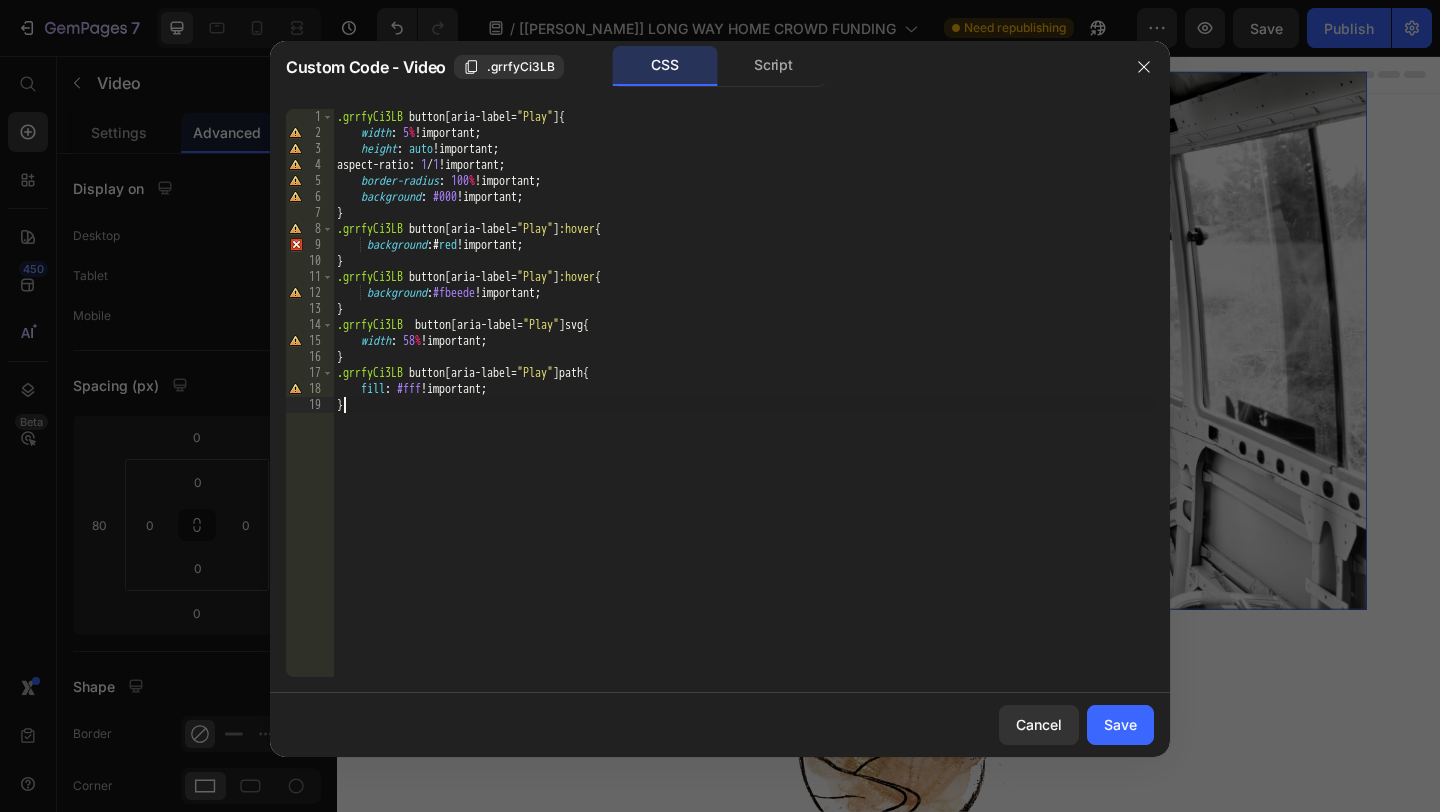 click on ".grrfyCi3LB   button [ aria-label = " Play " ] {      width :   5 %  !important ;      height :   auto  !important ;     aspect-ratio :   1  /  1  !important ;      border-radius :   100 %  !important ;      background :   #000  !important ; } .grrfyCi3LB   button [ aria-label = " Play " ] :hover {        background : # red  !important ; } .grrfyCi3LB   button [ aria-label = " Play " ] :hover {        background : #fbeede  !important ; } .grrfyCi3LB    button [ aria-label = " Play " ]  svg {      width :   58 %  !important ; } .grrfyCi3LB   button [ aria-label = " Play " ]  path {      fill :   #fff  !important ; }" at bounding box center (743, 409) 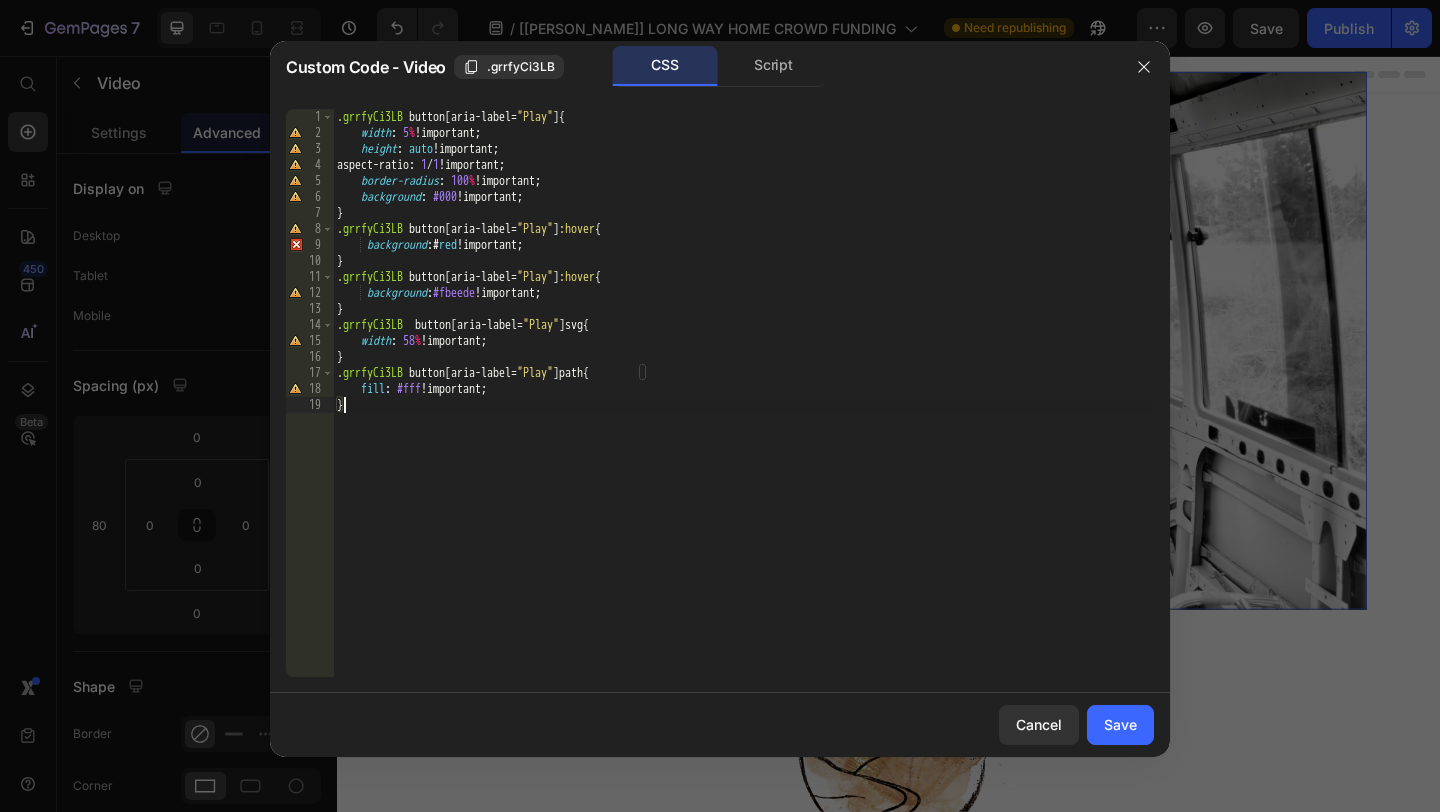 click on ".grrfyCi3LB   button [ aria-label = " Play " ] {      width :   5 %  !important ;      height :   auto  !important ;     aspect-ratio :   1  /  1  !important ;      border-radius :   100 %  !important ;      background :   #000  !important ; } .grrfyCi3LB   button [ aria-label = " Play " ] :hover {        background : # red  !important ; } .grrfyCi3LB   button [ aria-label = " Play " ] :hover {        background : #fbeede  !important ; } .grrfyCi3LB    button [ aria-label = " Play " ]  svg {      width :   58 %  !important ; } .grrfyCi3LB   button [ aria-label = " Play " ]  path {      fill :   #fff  !important ; }" at bounding box center [743, 409] 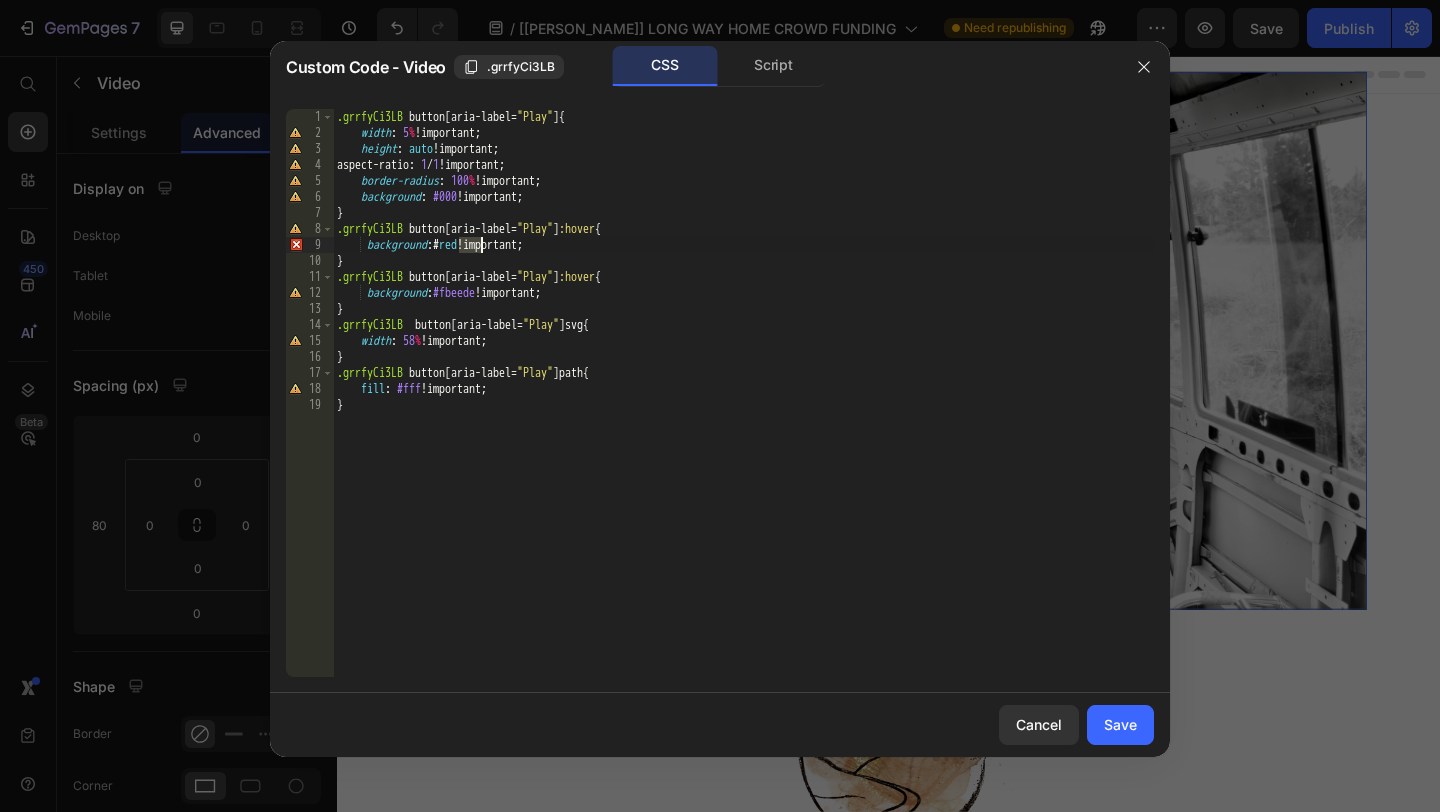click on ".grrfyCi3LB   button [ aria-label = " Play " ] {      width :   5 %  !important ;      height :   auto  !important ;     aspect-ratio :   1  /  1  !important ;      border-radius :   100 %  !important ;      background :   #000  !important ; } .grrfyCi3LB   button [ aria-label = " Play " ] :hover {        background : # red  !important ; } .grrfyCi3LB   button [ aria-label = " Play " ] :hover {        background : #fbeede  !important ; } .grrfyCi3LB    button [ aria-label = " Play " ]  svg {      width :   58 %  !important ; } .grrfyCi3LB   button [ aria-label = " Play " ]  path {      fill :   #fff  !important ; }" at bounding box center (743, 409) 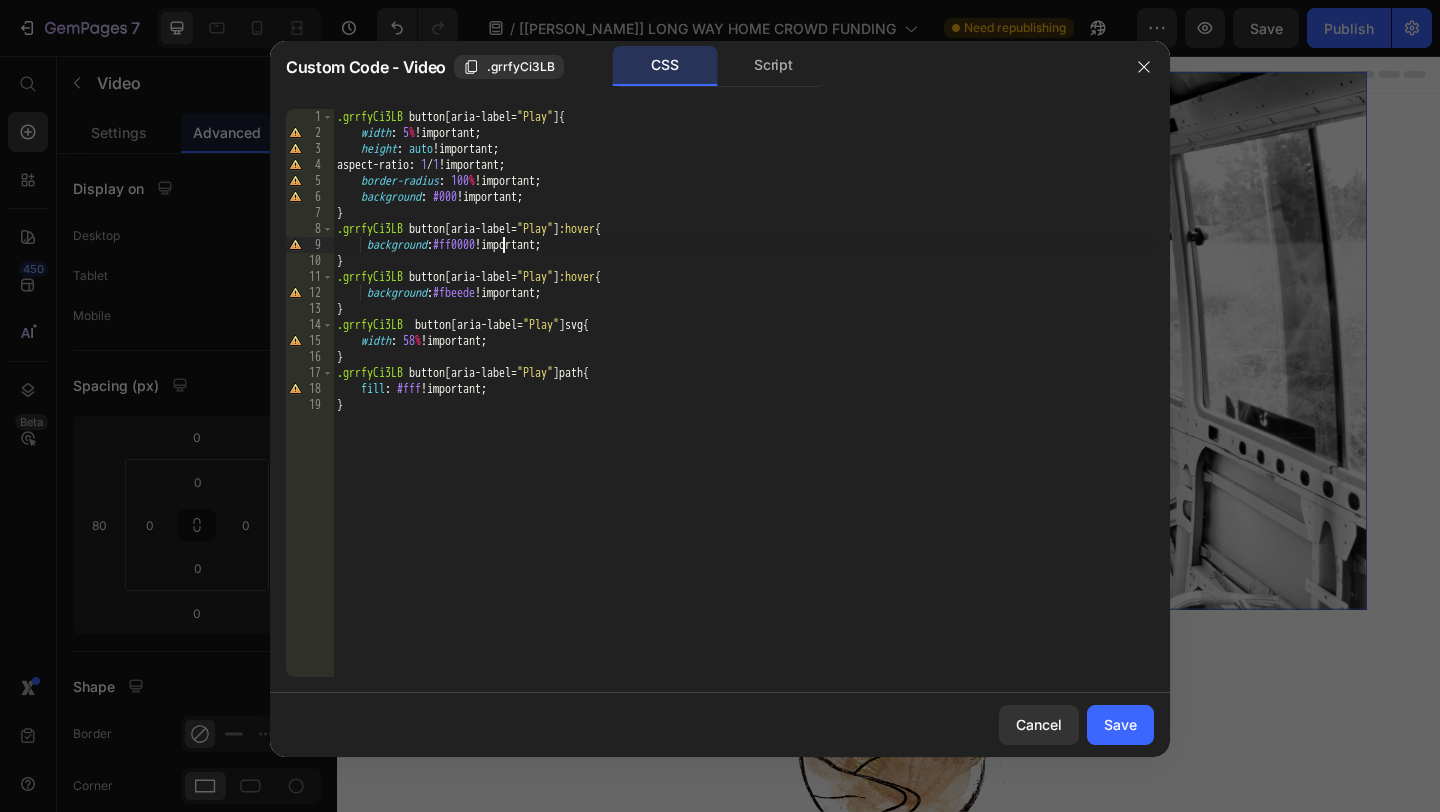 click on ".grrfyCi3LB   button [ aria-label = " Play " ] {      width :   5 %  !important ;      height :   auto  !important ;     aspect-ratio :   1  /  1  !important ;      border-radius :   100 %  !important ;      background :   #000  !important ; } .grrfyCi3LB   button [ aria-label = " Play " ] :hover {        background : #ff0000  !important ; } .grrfyCi3LB   button [ aria-label = " Play " ] :hover {        background : #fbeede  !important ; } .grrfyCi3LB    button [ aria-label = " Play " ]  svg {      width :   58 %  !important ; } .grrfyCi3LB   button [ aria-label = " Play " ]  path {      fill :   #fff  !important ; }" at bounding box center (743, 409) 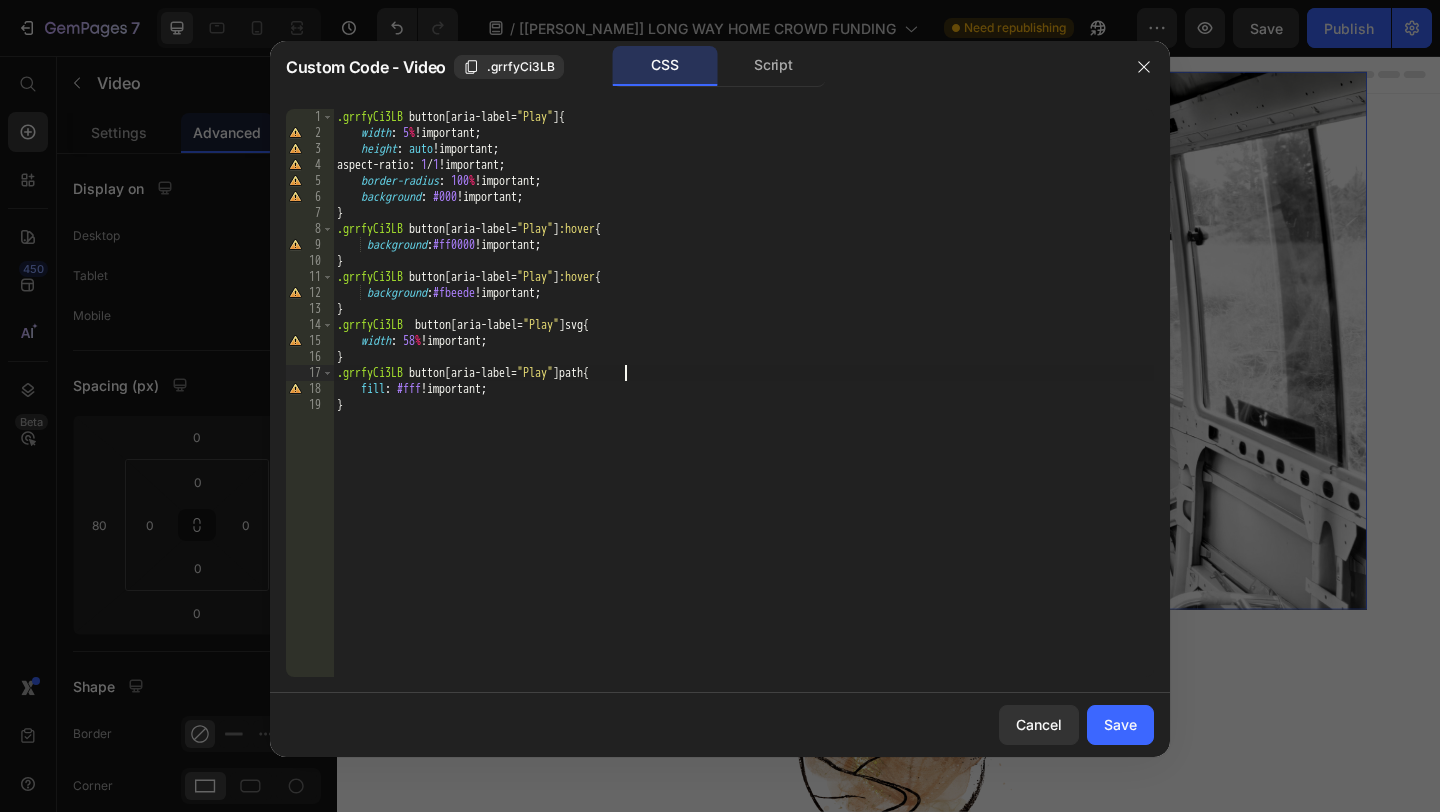 click on ".grrfyCi3LB   button [ aria-label = " Play " ] {      width :   5 %  !important ;      height :   auto  !important ;     aspect-ratio :   1  /  1  !important ;      border-radius :   100 %  !important ;      background :   #000  !important ; } .grrfyCi3LB   button [ aria-label = " Play " ] :hover {        background : #ff0000  !important ; } .grrfyCi3LB   button [ aria-label = " Play " ] :hover {        background : #fbeede  !important ; } .grrfyCi3LB    button [ aria-label = " Play " ]  svg {      width :   58 %  !important ; } .grrfyCi3LB   button [ aria-label = " Play " ]  path {      fill :   #fff  !important ; }" at bounding box center (743, 409) 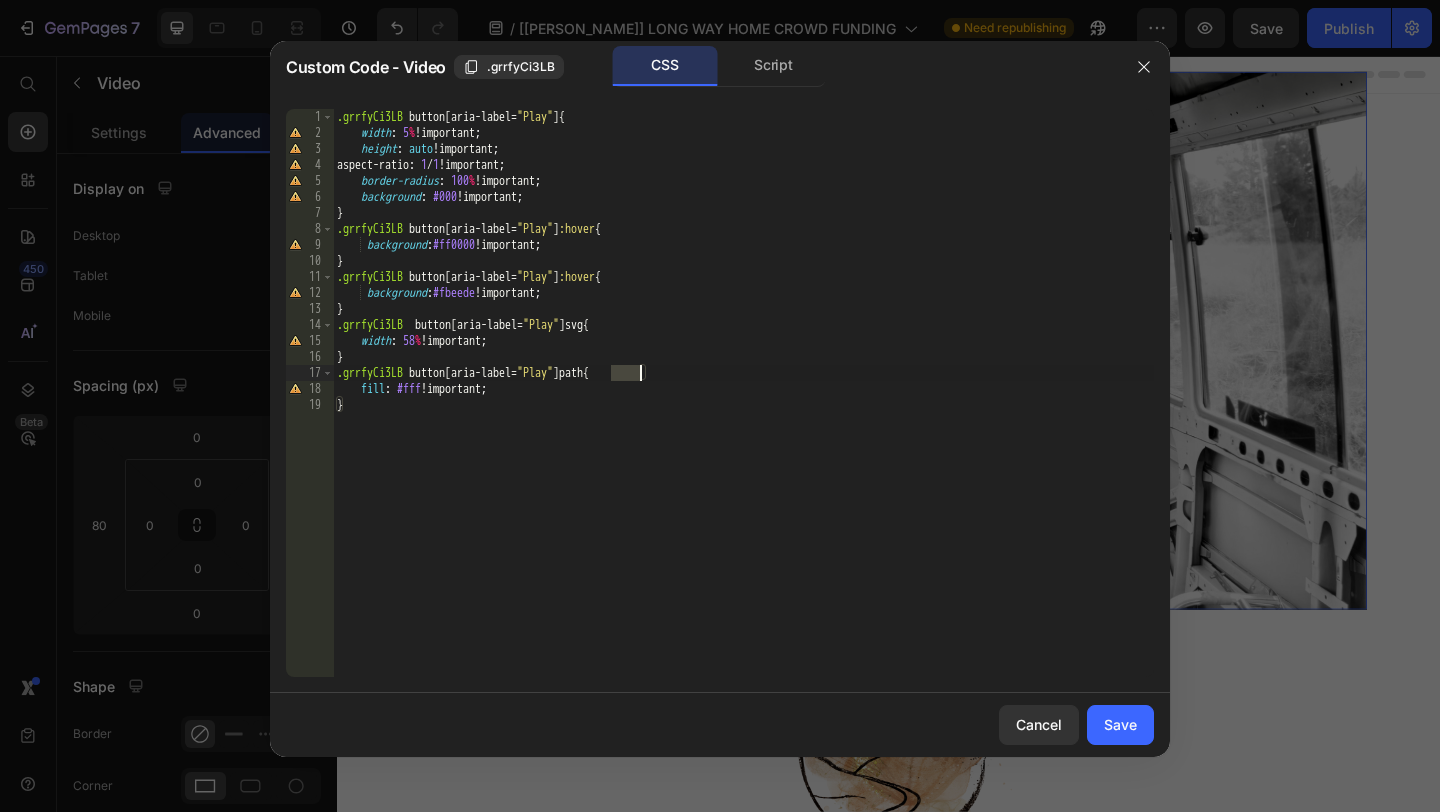 click on ".grrfyCi3LB   button [ aria-label = " Play " ] {      width :   5 %  !important ;      height :   auto  !important ;     aspect-ratio :   1  /  1  !important ;      border-radius :   100 %  !important ;      background :   #000  !important ; } .grrfyCi3LB   button [ aria-label = " Play " ] :hover {        background : #ff0000  !important ; } .grrfyCi3LB   button [ aria-label = " Play " ] :hover {        background : #fbeede  !important ; } .grrfyCi3LB    button [ aria-label = " Play " ]  svg {      width :   58 %  !important ; } .grrfyCi3LB   button [ aria-label = " Play " ]  path {      fill :   #fff  !important ; }" at bounding box center [743, 409] 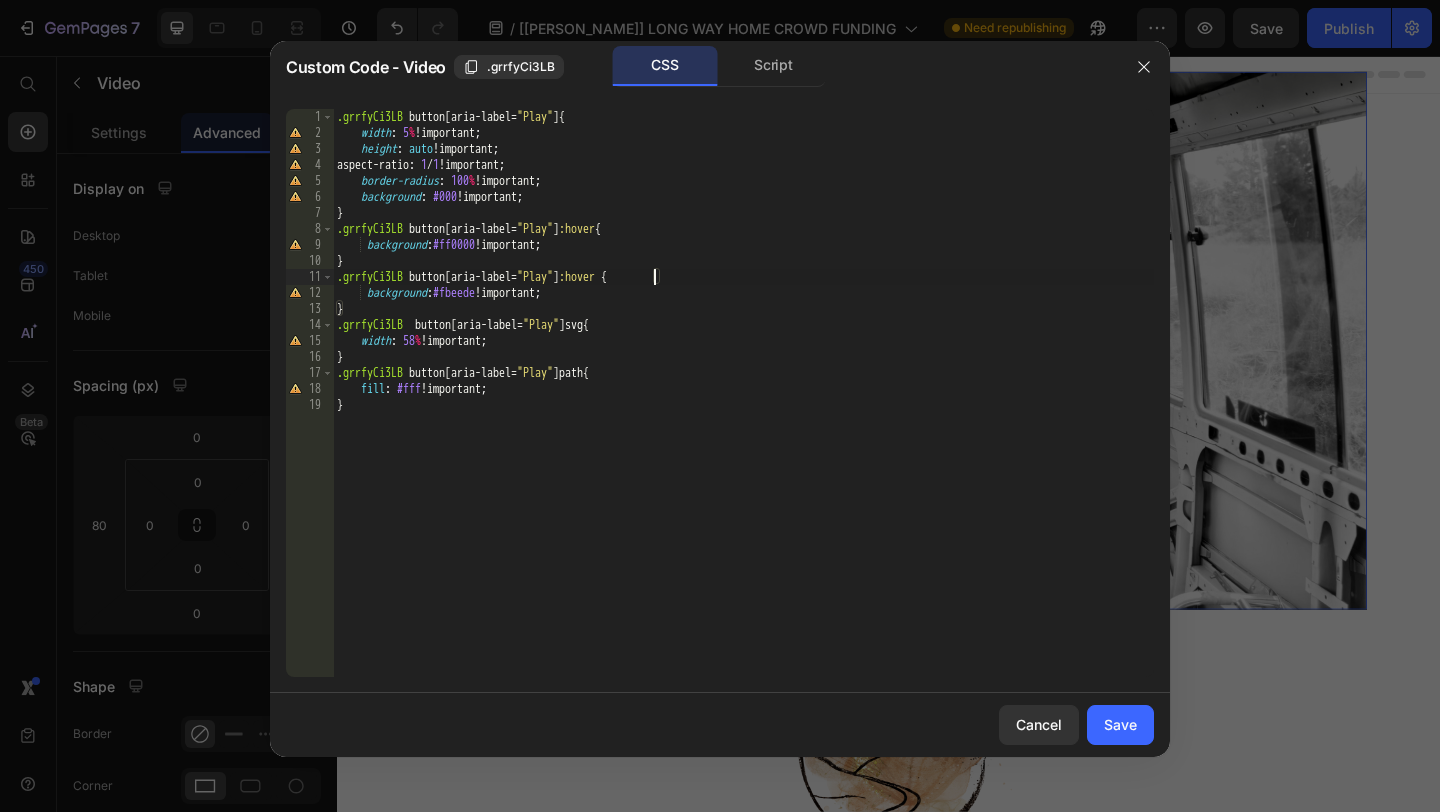 scroll, scrollTop: 0, scrollLeft: 26, axis: horizontal 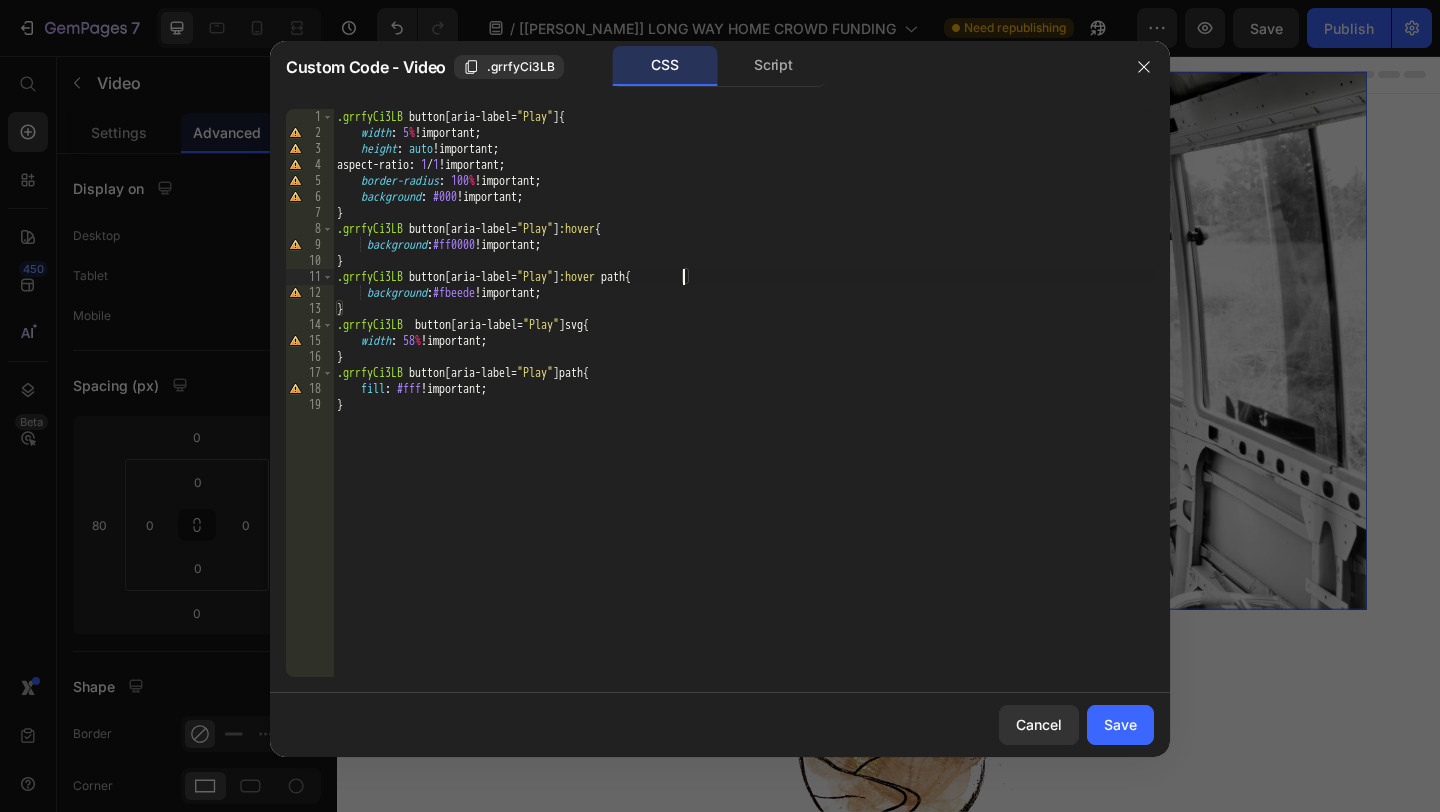 click on ".grrfyCi3LB   button [ aria-label = " Play " ] {      width :   5 %  !important ;      height :   auto  !important ;     aspect-ratio :   1  /  1  !important ;      border-radius :   100 %  !important ;      background :   #000  !important ; } .grrfyCi3LB   button [ aria-label = " Play " ] :hover {        background : #ff0000  !important ; } .grrfyCi3LB   button [ aria-label = " Play " ] :hover   path {        background : #fbeede  !important ; } .grrfyCi3LB    button [ aria-label = " Play " ]  svg {      width :   58 %  !important ; } .grrfyCi3LB   button [ aria-label = " Play " ]  path {      fill :   #fff  !important ; }" at bounding box center [743, 409] 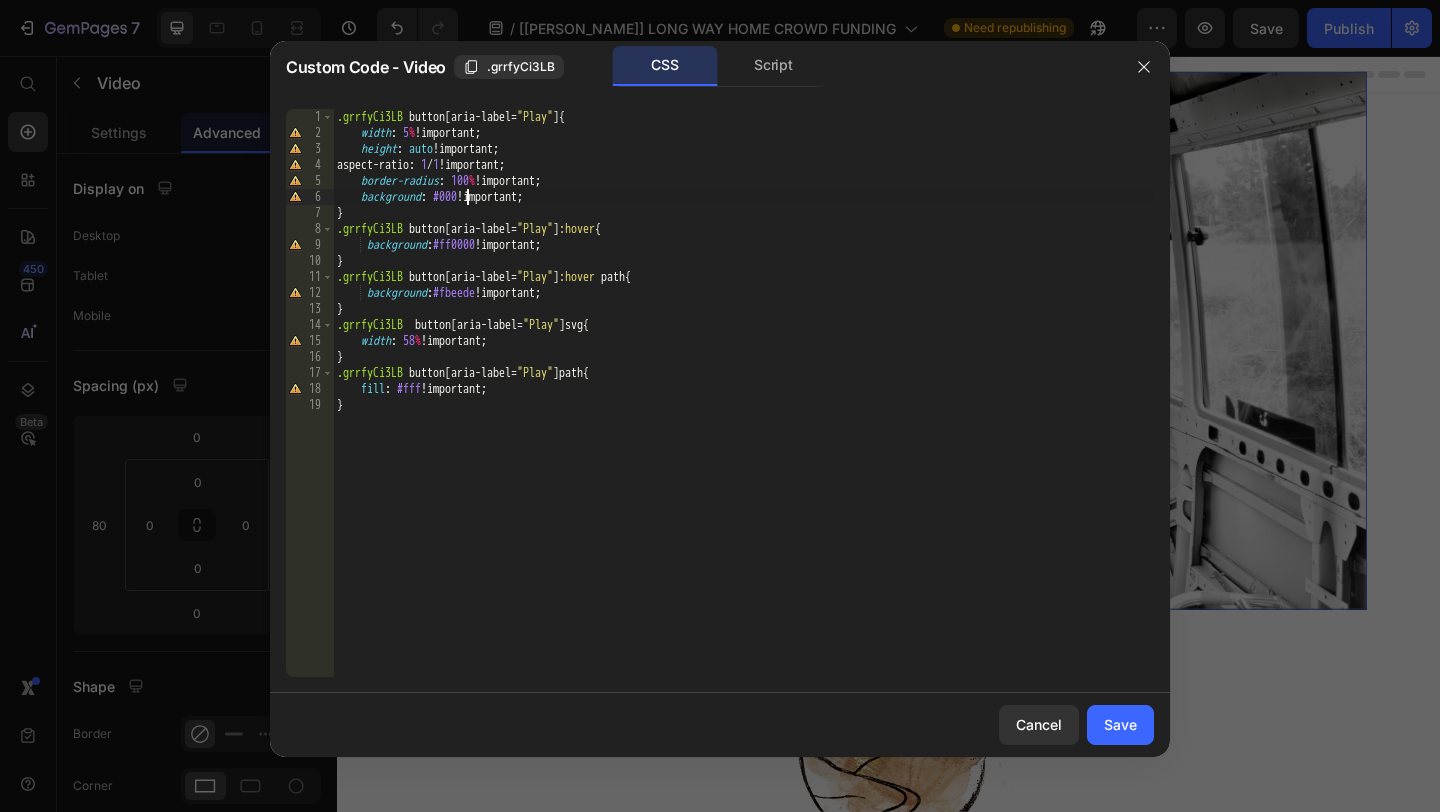 scroll, scrollTop: 0, scrollLeft: 18, axis: horizontal 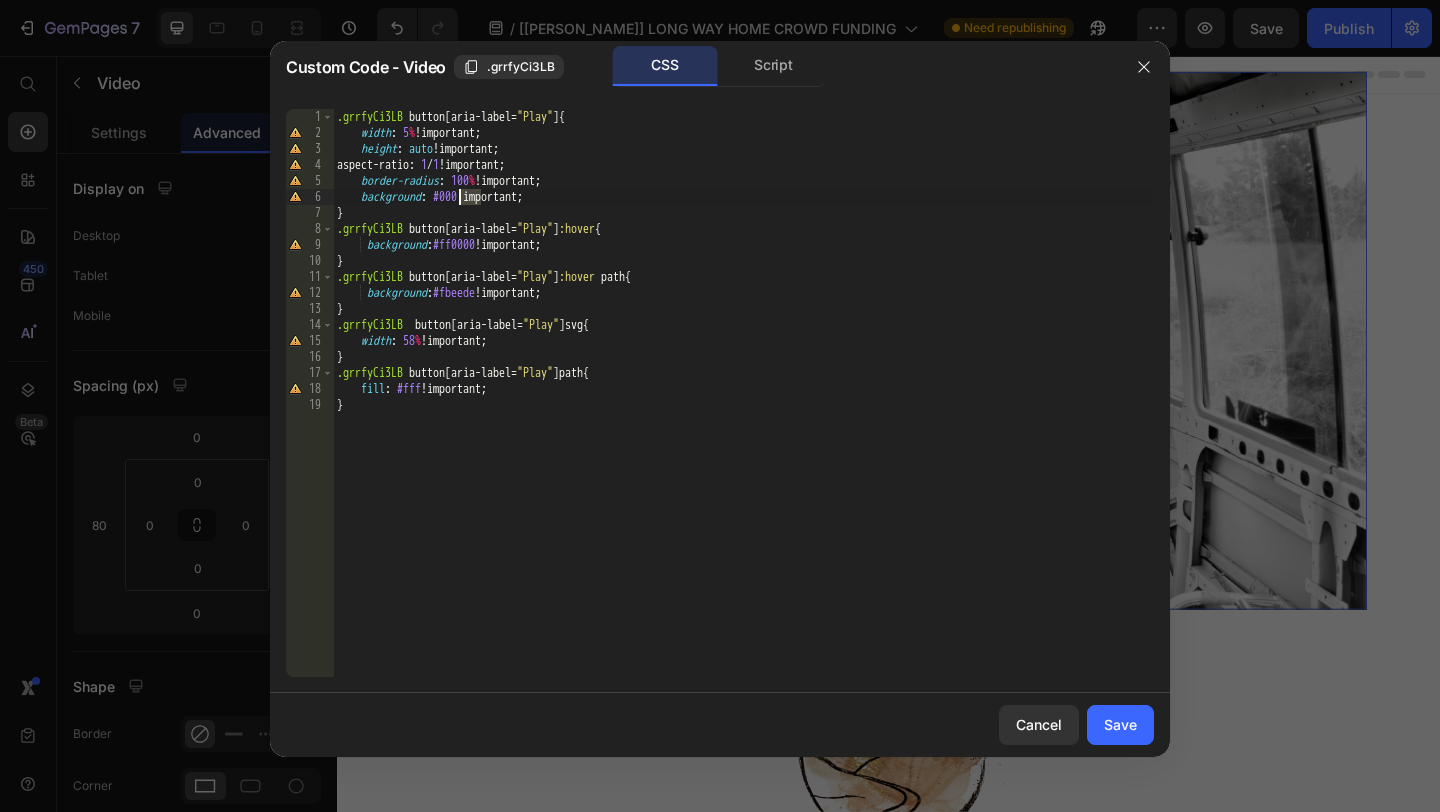 click on ".grrfyCi3LB   button [ aria-label = " Play " ] {      width :   5 %  !important ;      height :   auto  !important ;     aspect-ratio :   1  /  1  !important ;      border-radius :   100 %  !important ;      background :   #000  !important ; } .grrfyCi3LB   button [ aria-label = " Play " ] :hover {        background : #ff0000  !important ; } .grrfyCi3LB   button [ aria-label = " Play " ] :hover   path {        background : #fbeede  !important ; } .grrfyCi3LB    button [ aria-label = " Play " ]  svg {      width :   58 %  !important ; } .grrfyCi3LB   button [ aria-label = " Play " ]  path {      fill :   #fff  !important ; }" at bounding box center (743, 409) 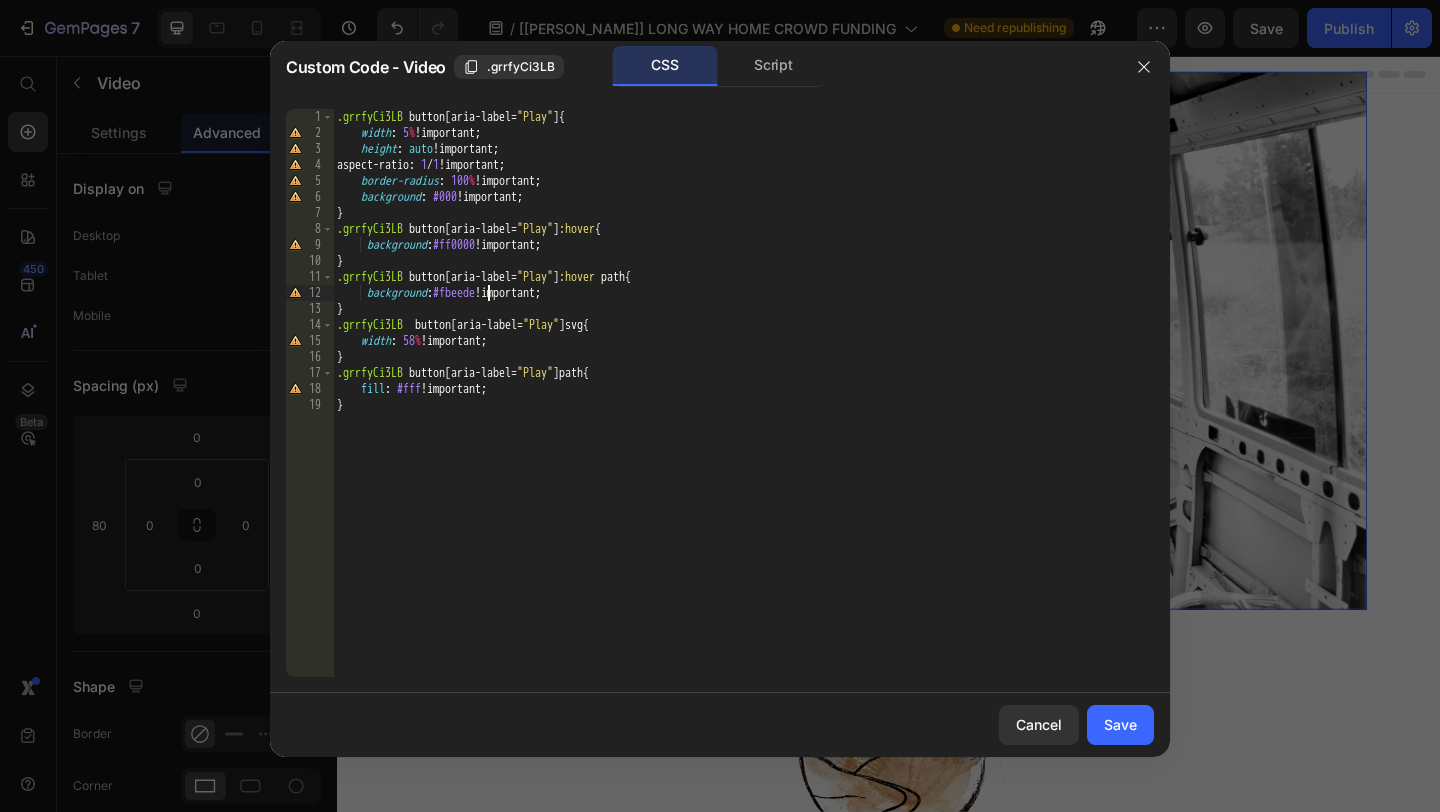 click on ".grrfyCi3LB   button [ aria-label = " Play " ] {      width :   5 %  !important ;      height :   auto  !important ;     aspect-ratio :   1  /  1  !important ;      border-radius :   100 %  !important ;      background :   #000  !important ; } .grrfyCi3LB   button [ aria-label = " Play " ] :hover {        background : #ff0000  !important ; } .grrfyCi3LB   button [ aria-label = " Play " ] :hover   path {        background : #fbeede  !important ; } .grrfyCi3LB    button [ aria-label = " Play " ]  svg {      width :   58 %  !important ; } .grrfyCi3LB   button [ aria-label = " Play " ]  path {      fill :   #fff  !important ; }" at bounding box center [743, 409] 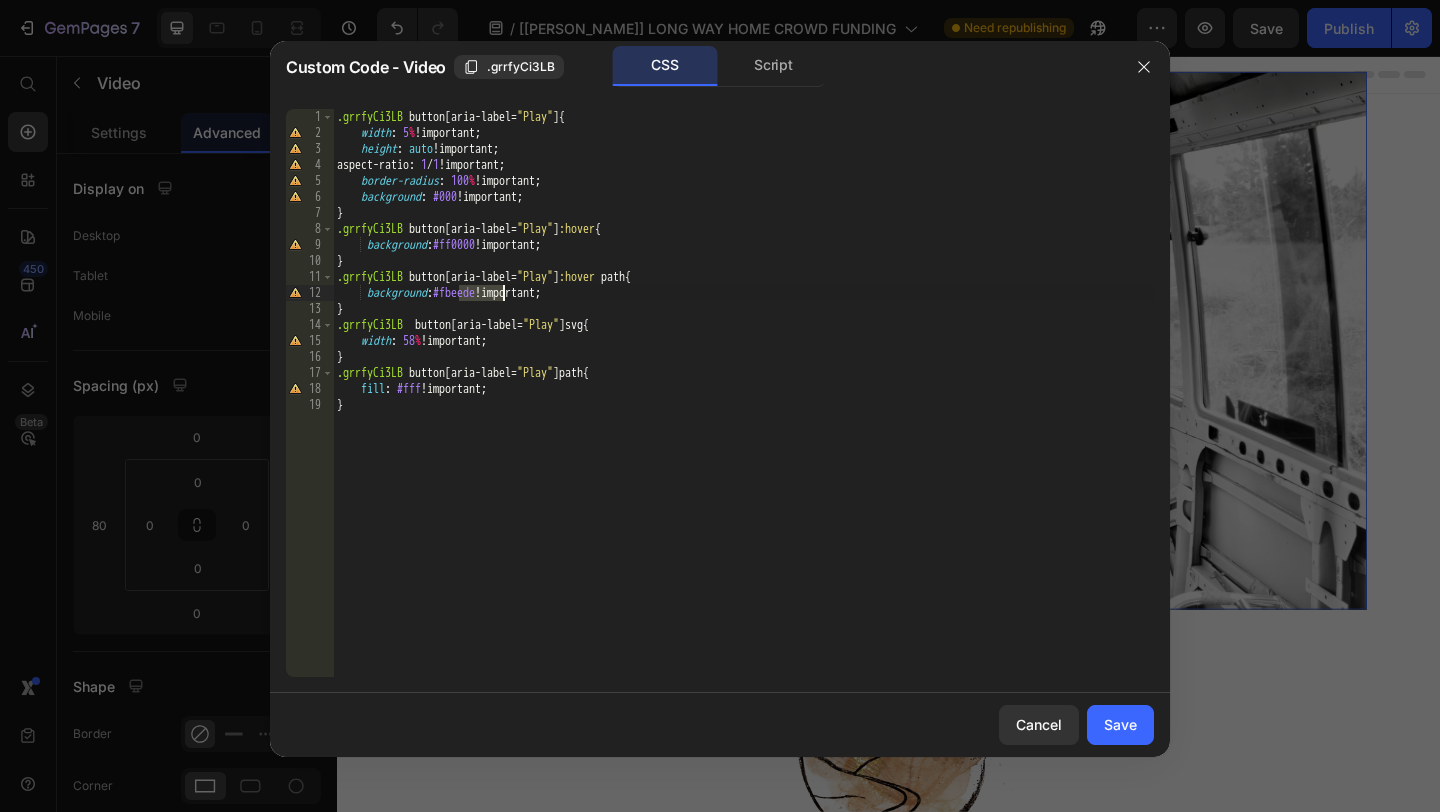 paste on "000" 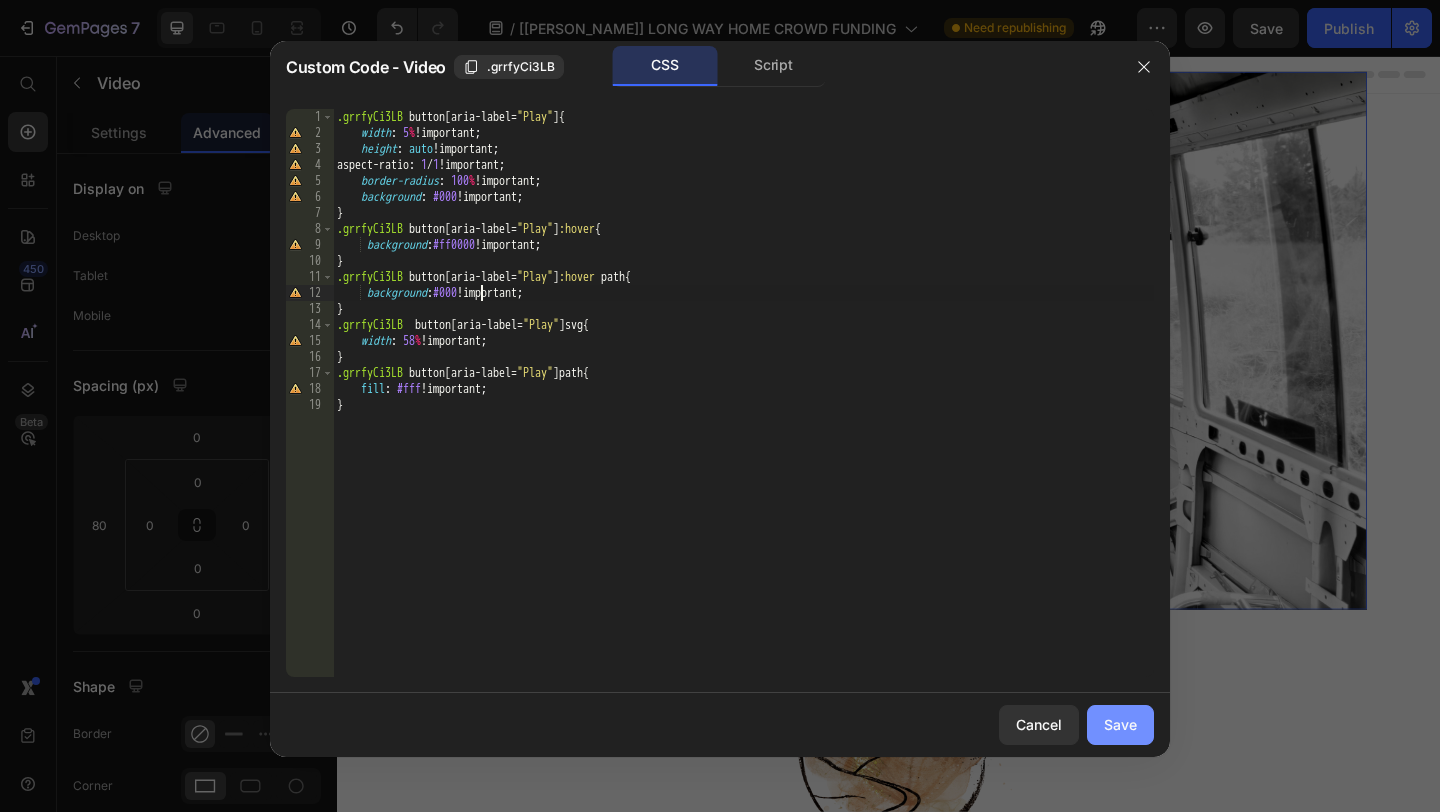 type on "background:#000 !important;" 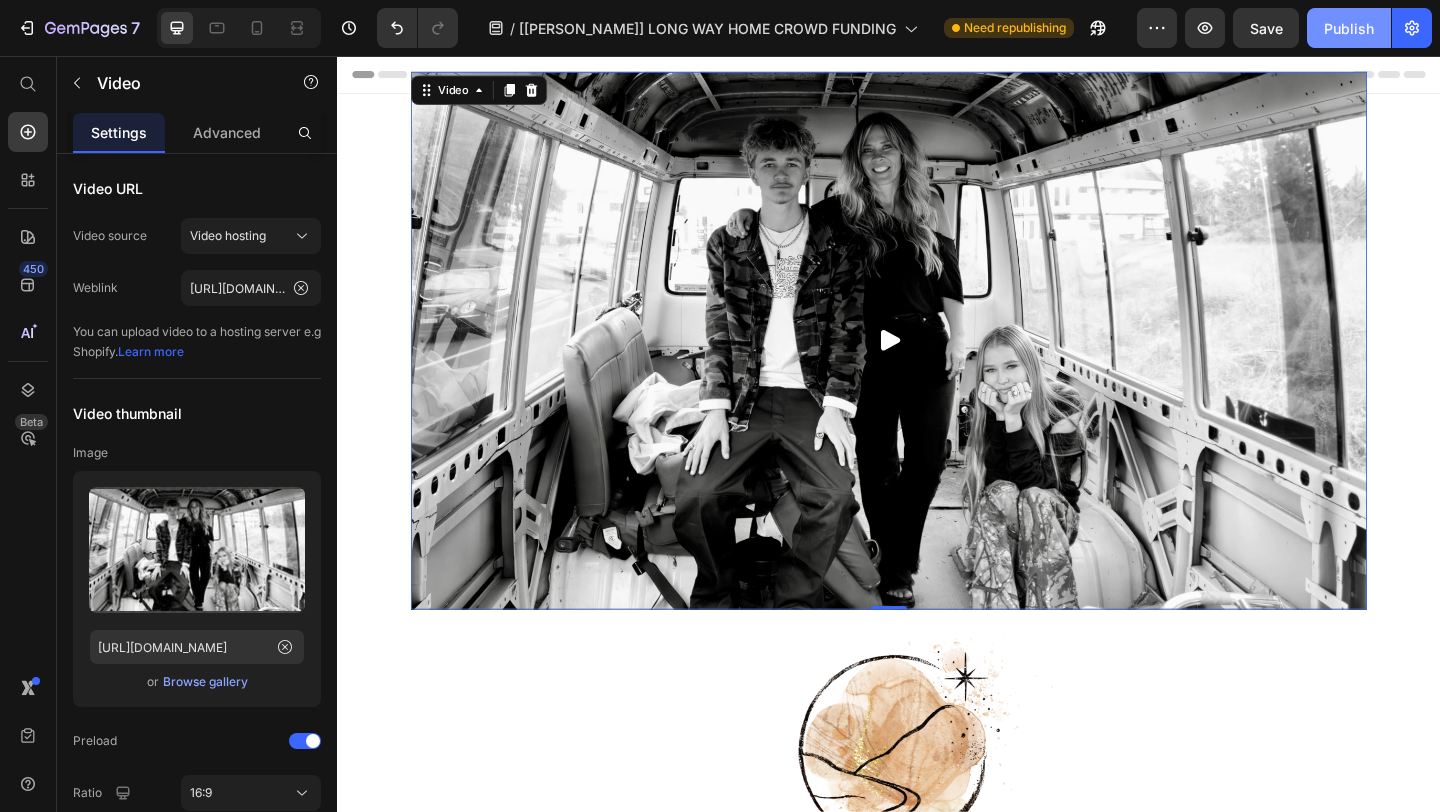 click on "Publish" at bounding box center [1349, 28] 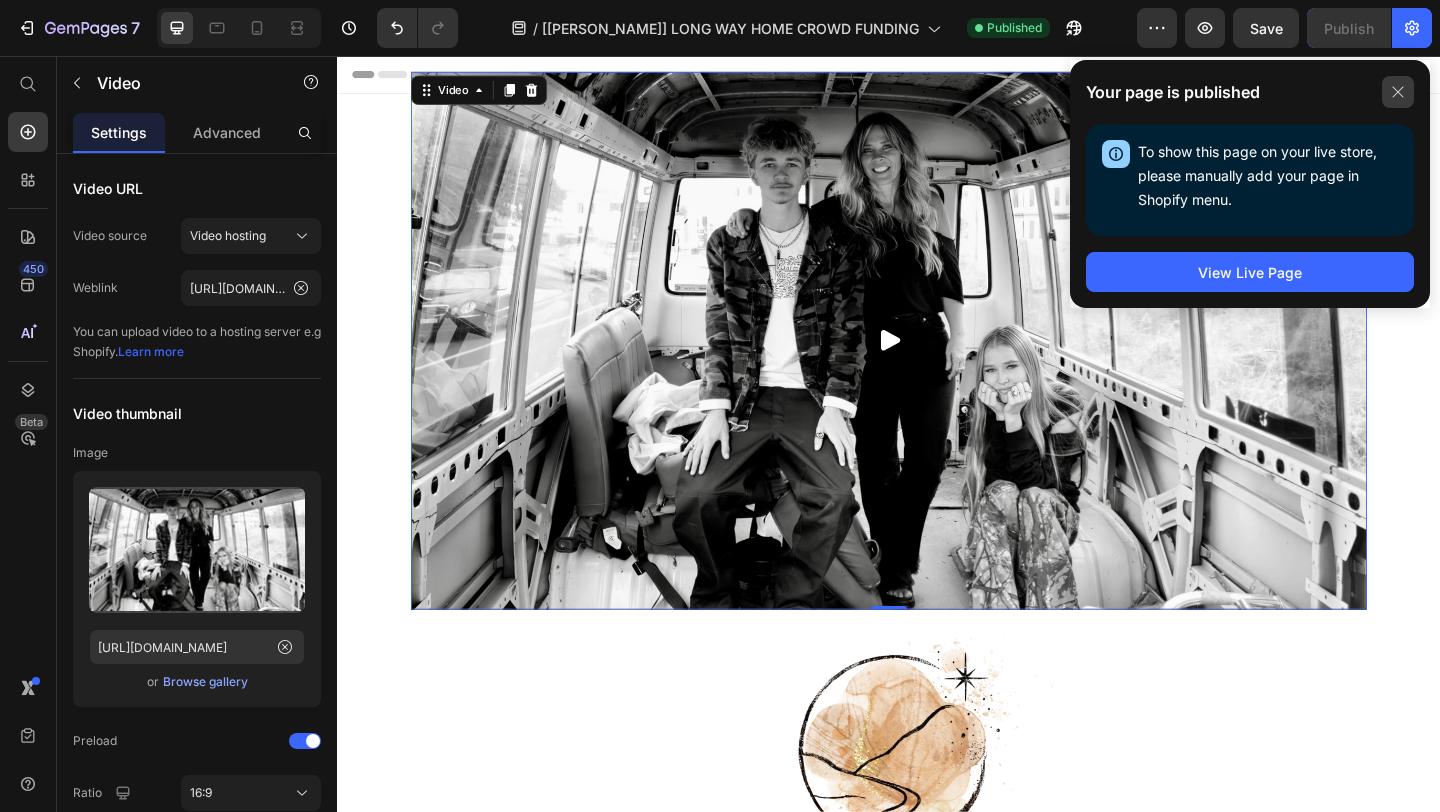 drag, startPoint x: 1406, startPoint y: 86, endPoint x: 735, endPoint y: 93, distance: 671.0365 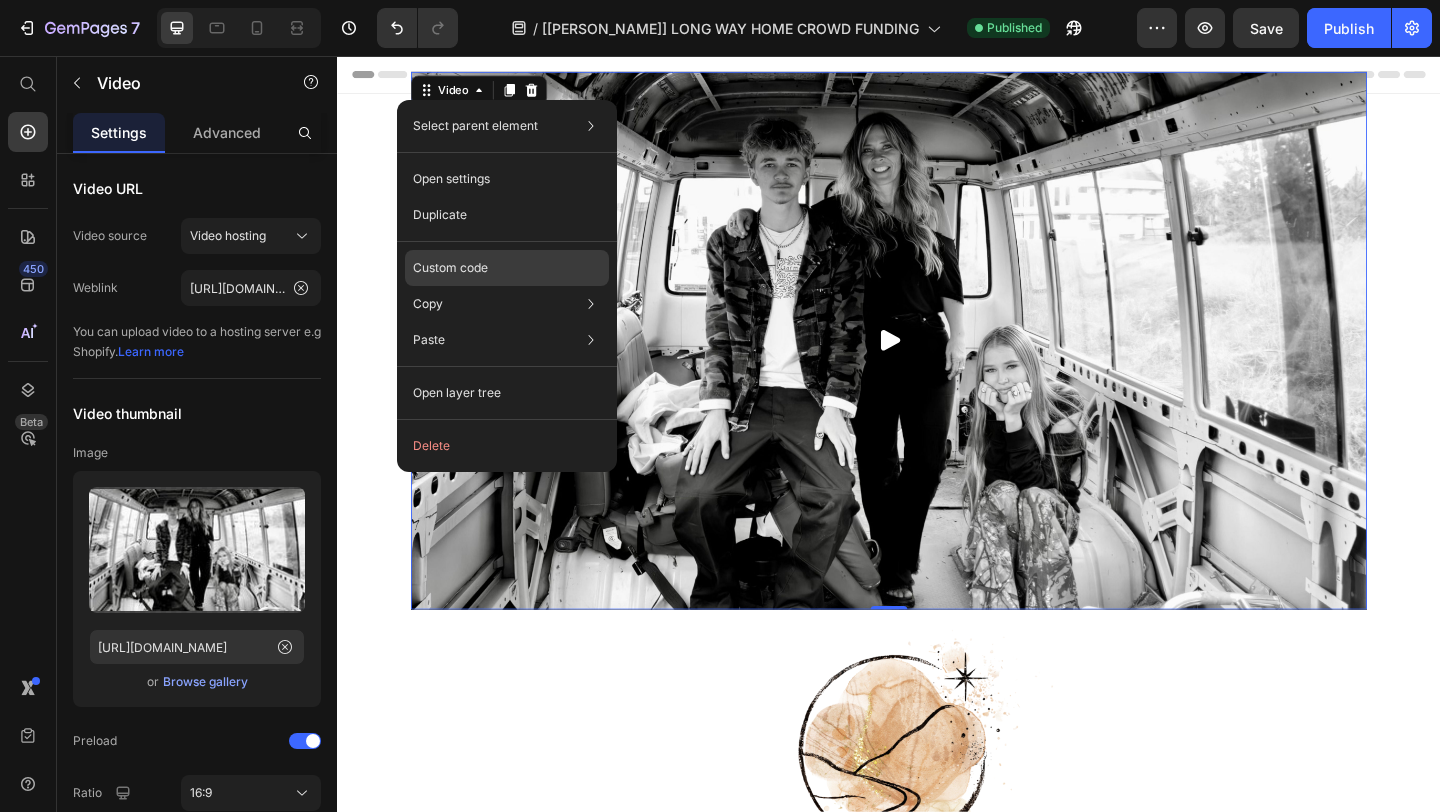 click on "Custom code" at bounding box center (450, 268) 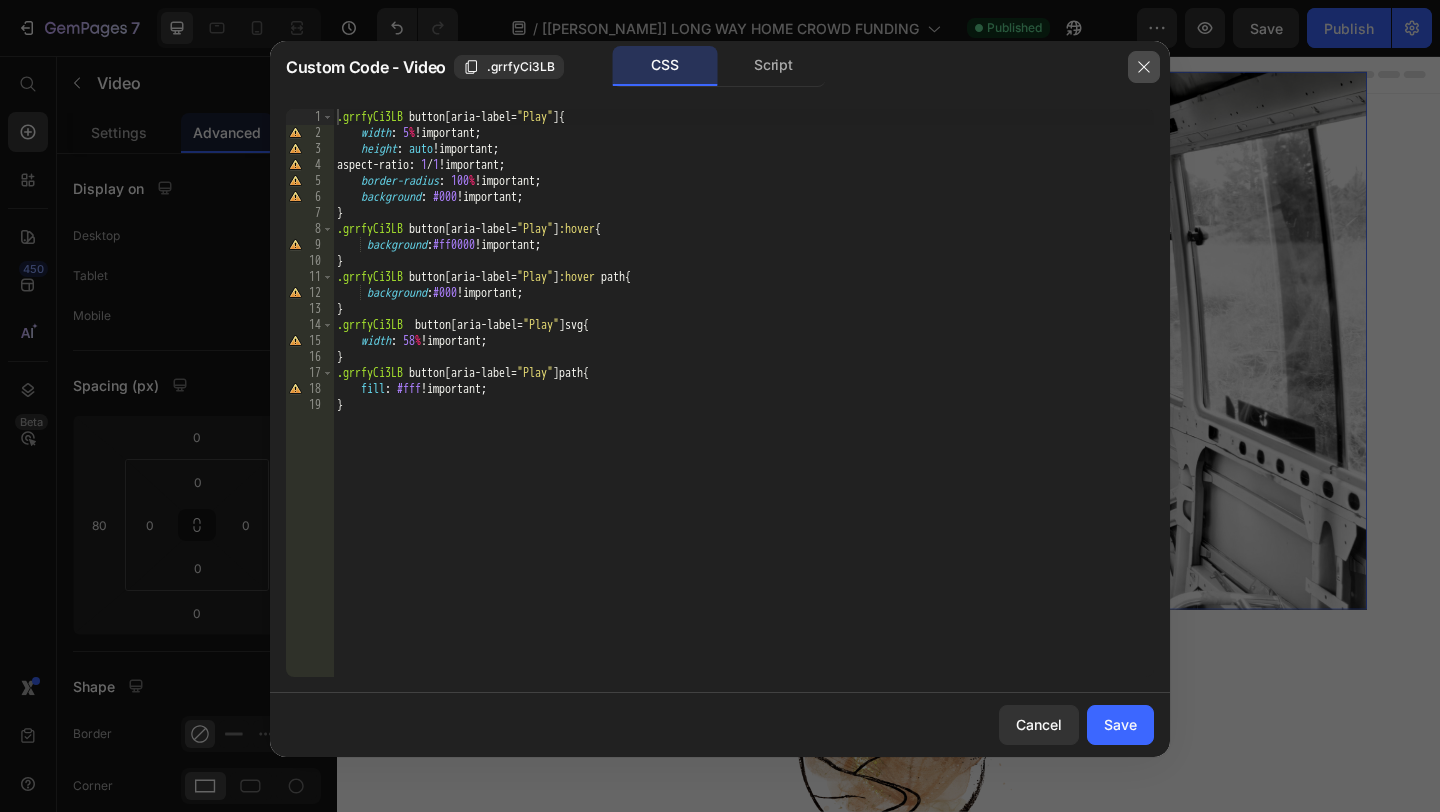 drag, startPoint x: 1134, startPoint y: 58, endPoint x: 859, endPoint y: 29, distance: 276.52487 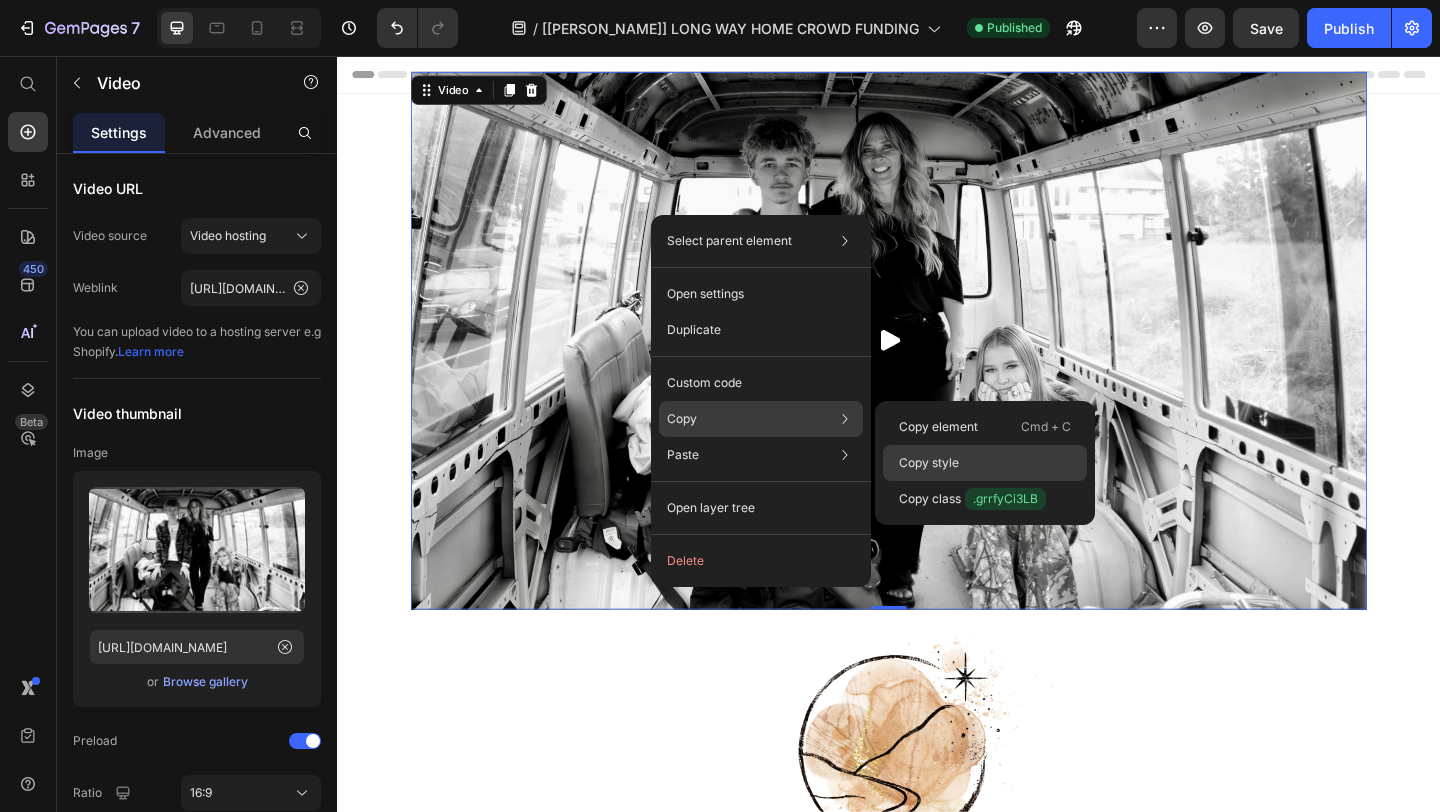 click on "Copy style" 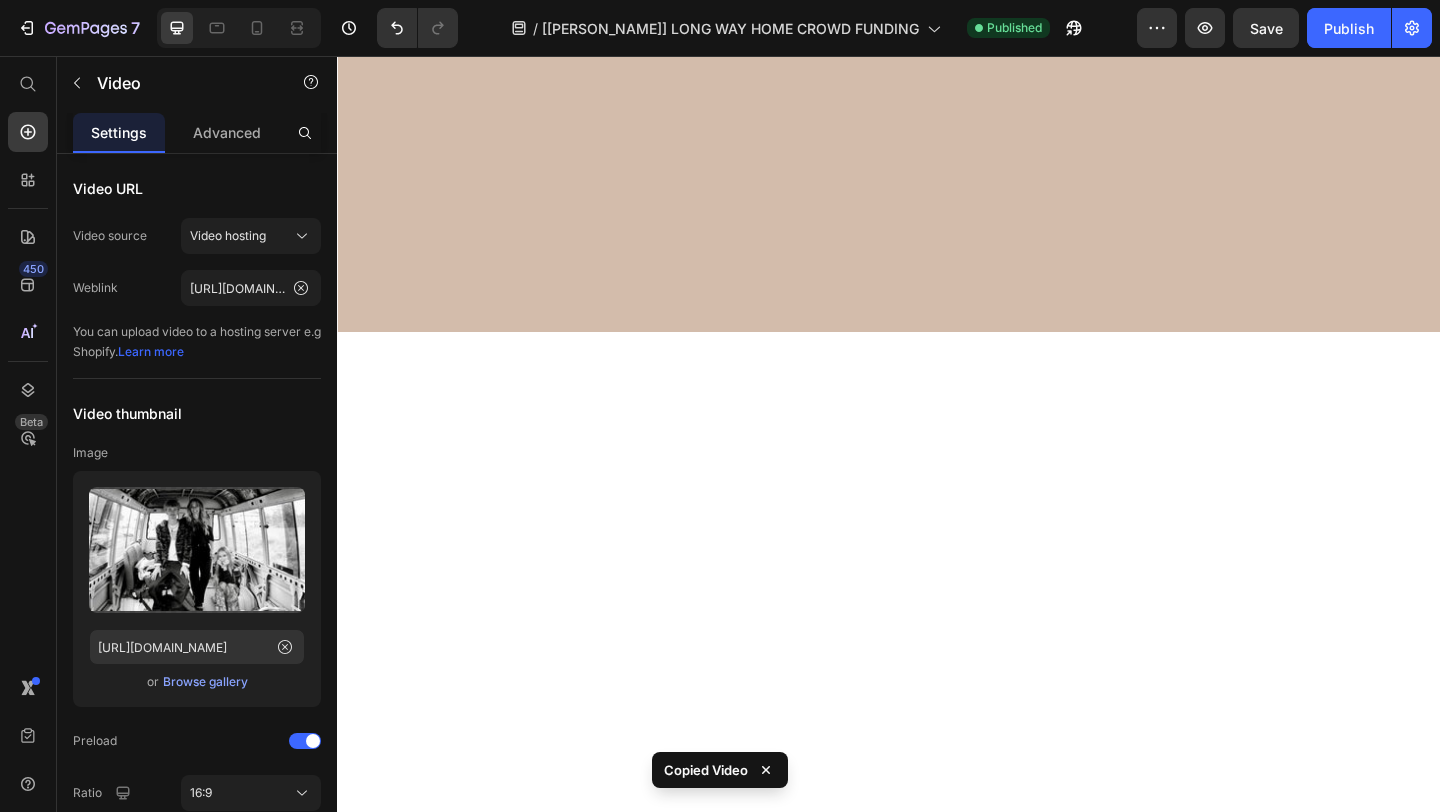 scroll, scrollTop: 6564, scrollLeft: 0, axis: vertical 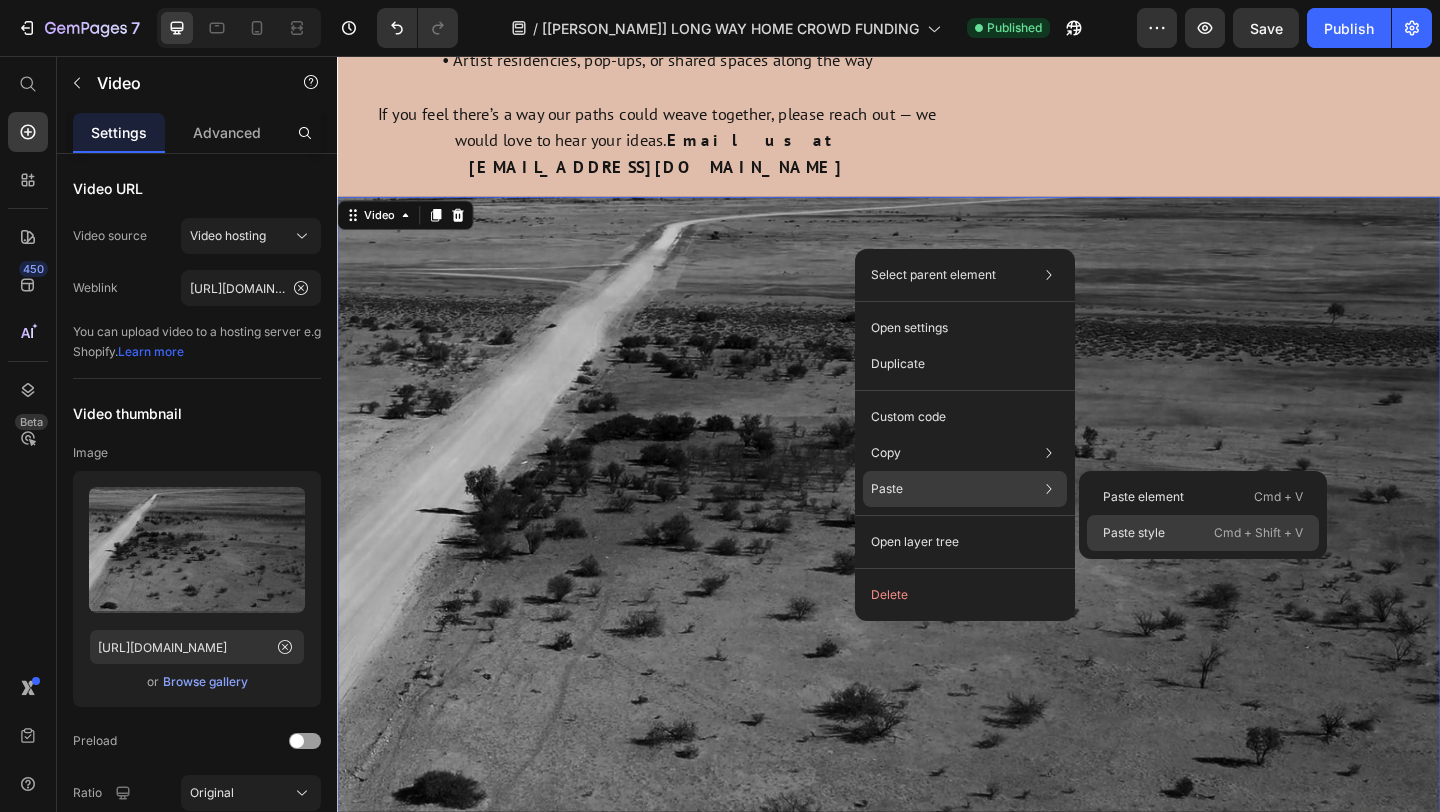 click on "Paste style  Cmd + Shift + V" 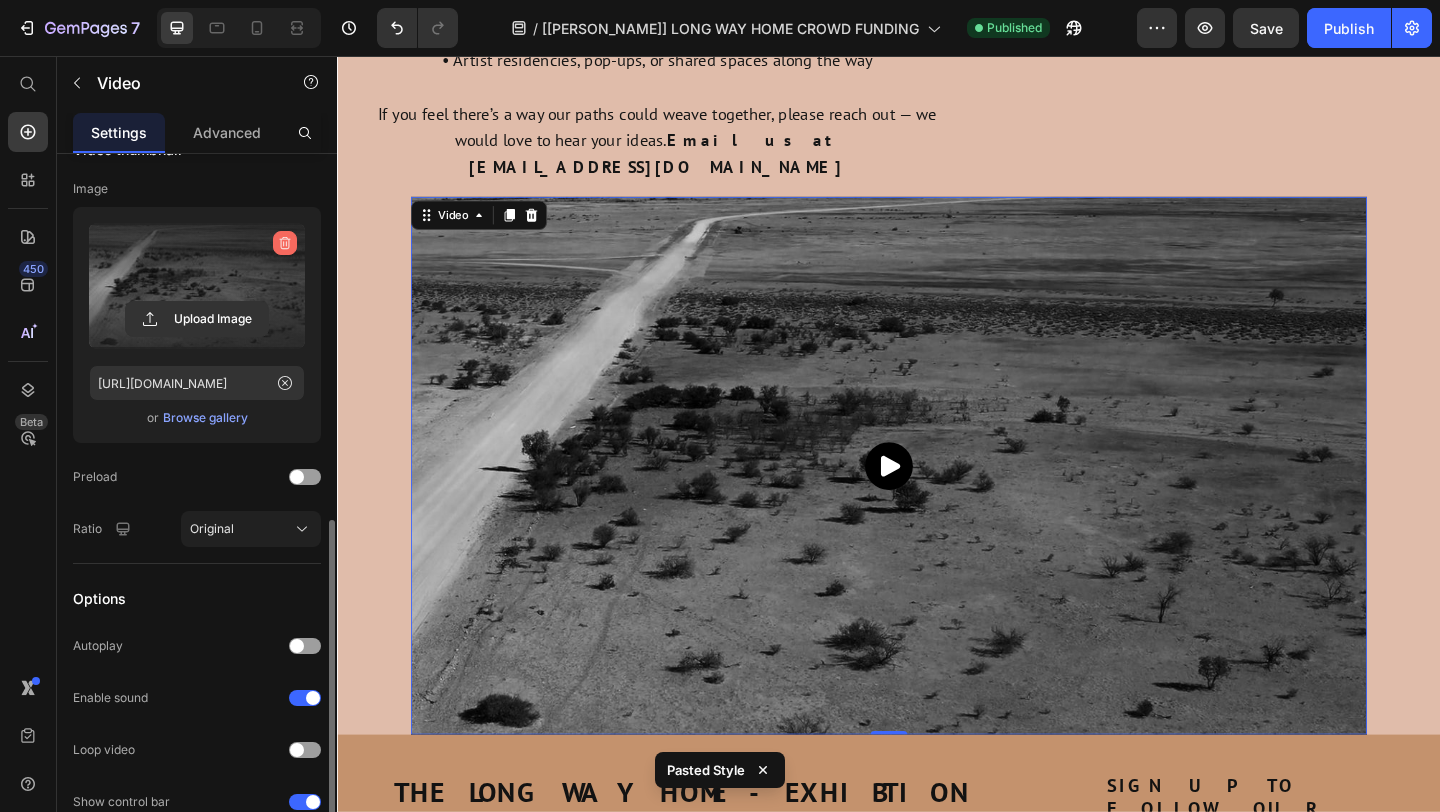 scroll, scrollTop: 0, scrollLeft: 0, axis: both 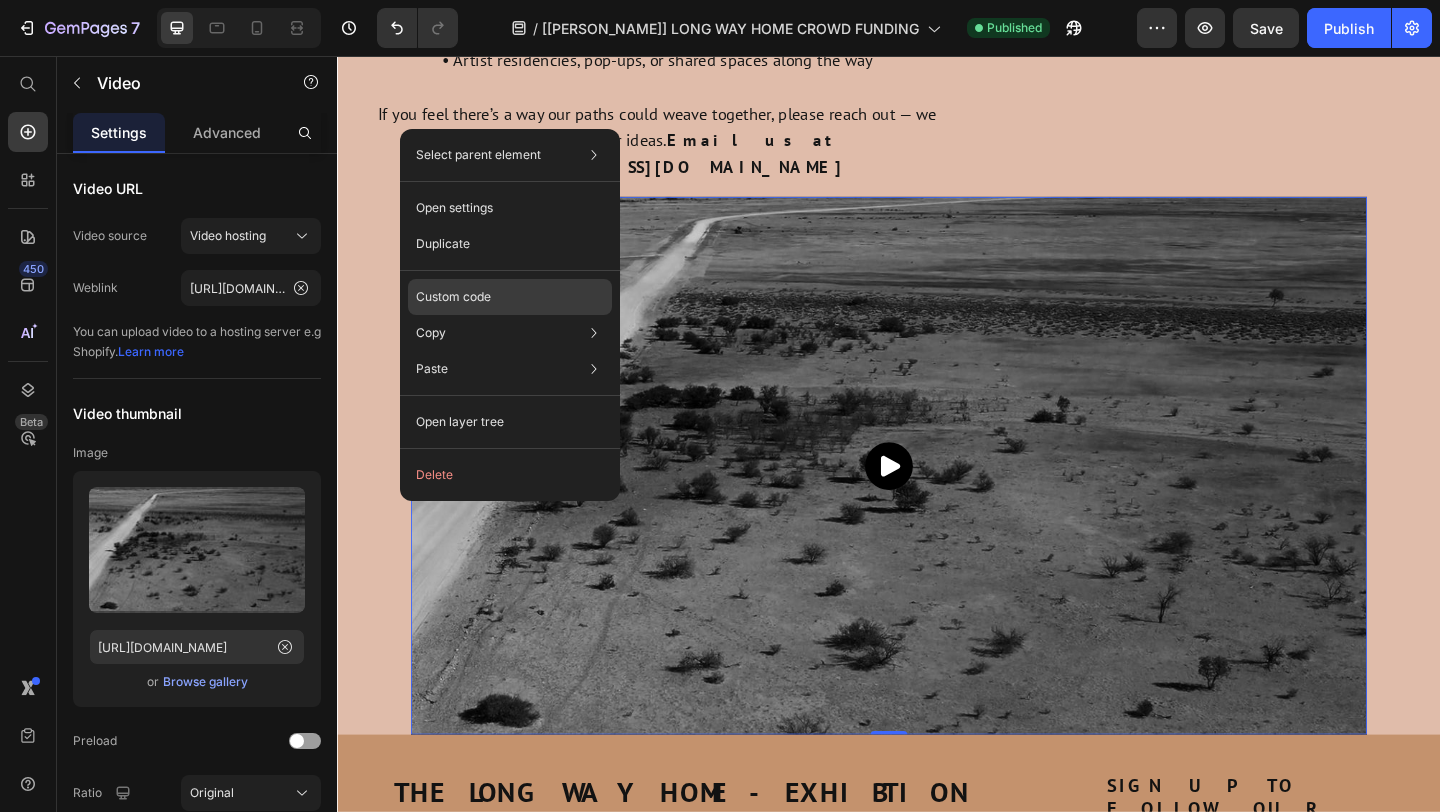 click on "Custom code" 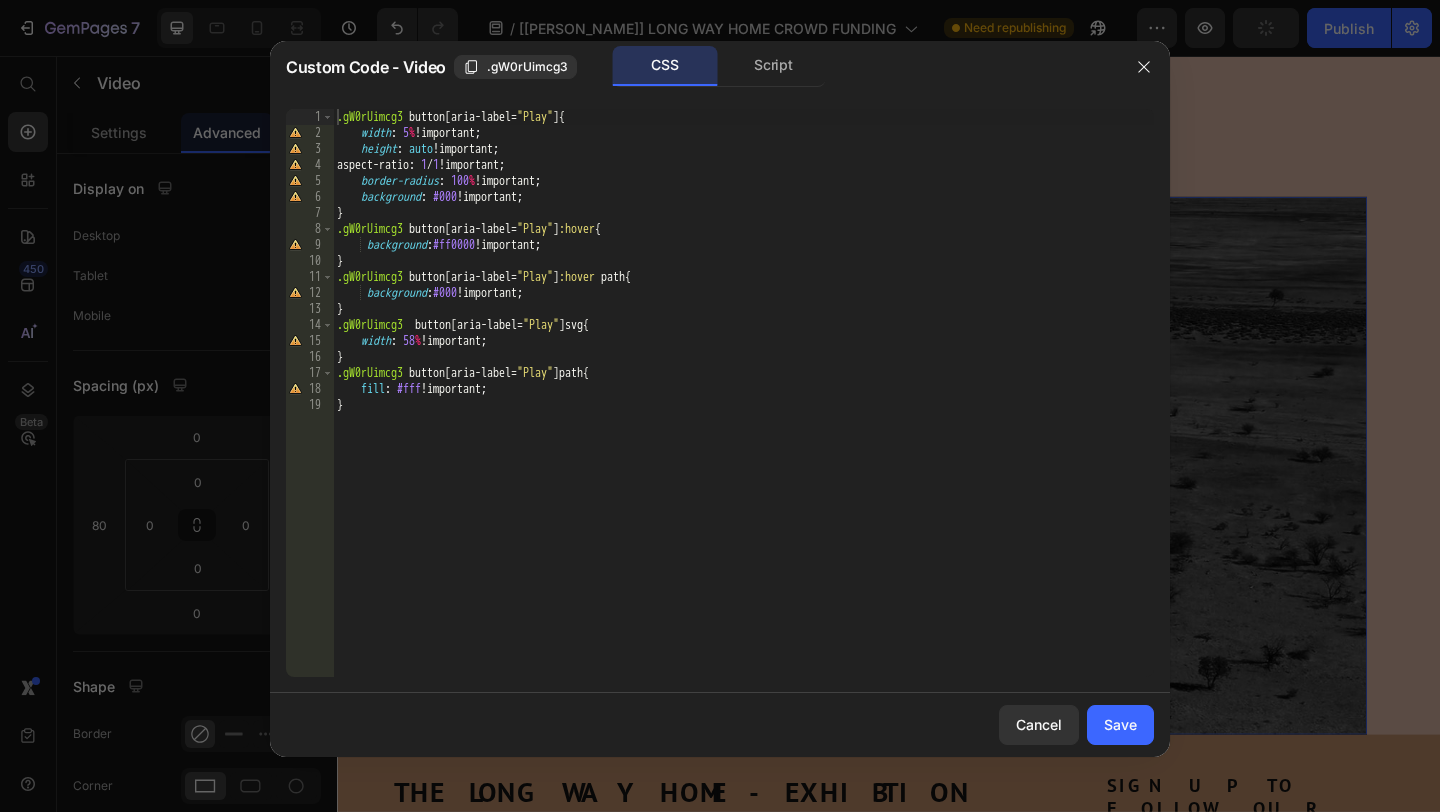 click at bounding box center [720, 406] 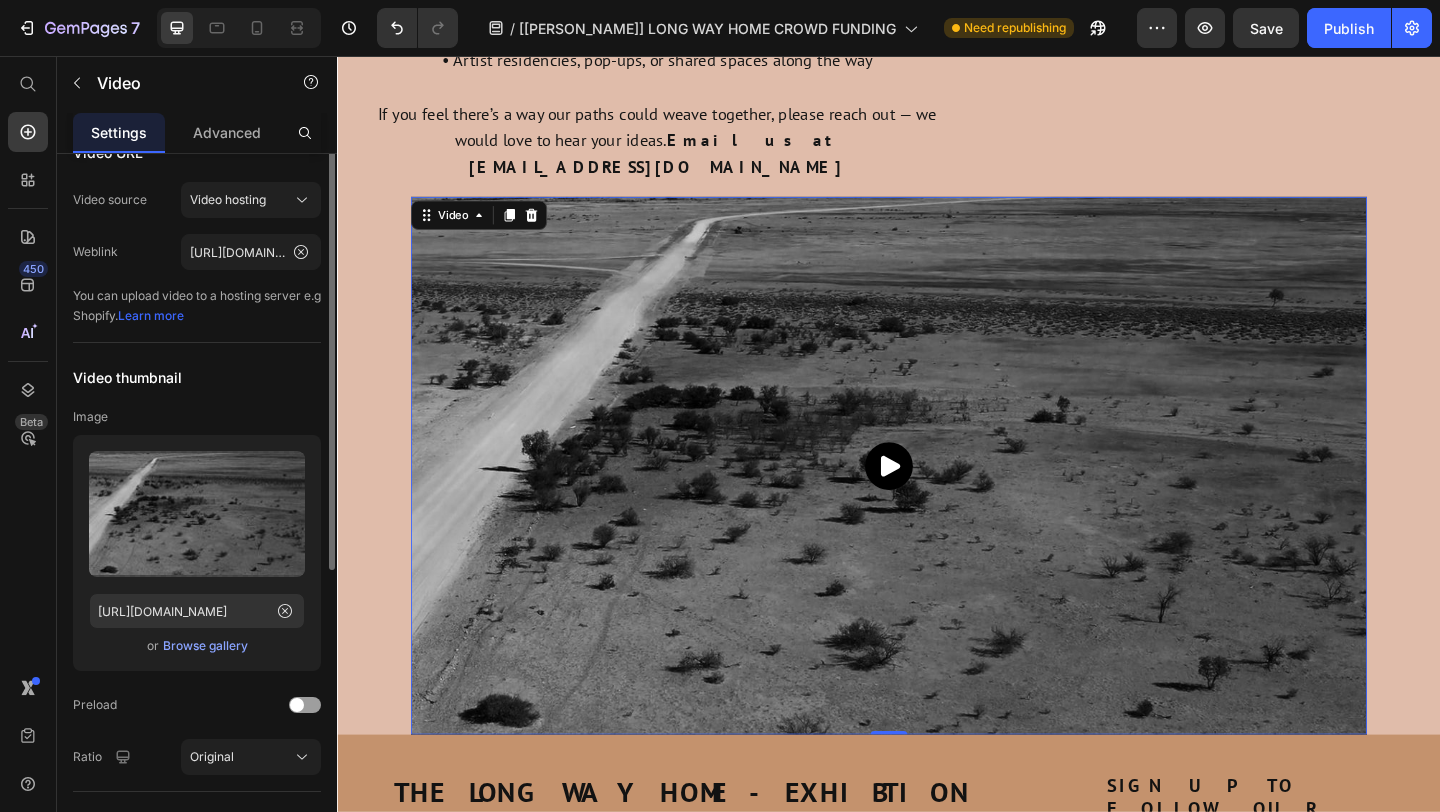 scroll, scrollTop: 0, scrollLeft: 0, axis: both 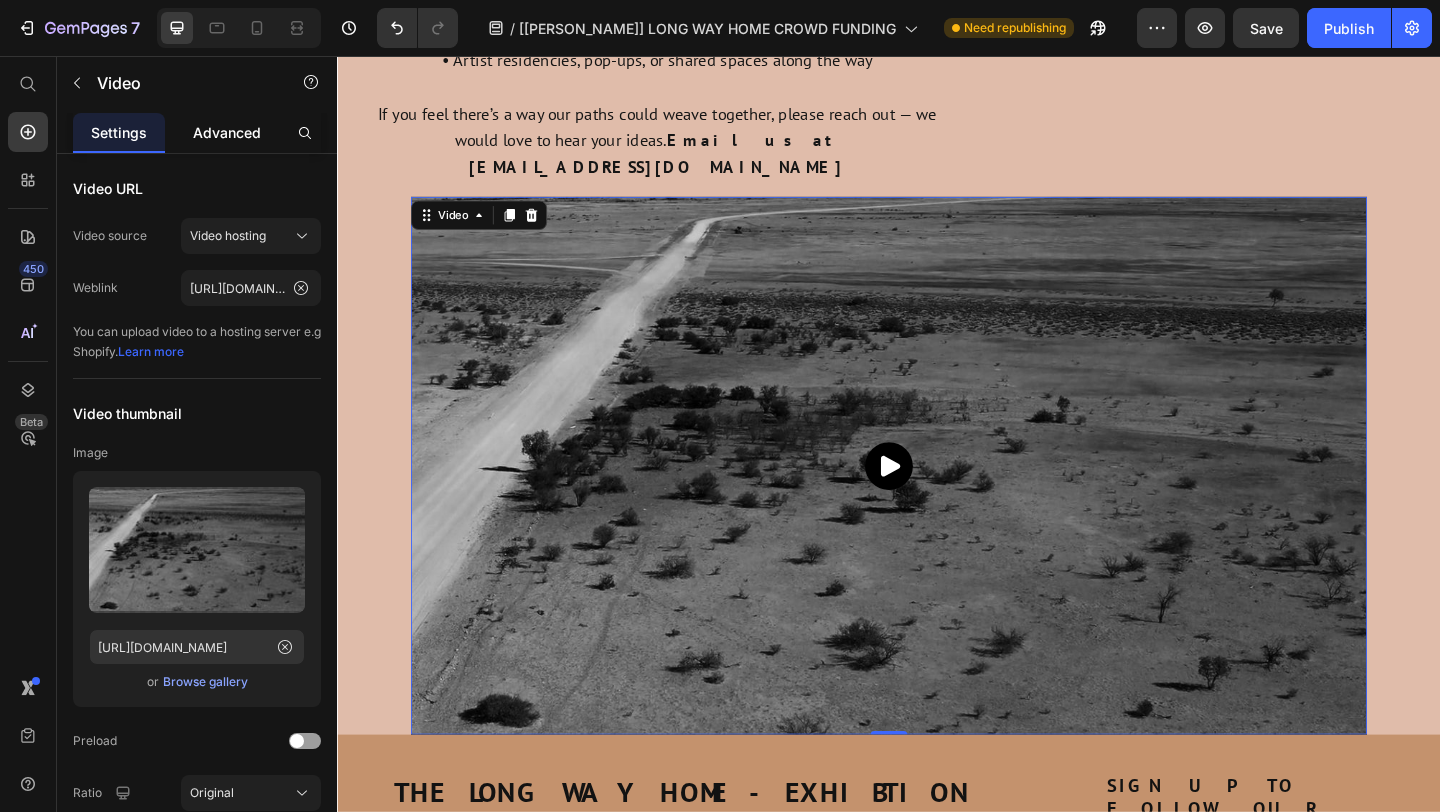 click on "Advanced" at bounding box center (227, 132) 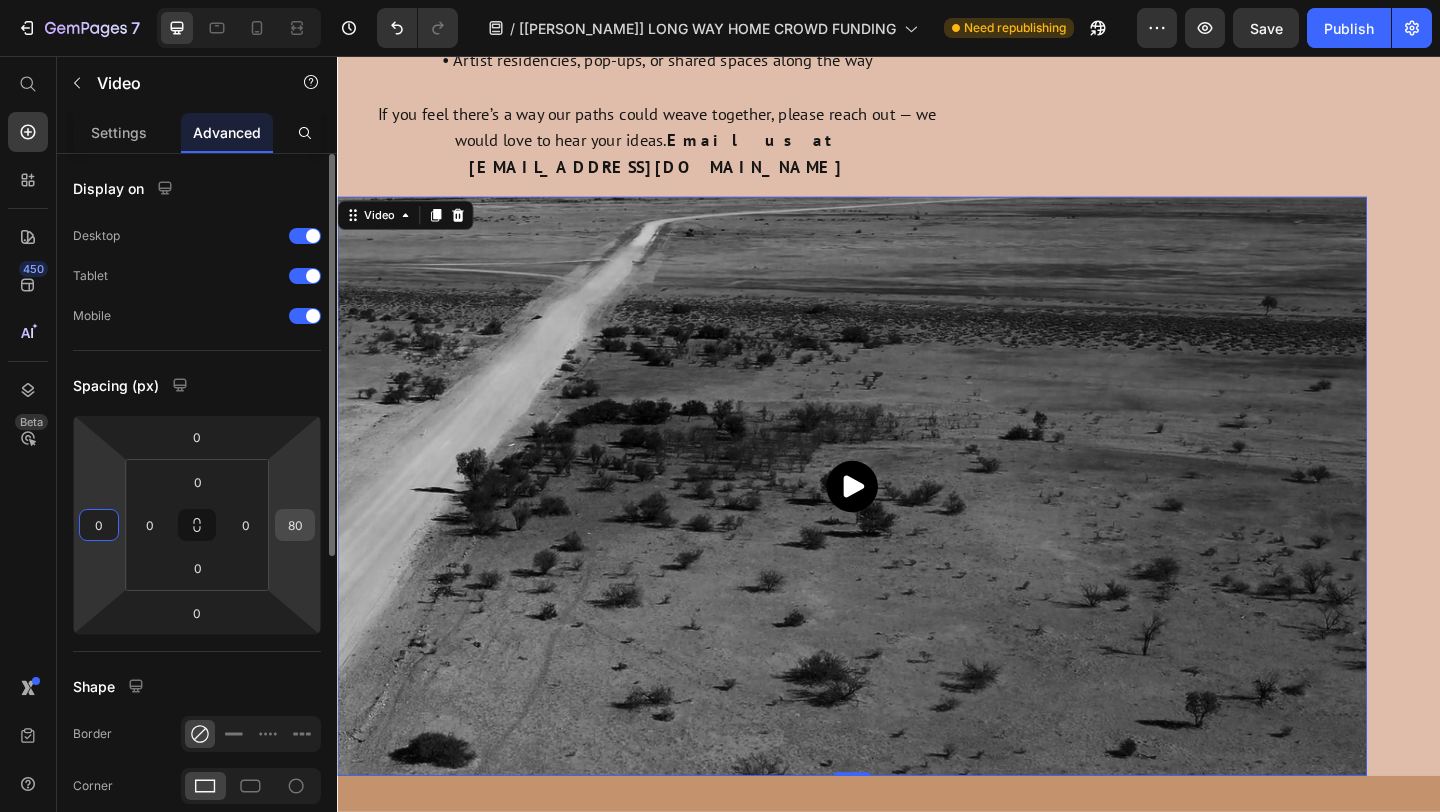 type on "0" 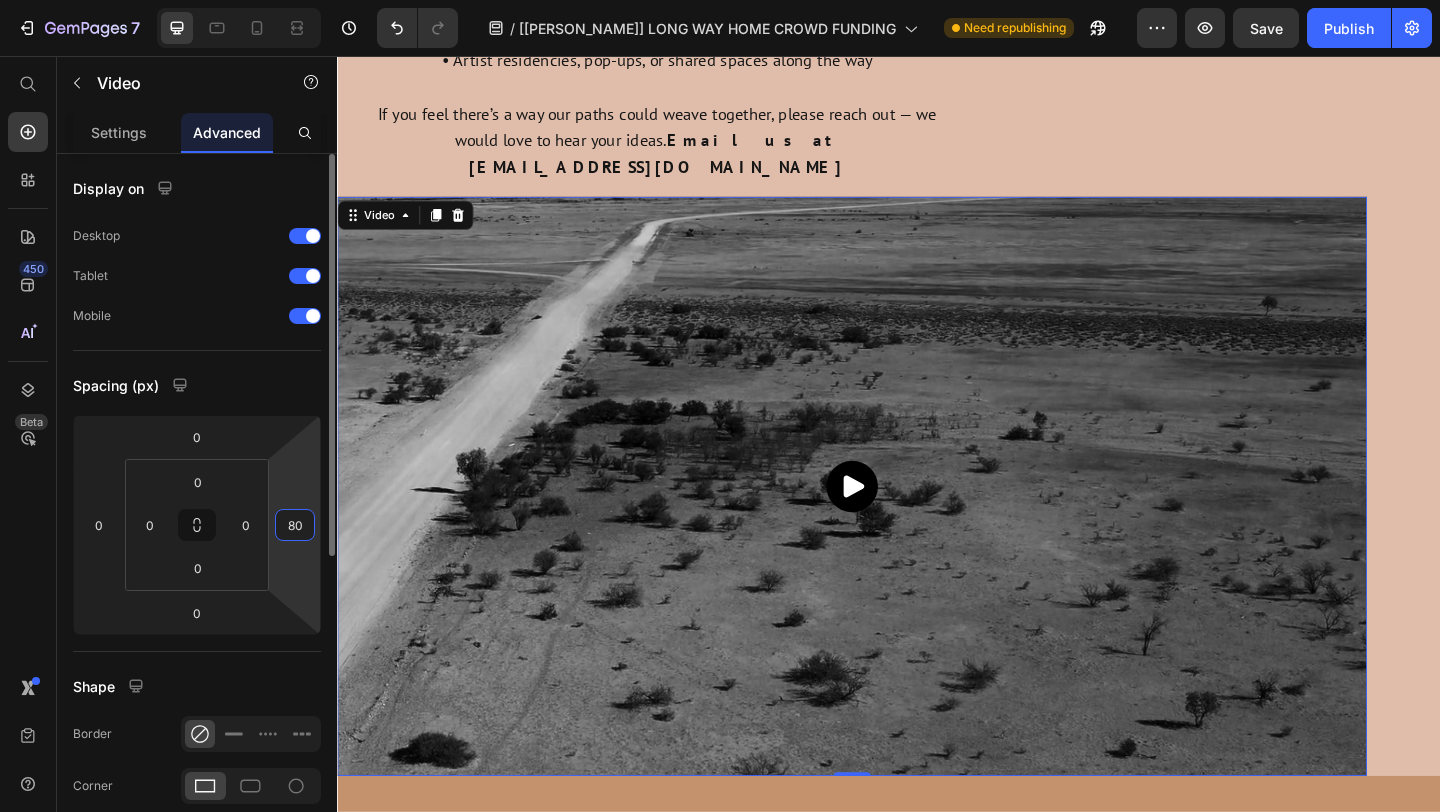click on "80" at bounding box center [295, 525] 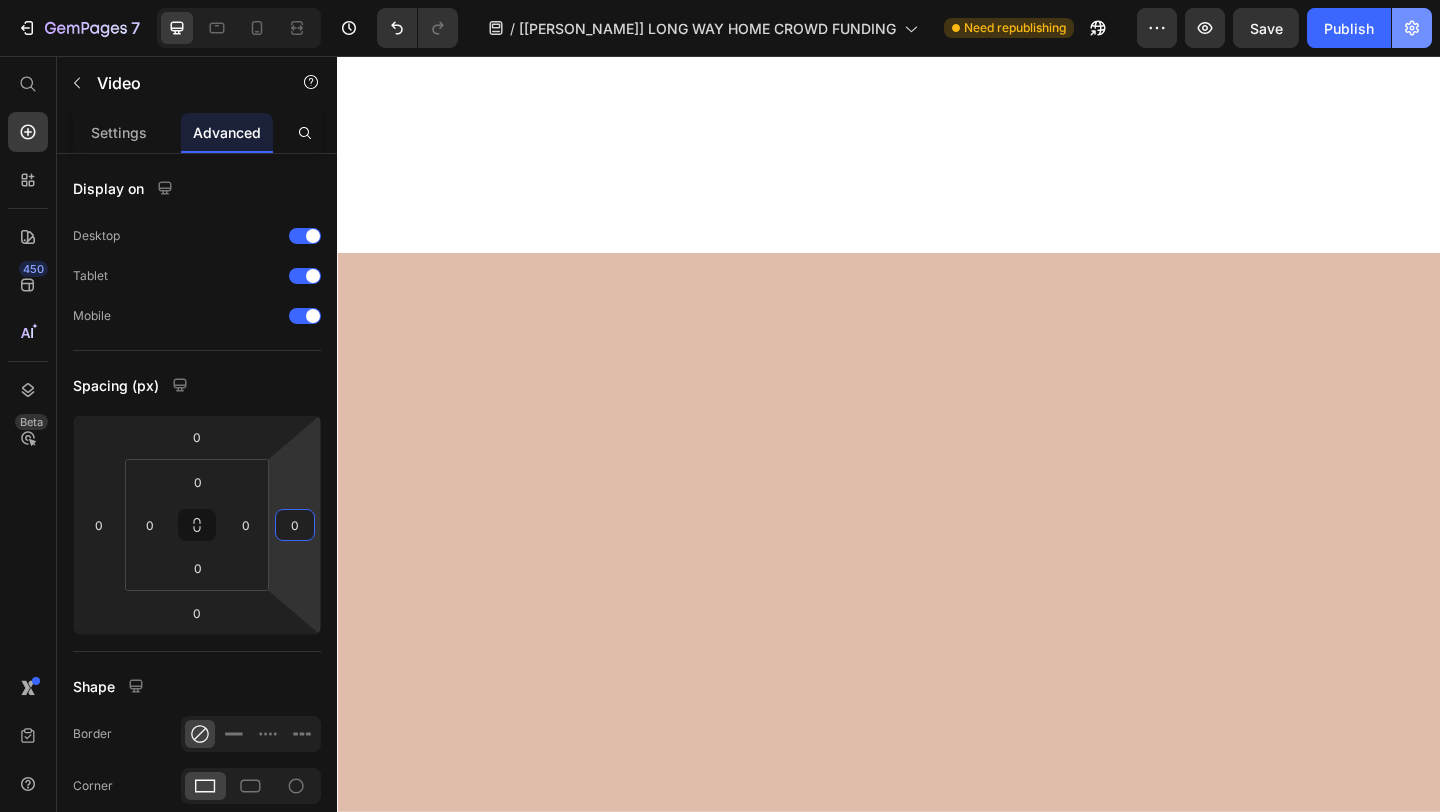 scroll, scrollTop: 547, scrollLeft: 0, axis: vertical 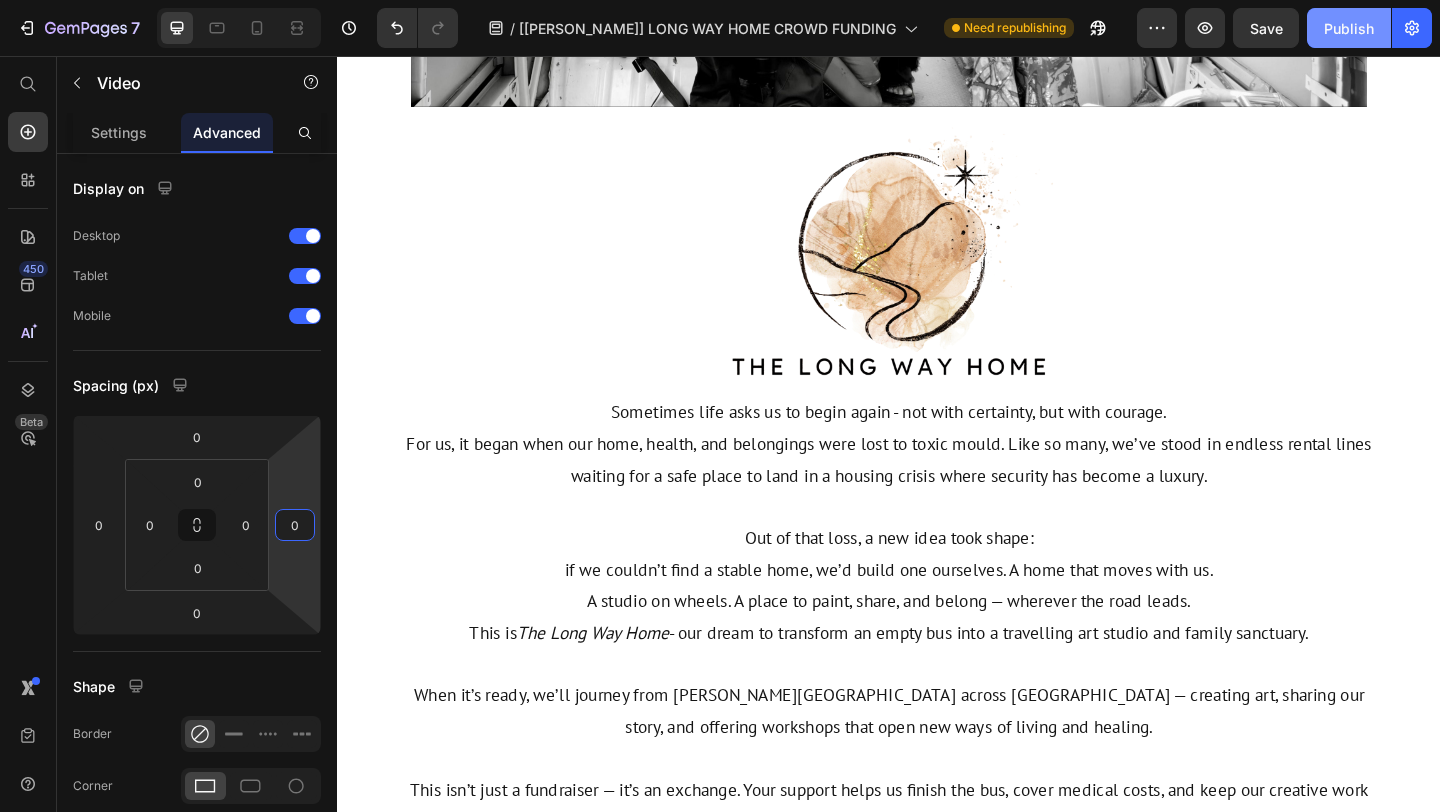type on "0" 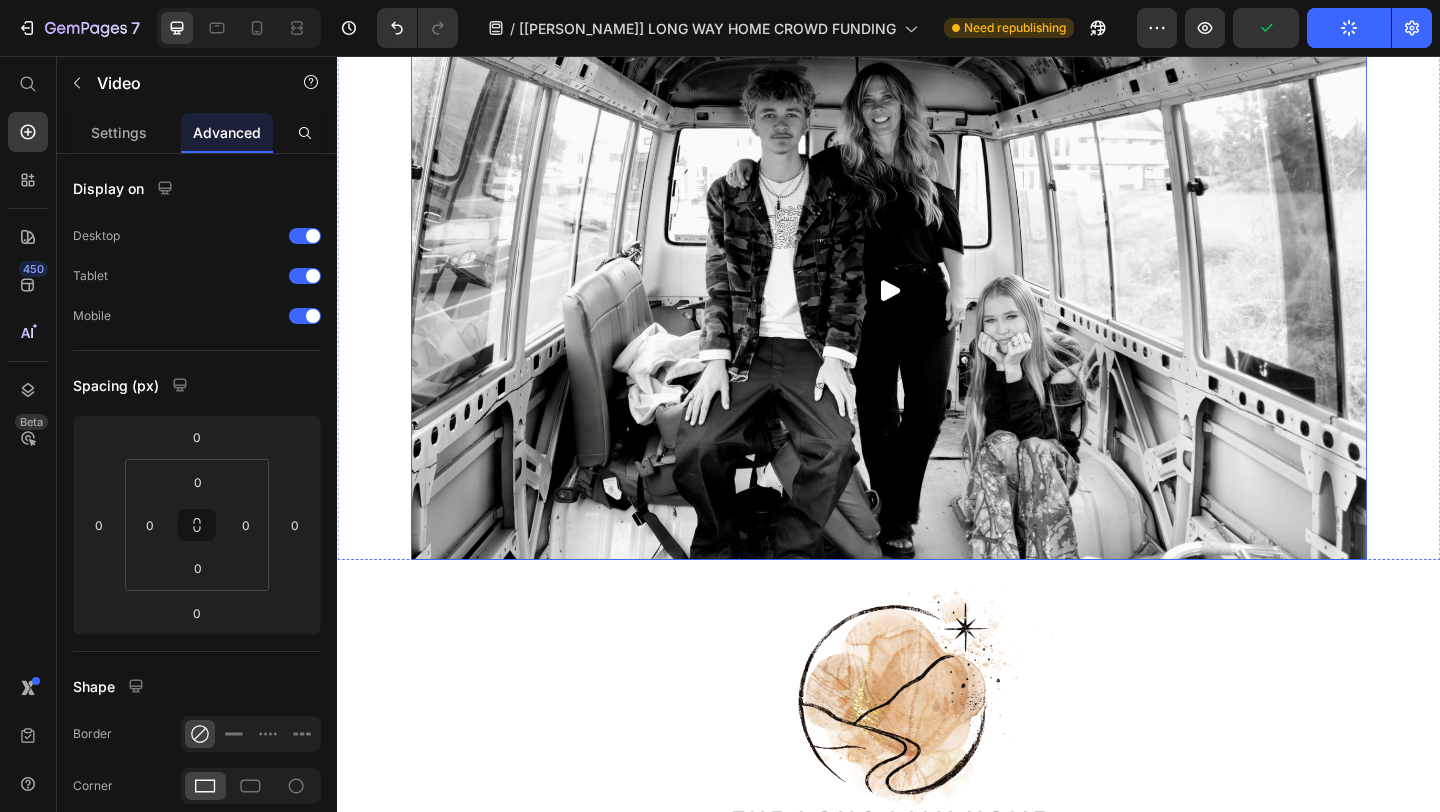 scroll, scrollTop: 0, scrollLeft: 0, axis: both 